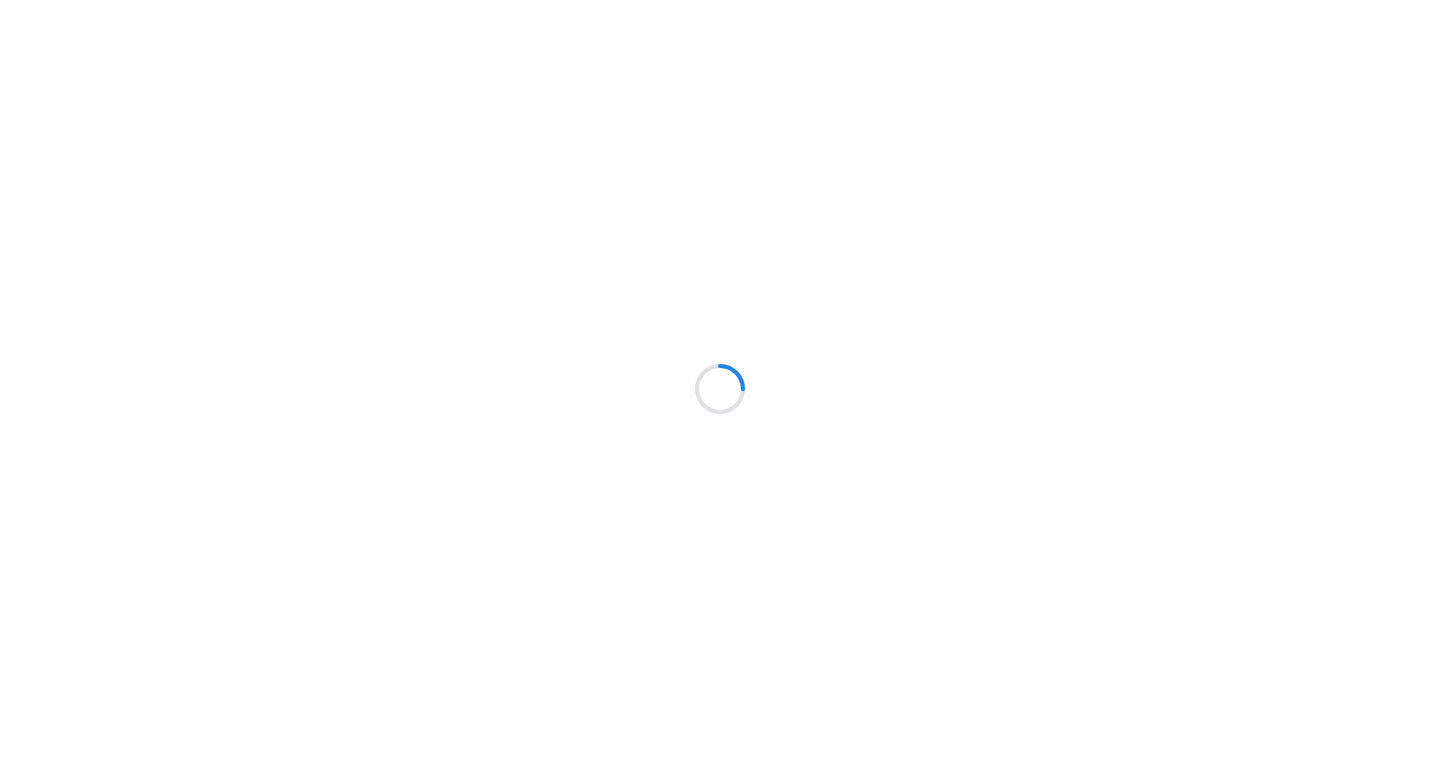 scroll, scrollTop: 0, scrollLeft: 0, axis: both 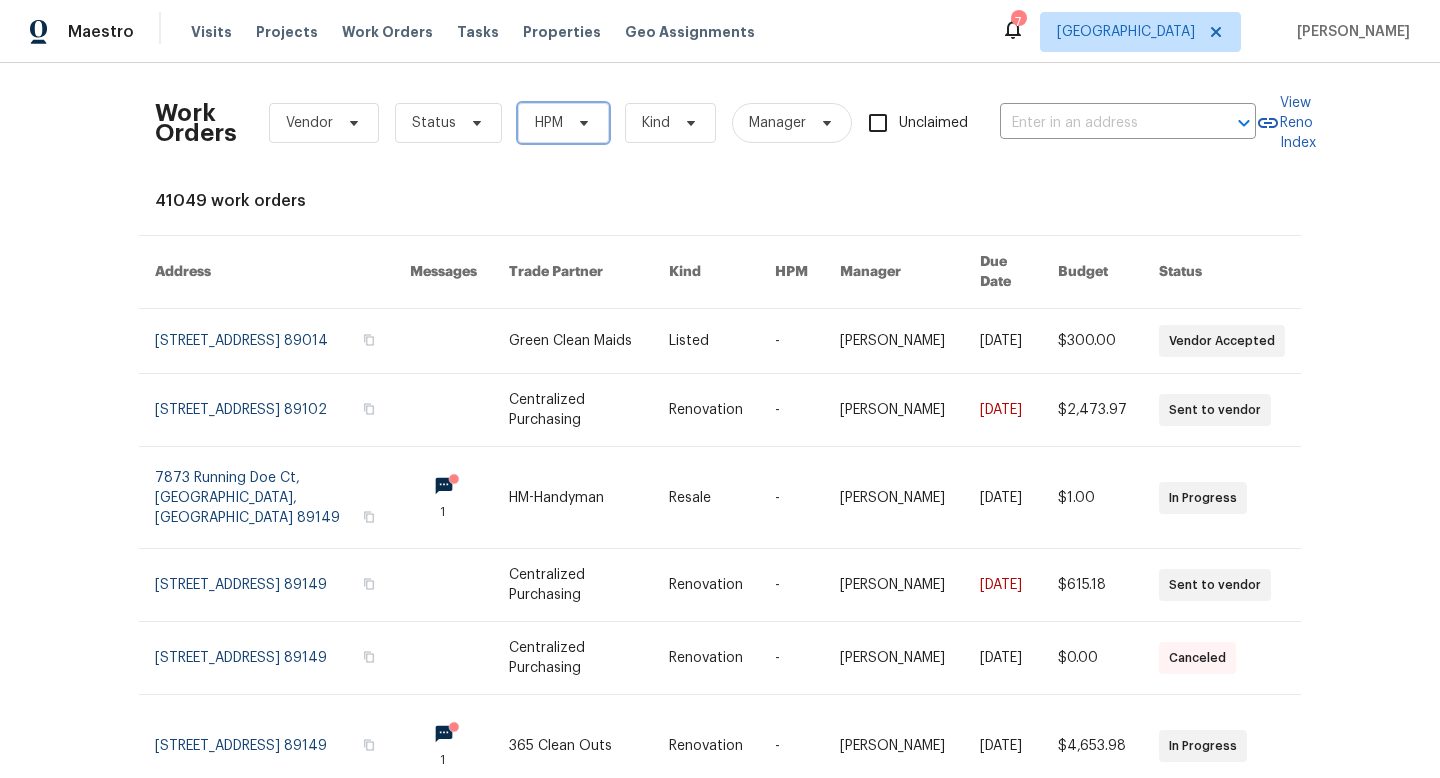 click on "HPM" at bounding box center [563, 123] 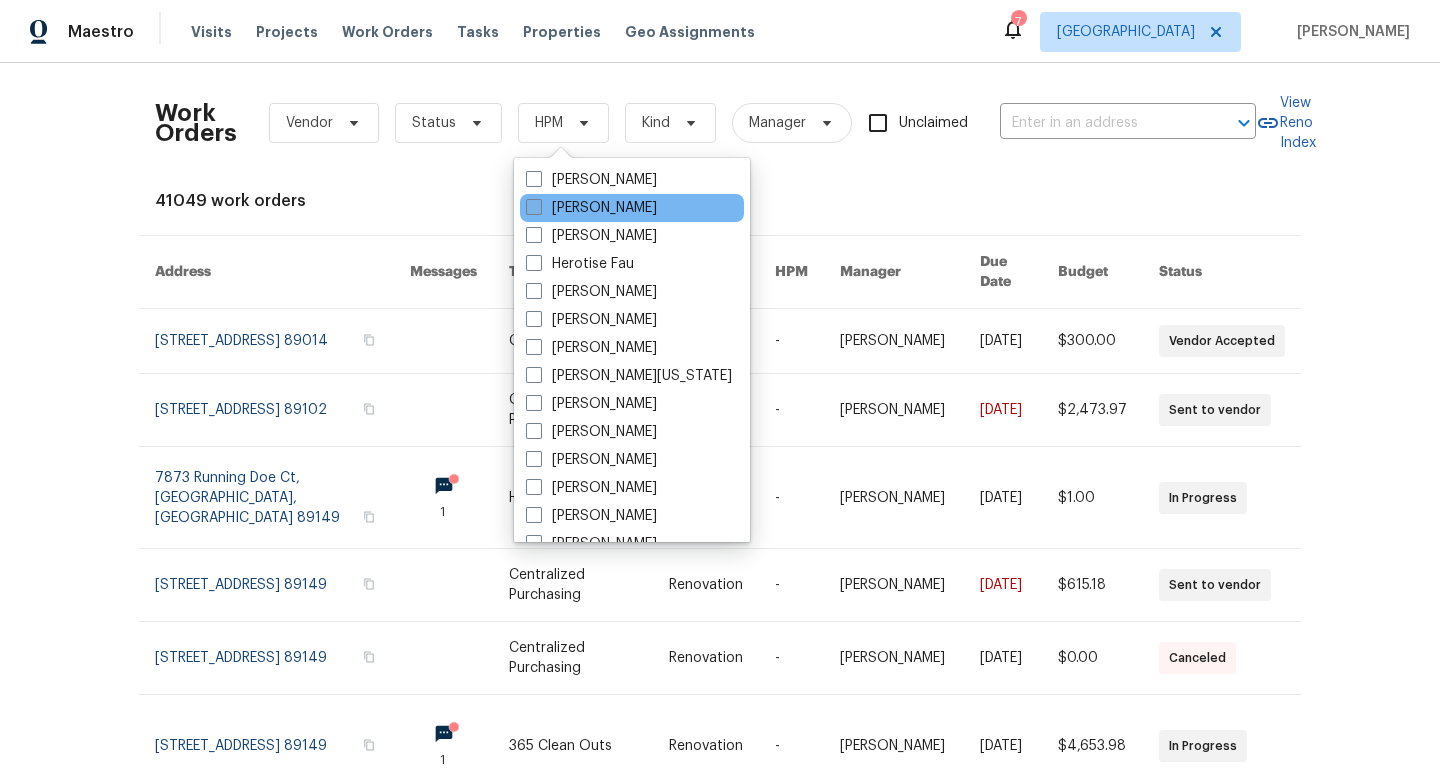 click on "[PERSON_NAME]" at bounding box center (591, 208) 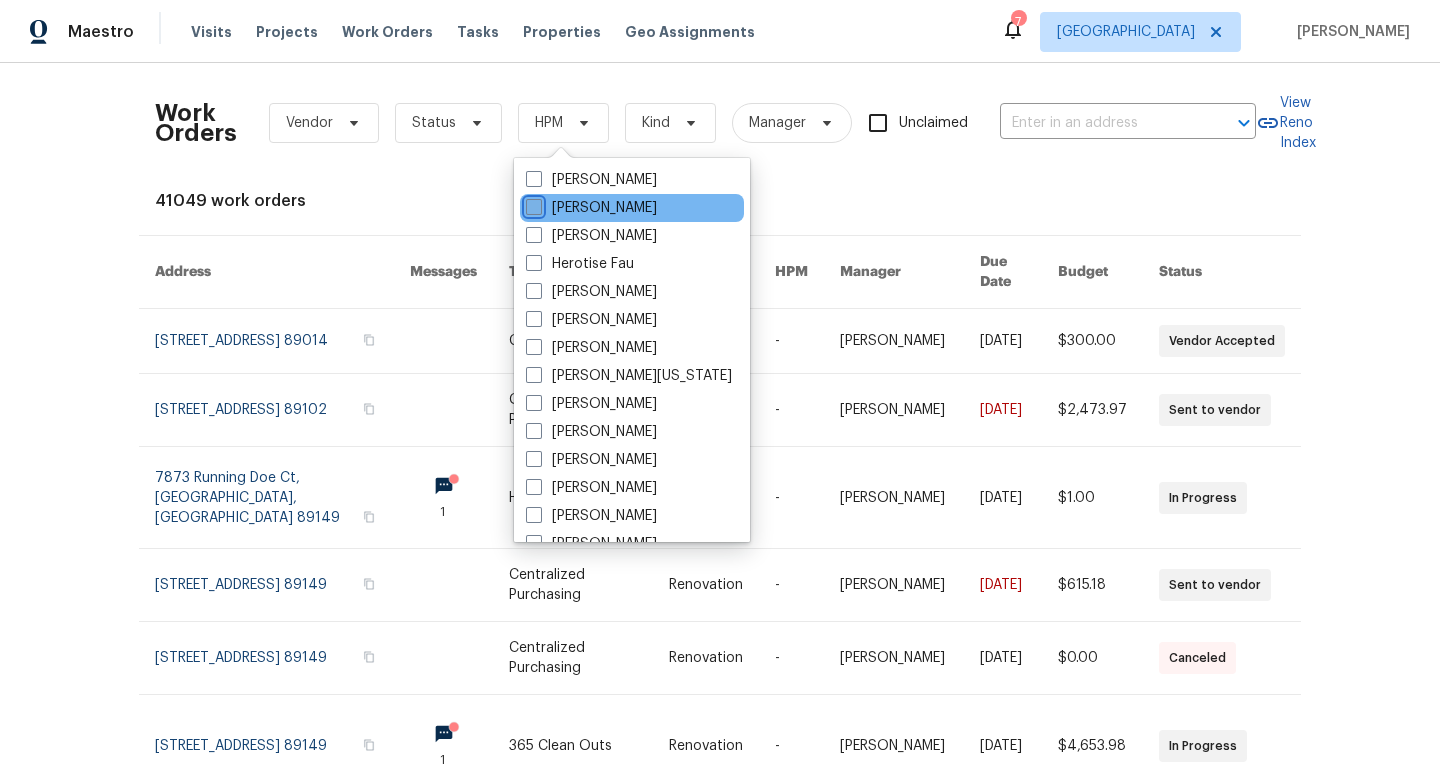 click on "[PERSON_NAME]" at bounding box center (532, 204) 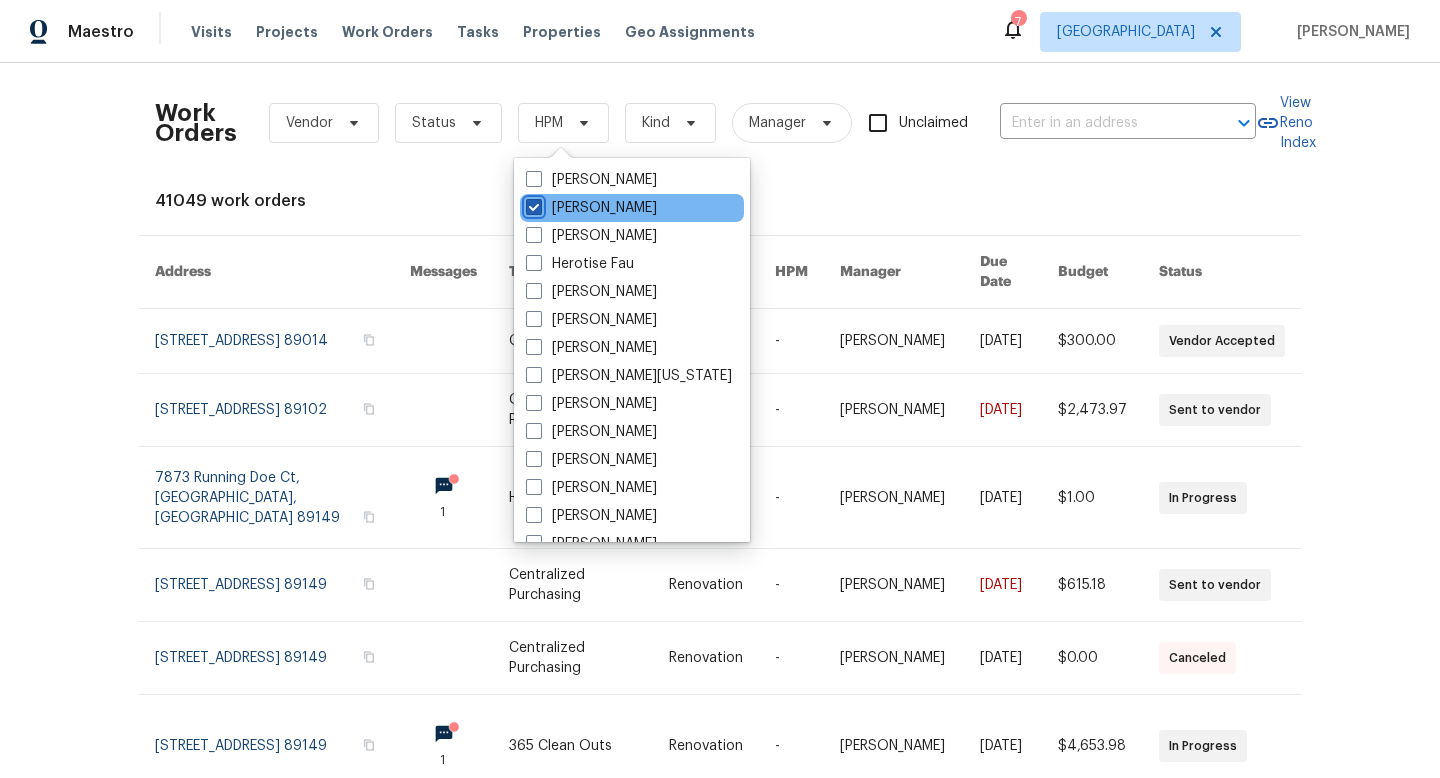 checkbox on "true" 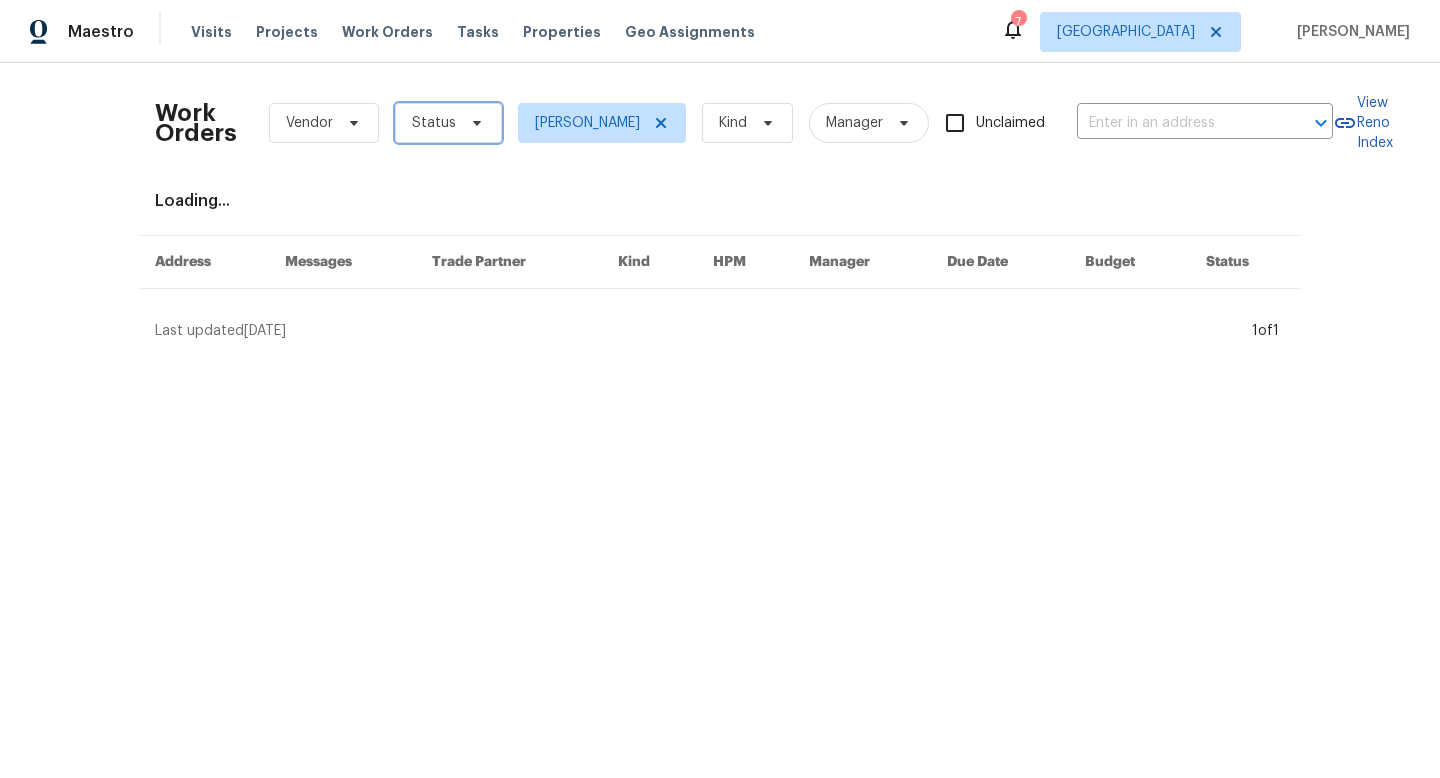 click on "Status" at bounding box center (448, 123) 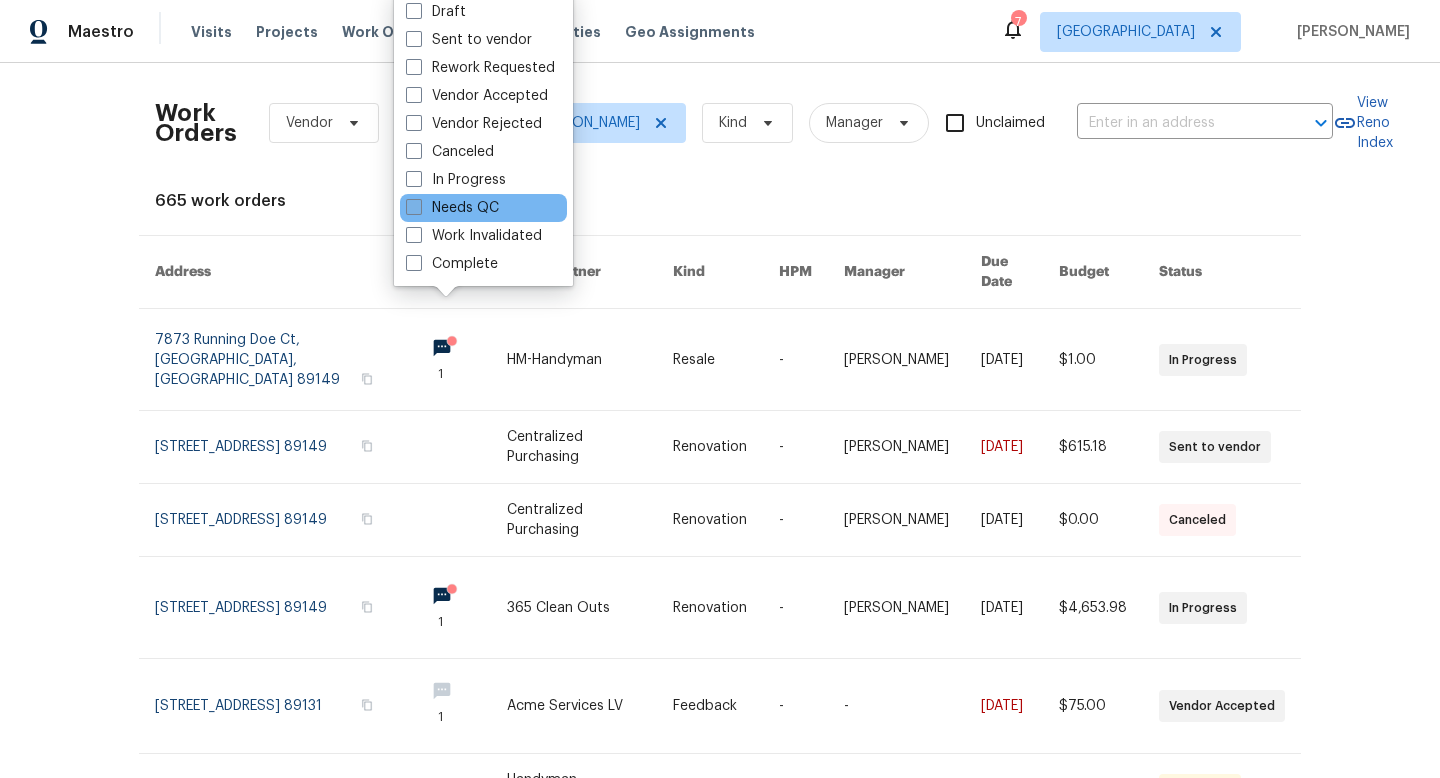 click on "Needs QC" at bounding box center (452, 208) 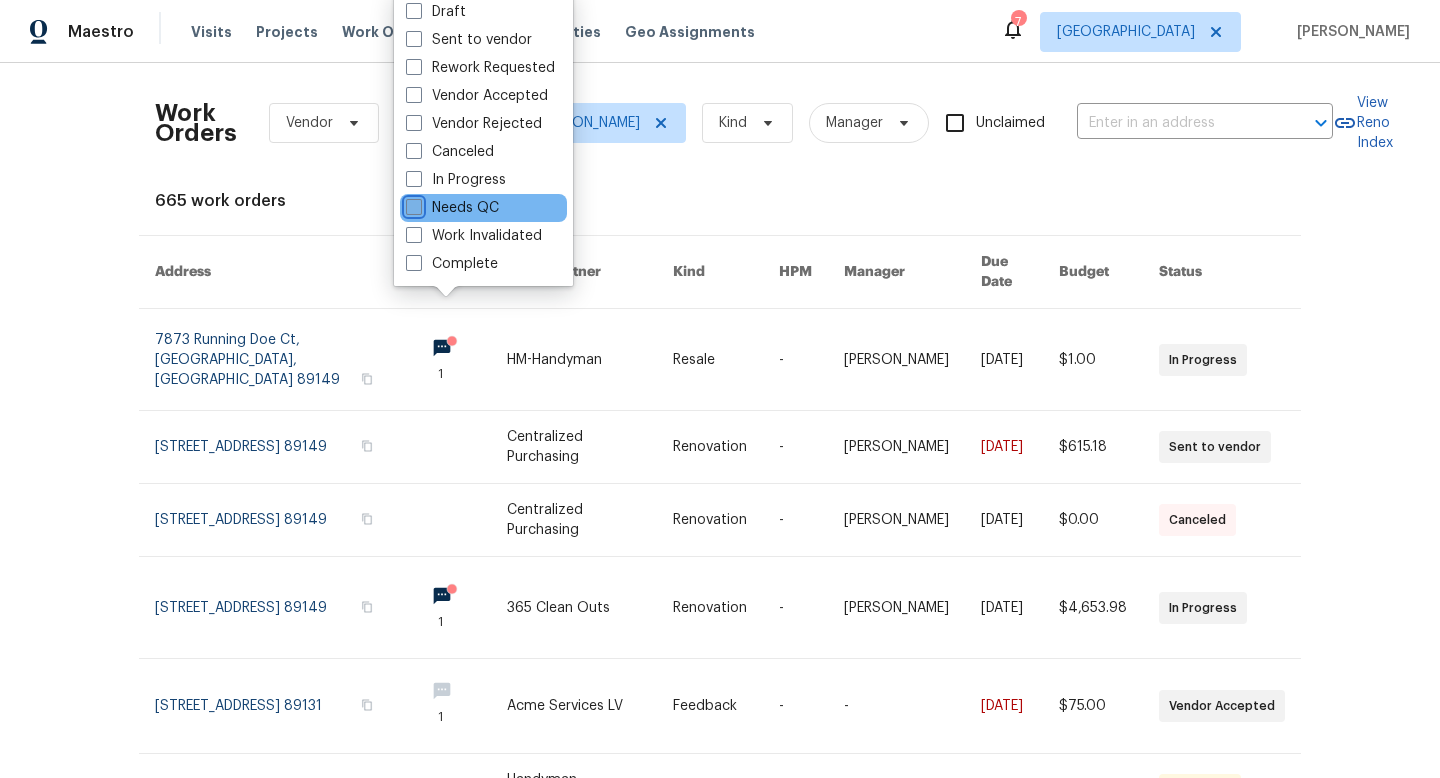 click on "Needs QC" at bounding box center [412, 204] 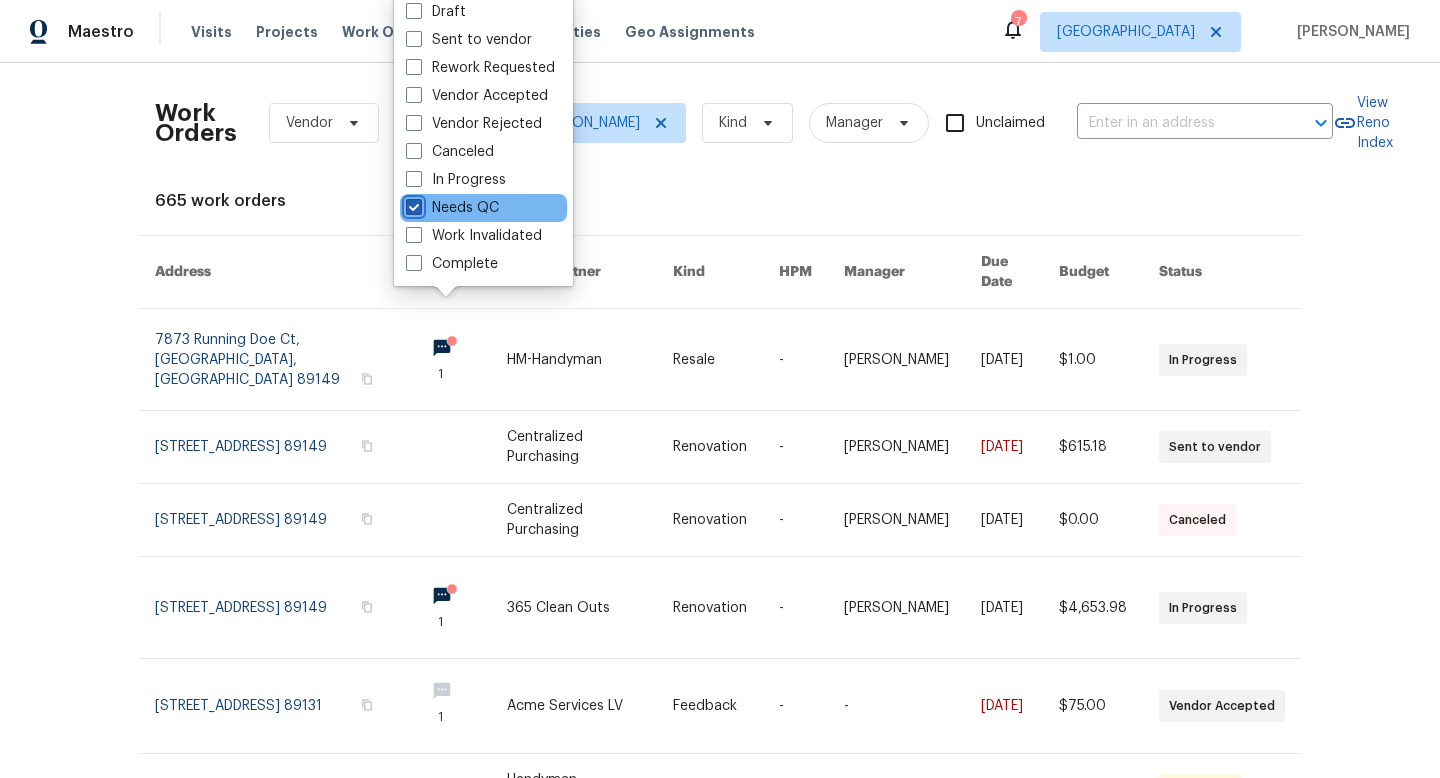 checkbox on "true" 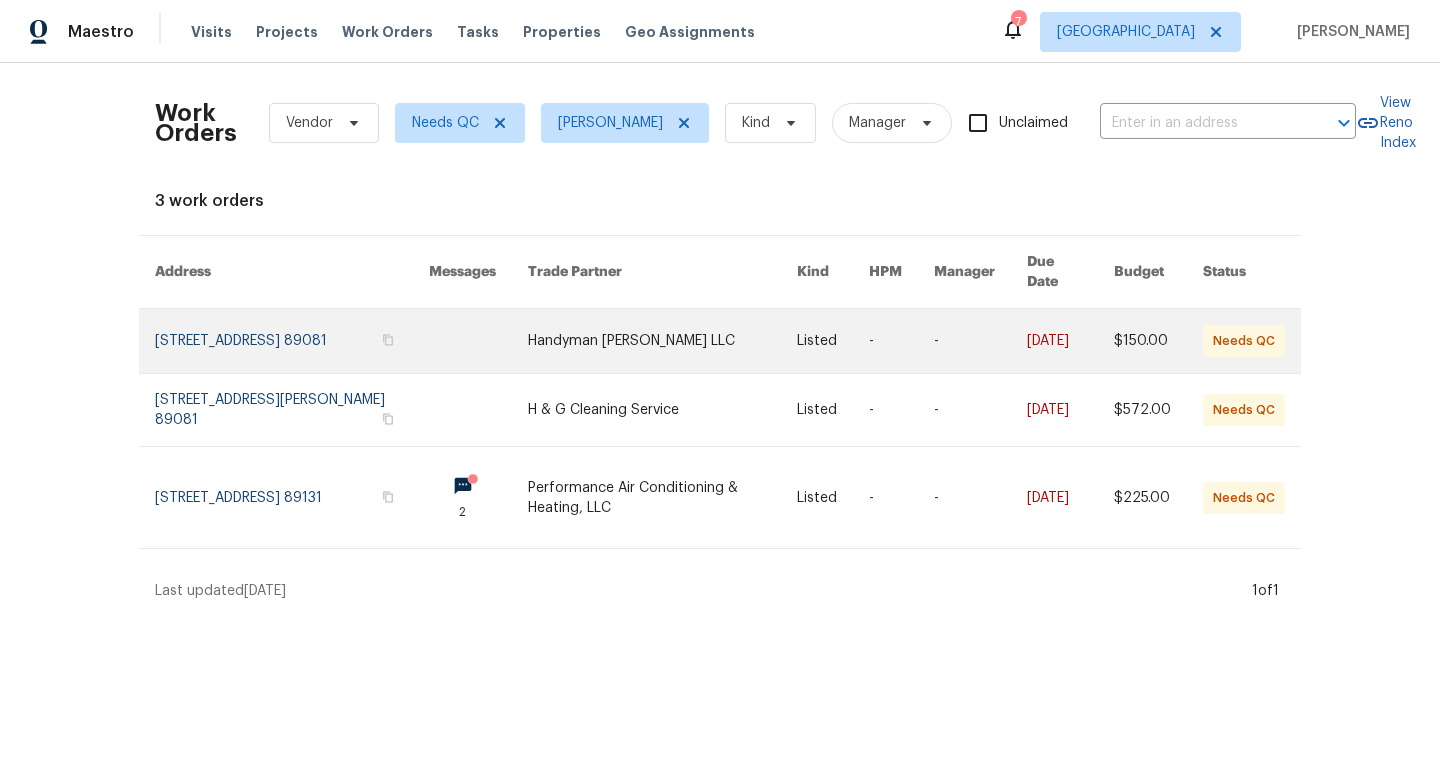 click at bounding box center [662, 341] 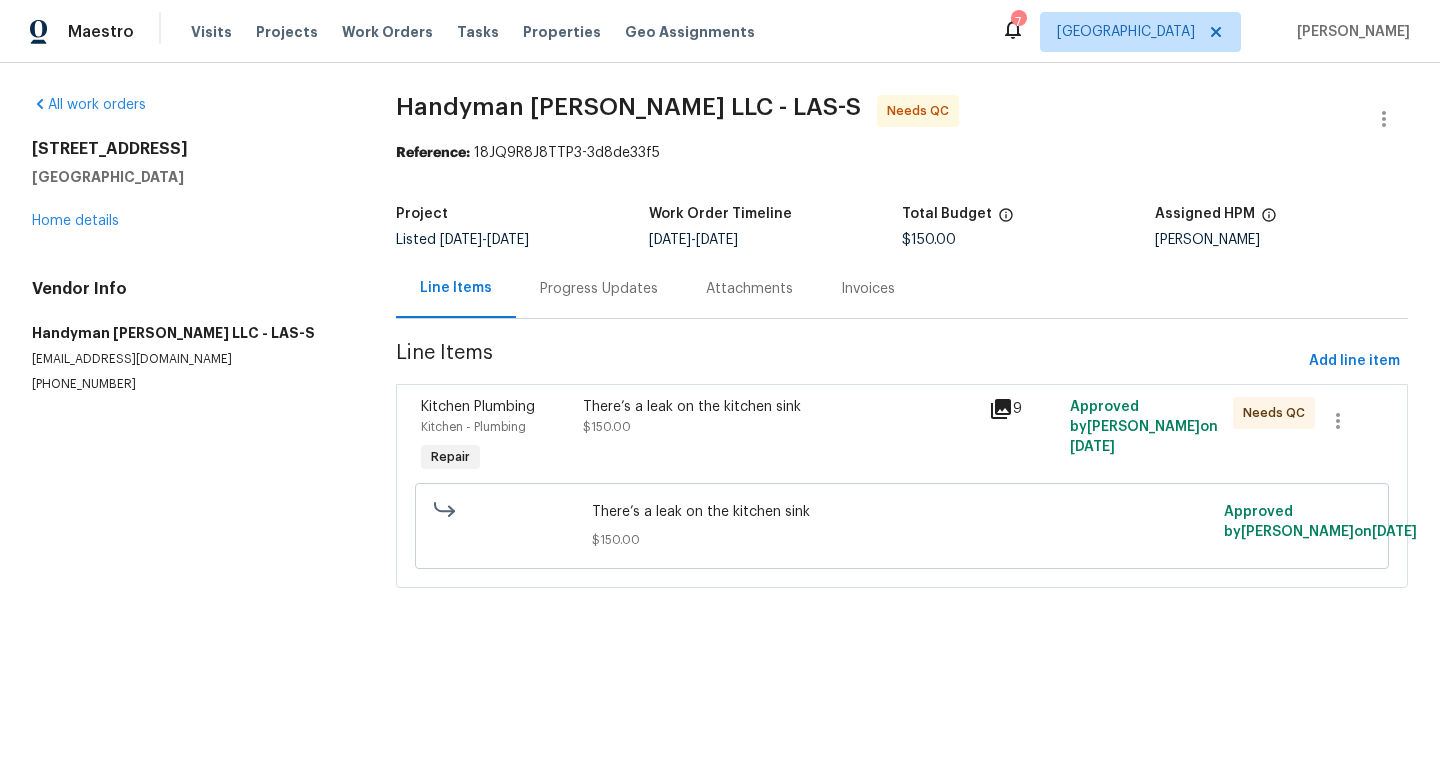 click on "There’s a leak on the kitchen sink" at bounding box center [780, 407] 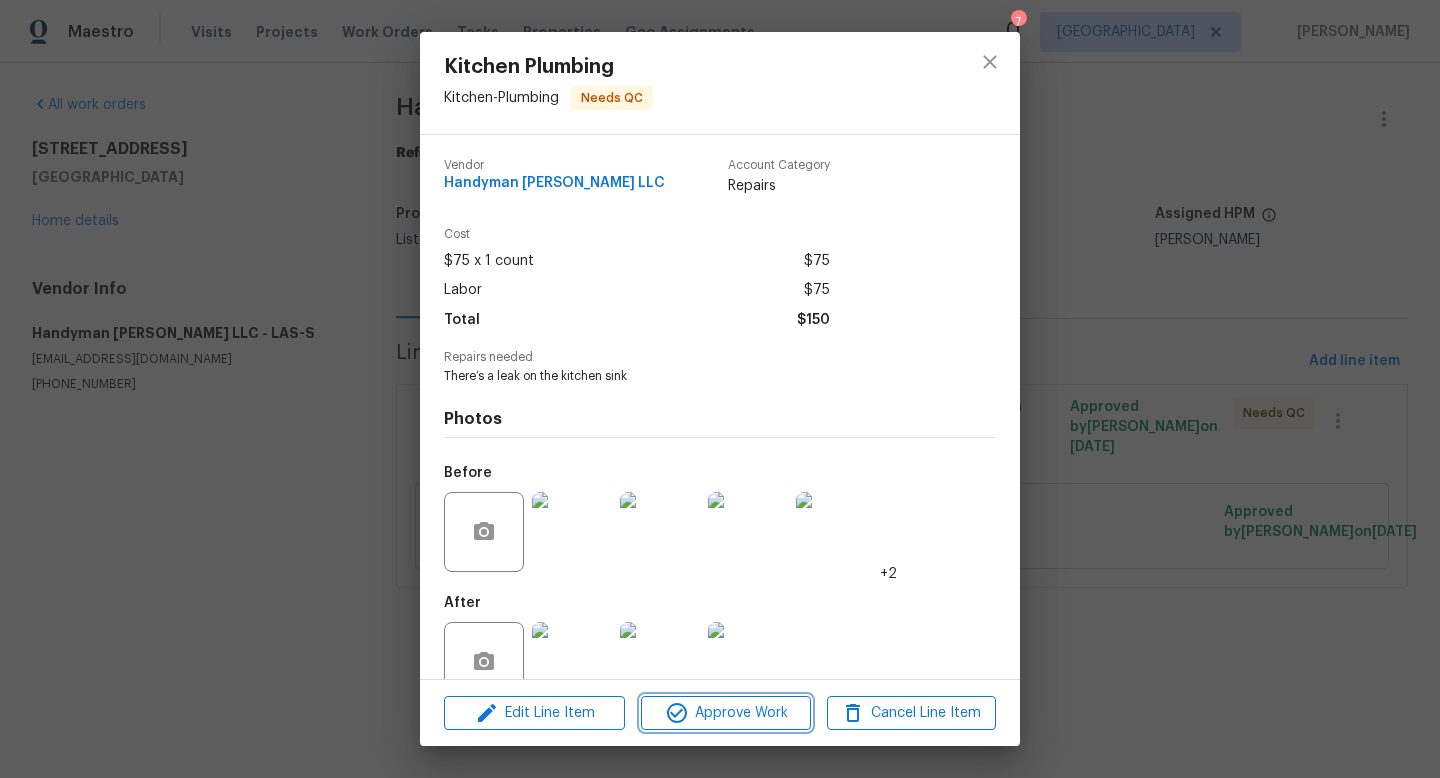 click on "Approve Work" at bounding box center [725, 713] 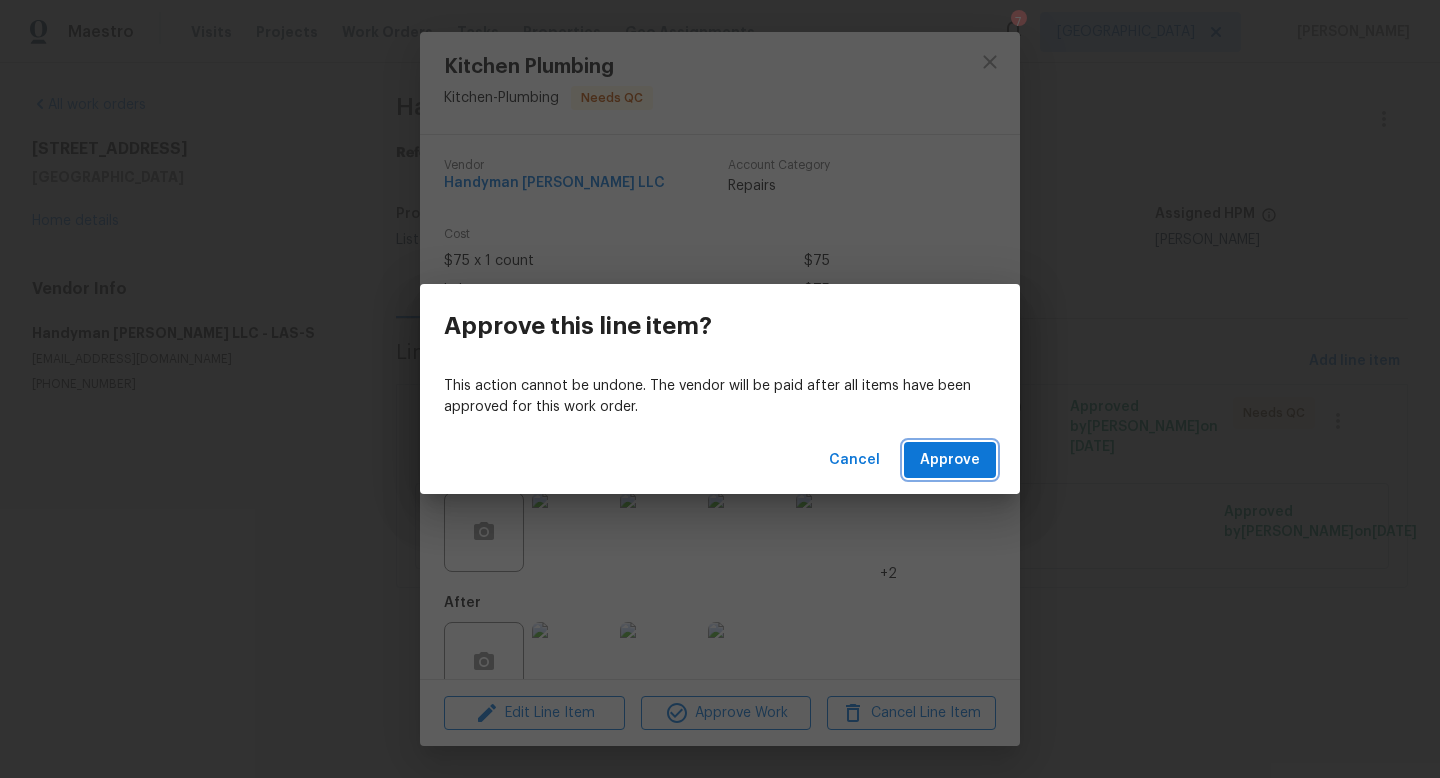 click on "Approve" at bounding box center [950, 460] 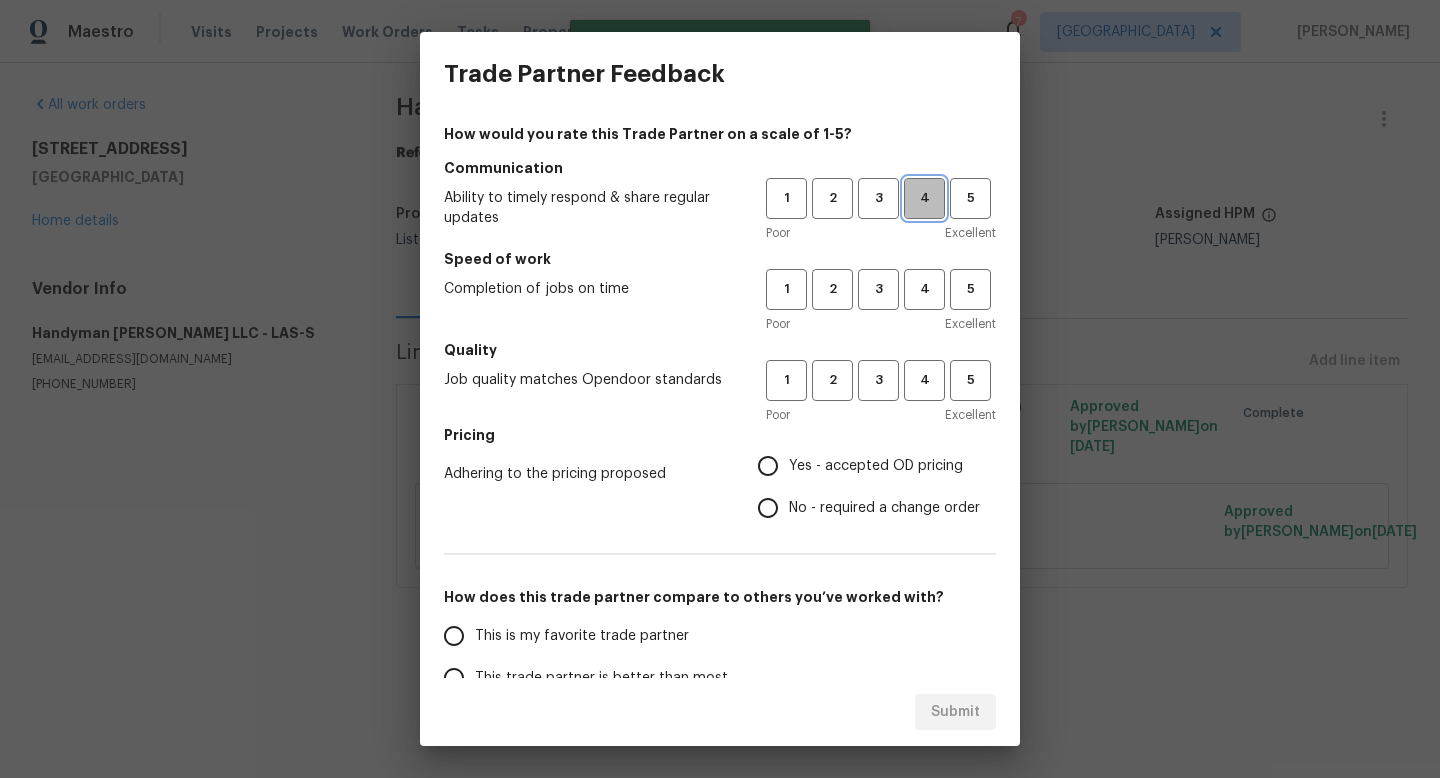 click on "4" at bounding box center [924, 198] 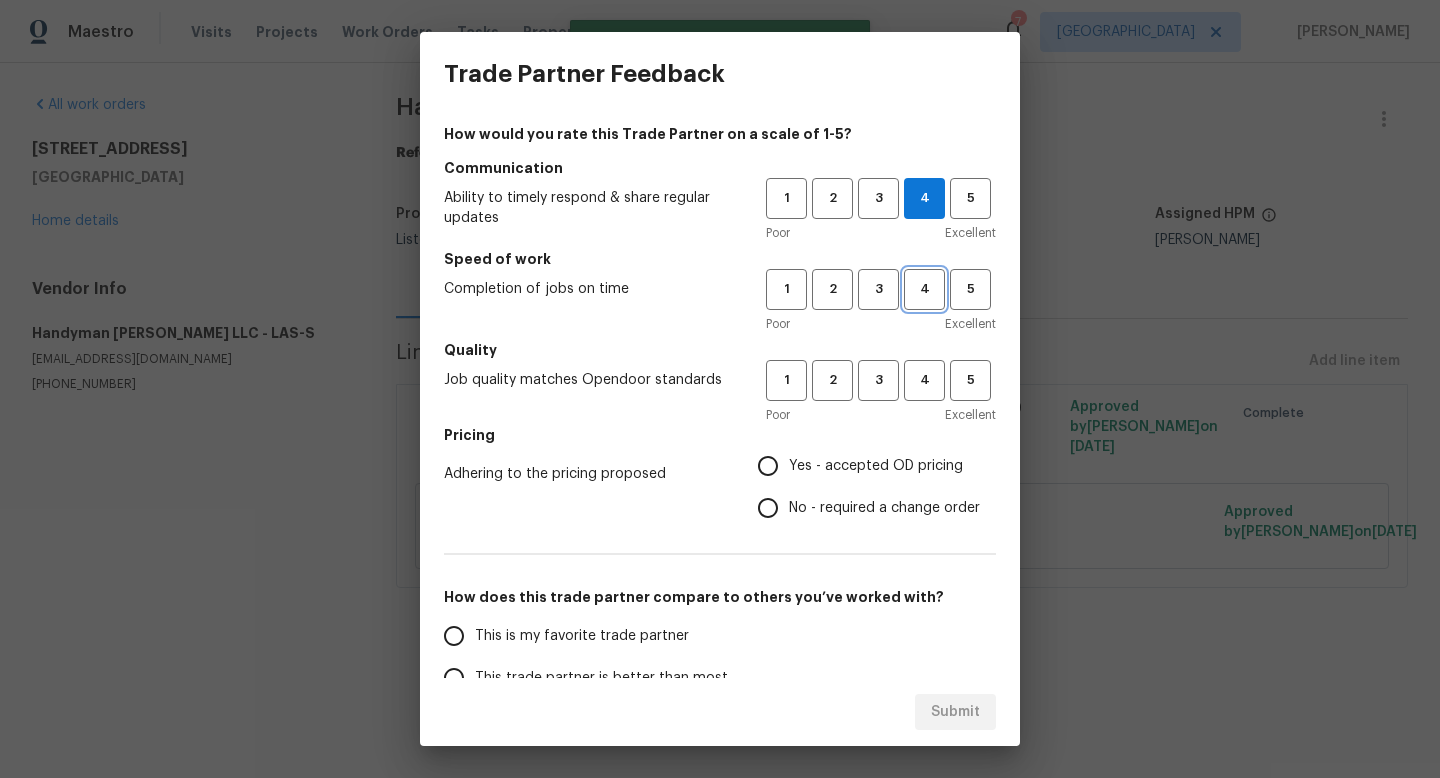 click on "4" at bounding box center [924, 289] 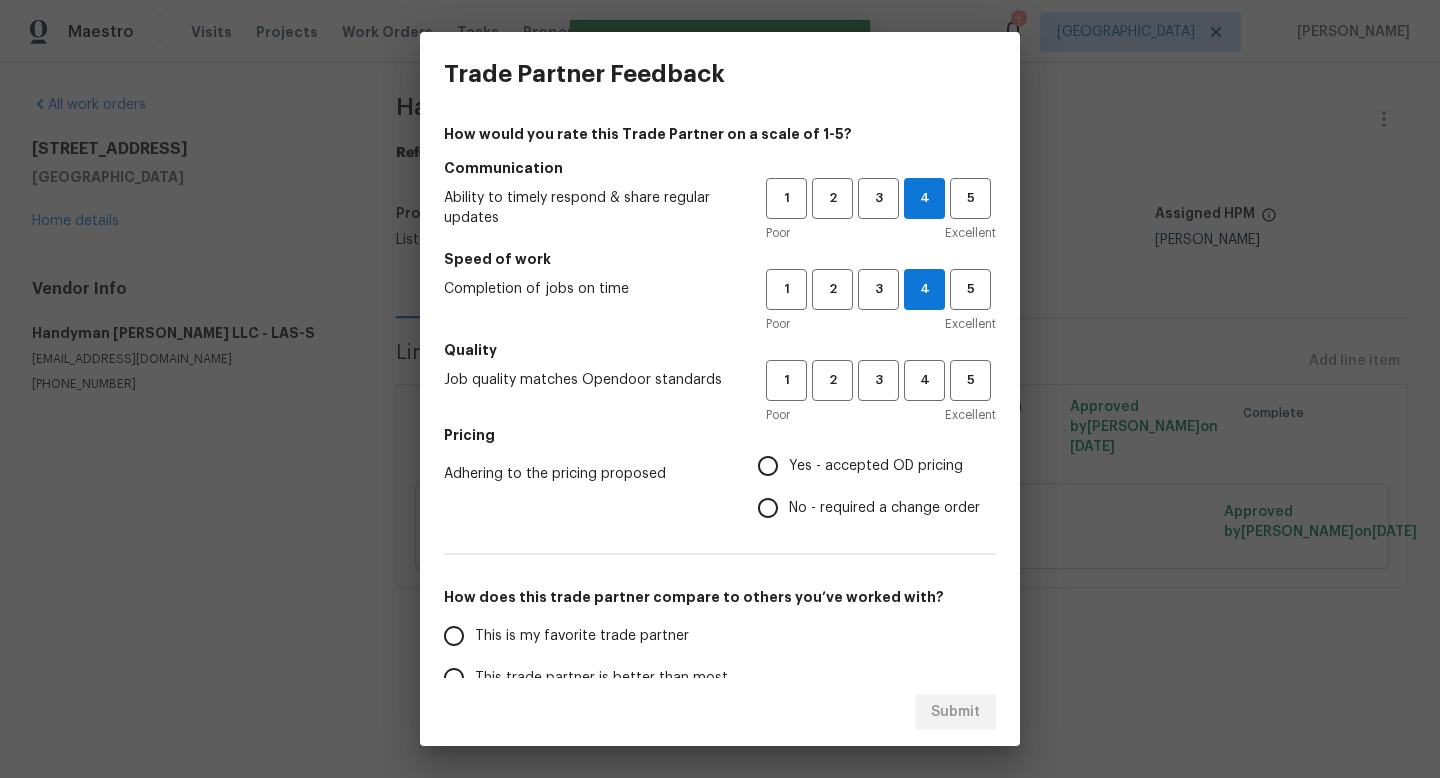 click on "Yes - accepted OD pricing" at bounding box center [876, 466] 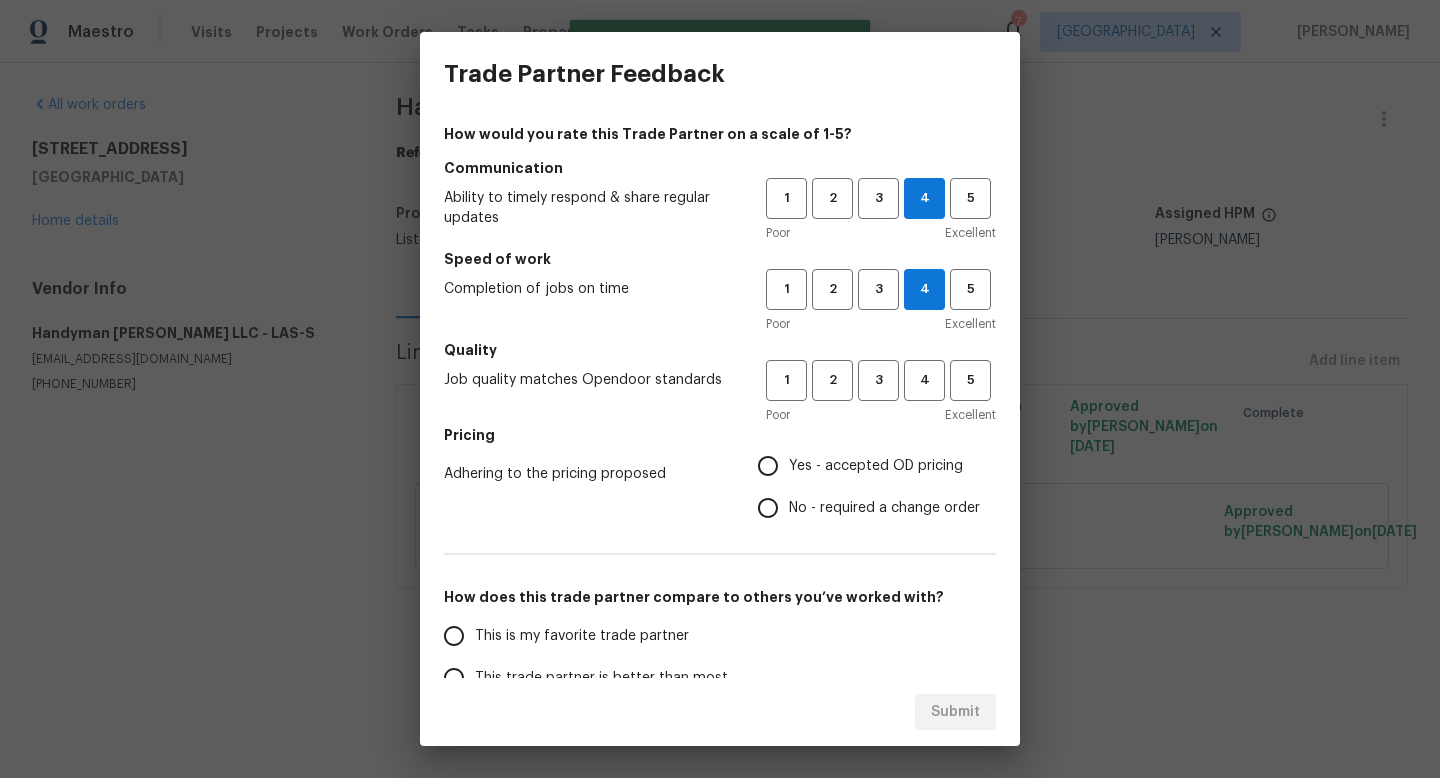 click on "Yes - accepted OD pricing" at bounding box center [768, 466] 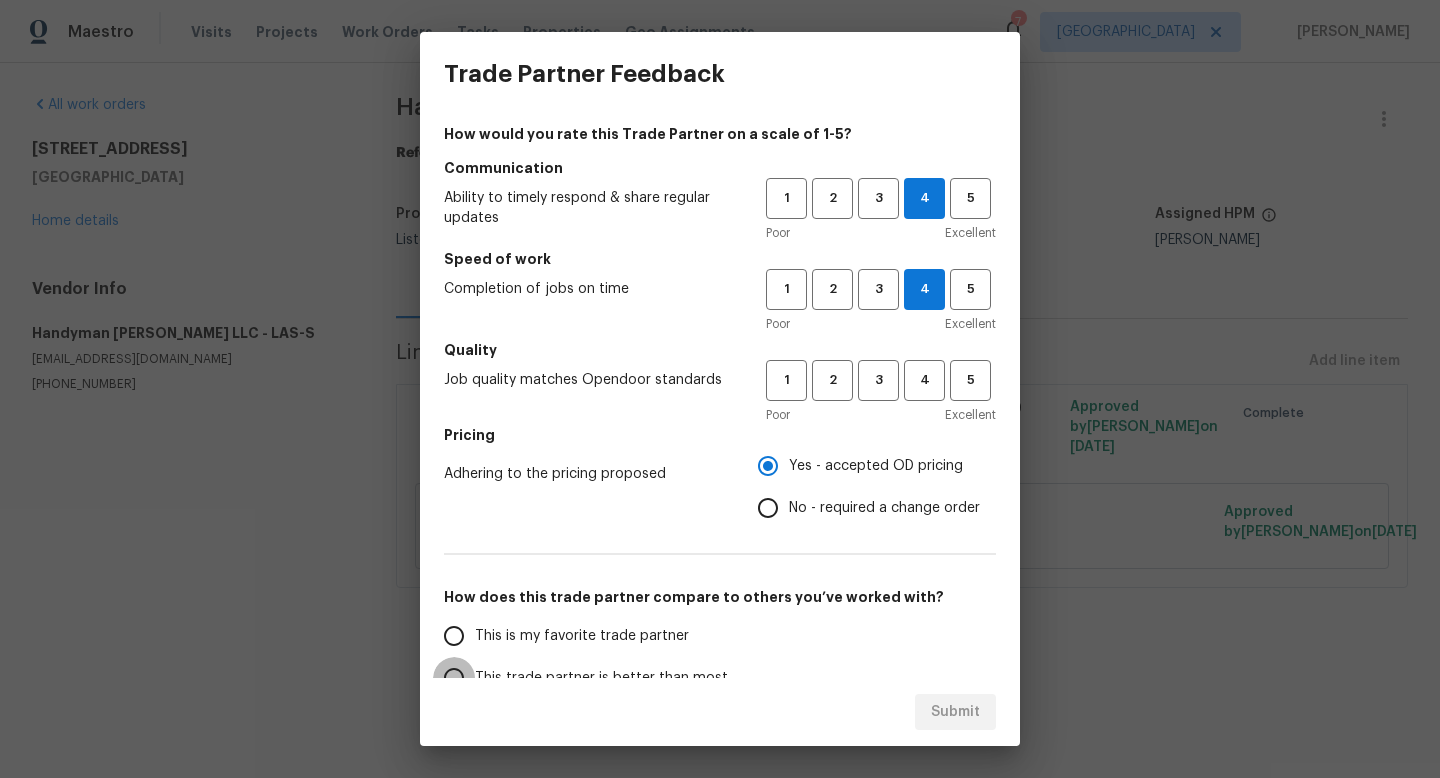 click on "This trade partner is better than most" at bounding box center (454, 678) 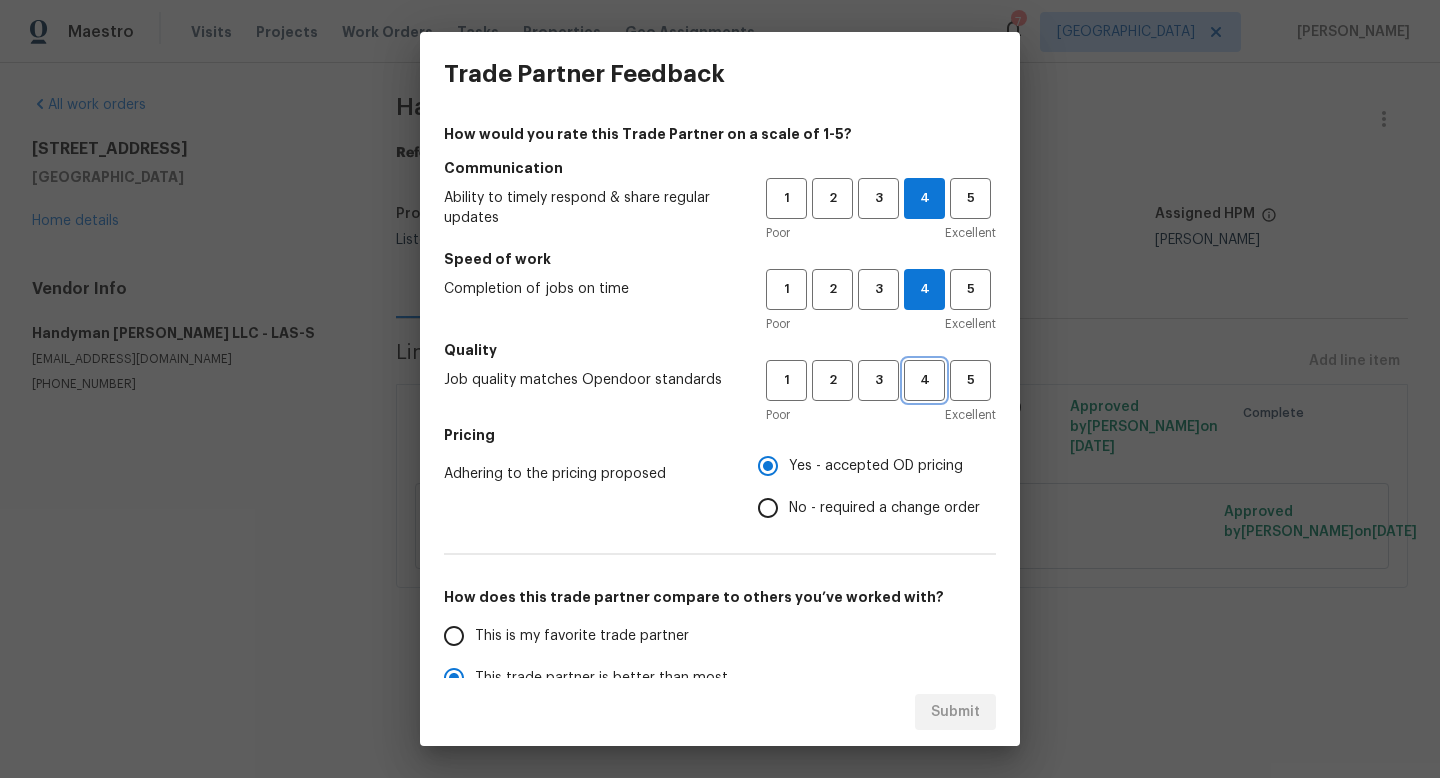 click on "4" at bounding box center [924, 380] 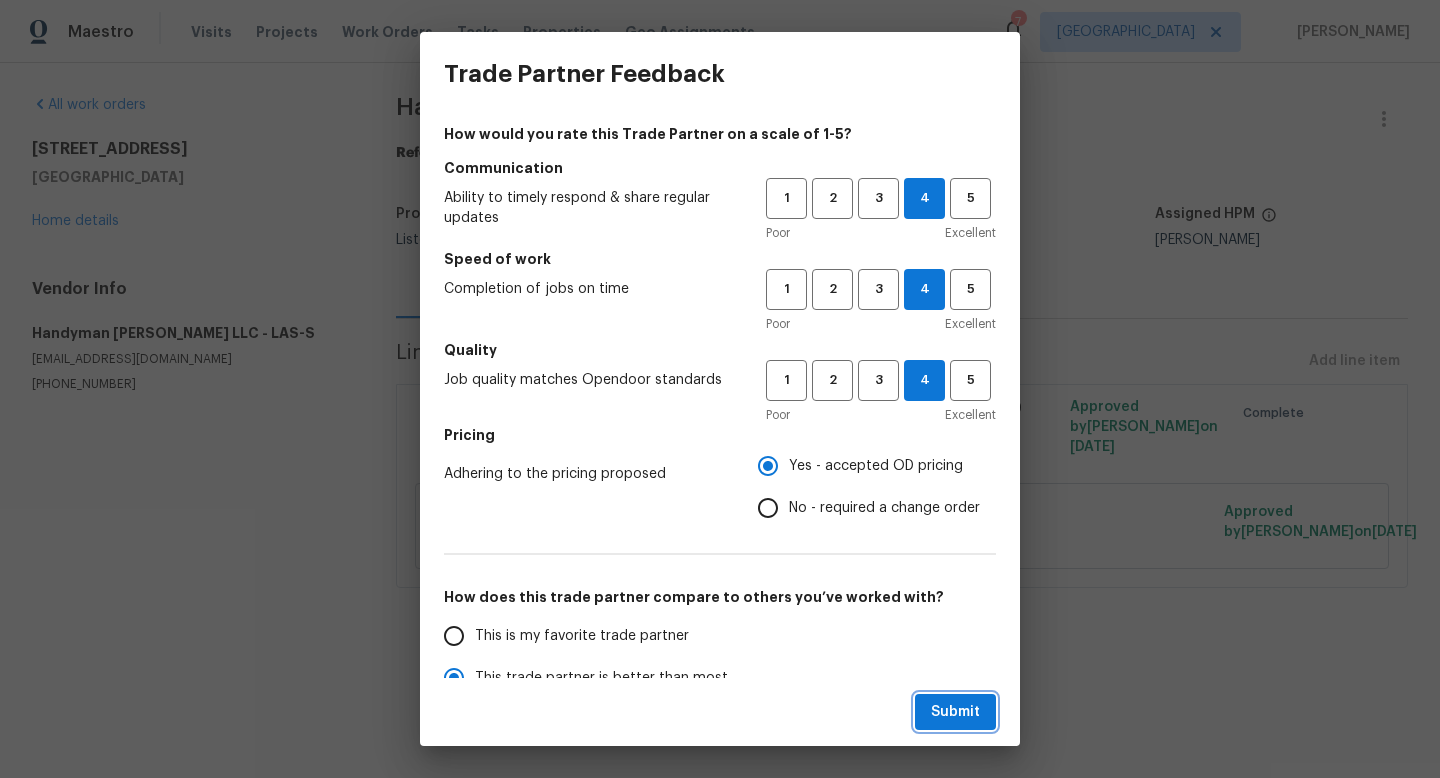 click on "Submit" at bounding box center [955, 712] 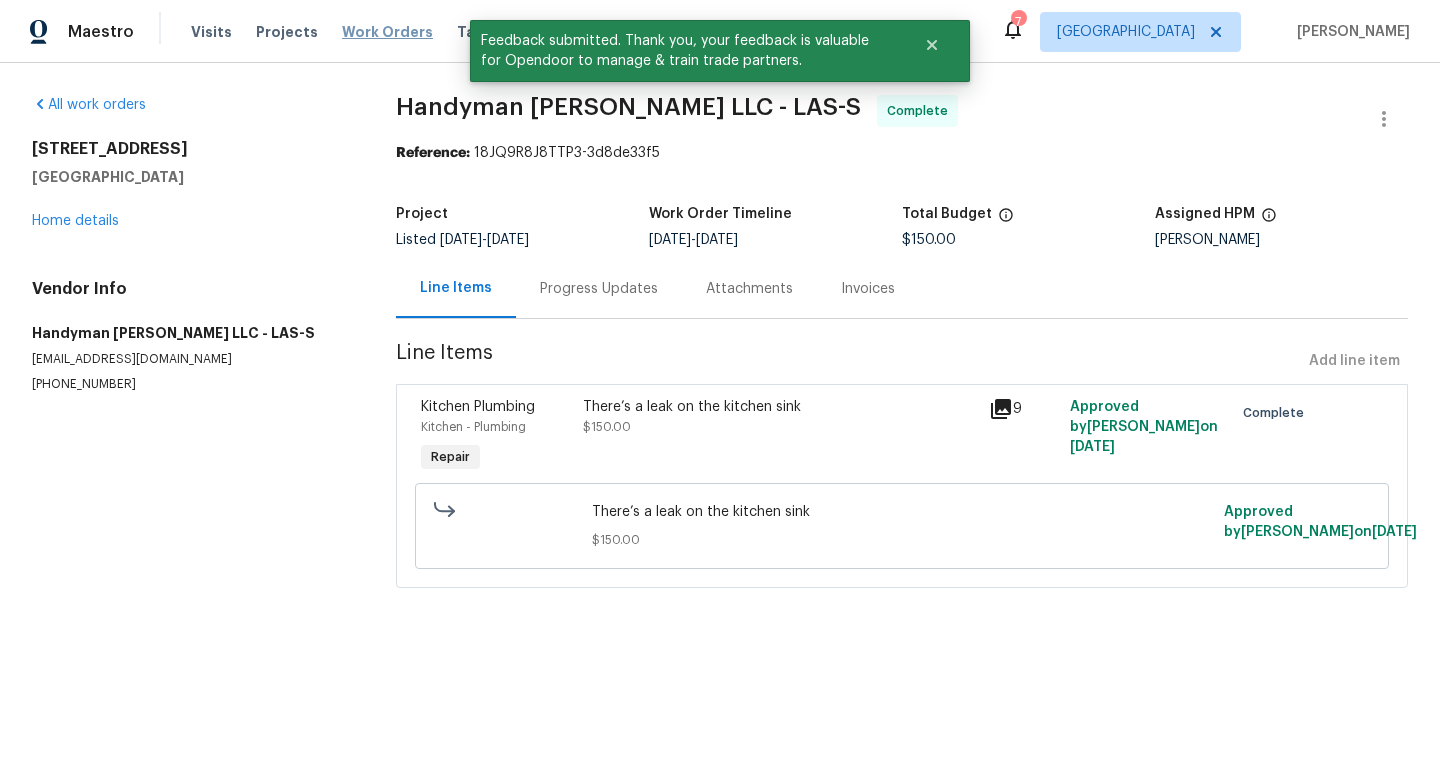 click on "Work Orders" at bounding box center [387, 32] 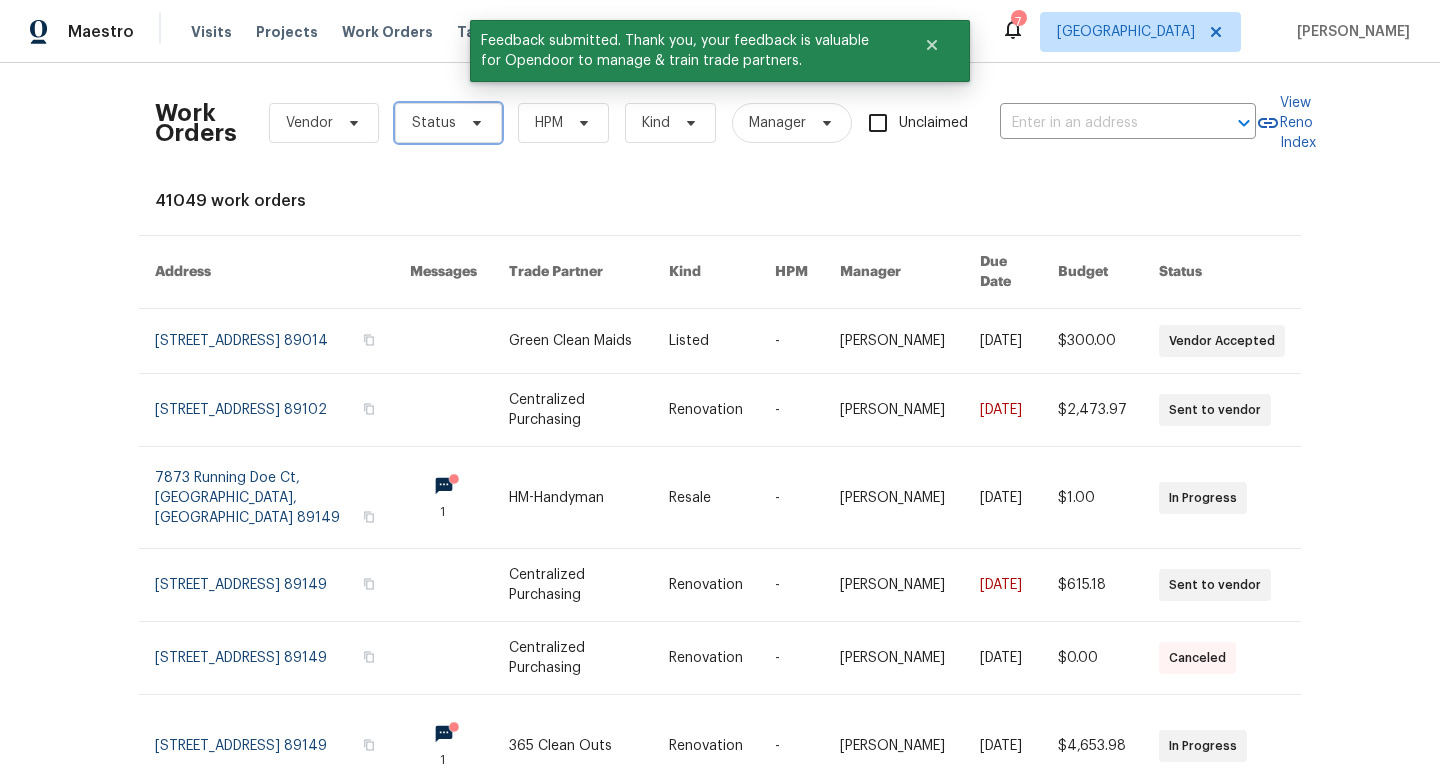 click on "Status" at bounding box center (434, 123) 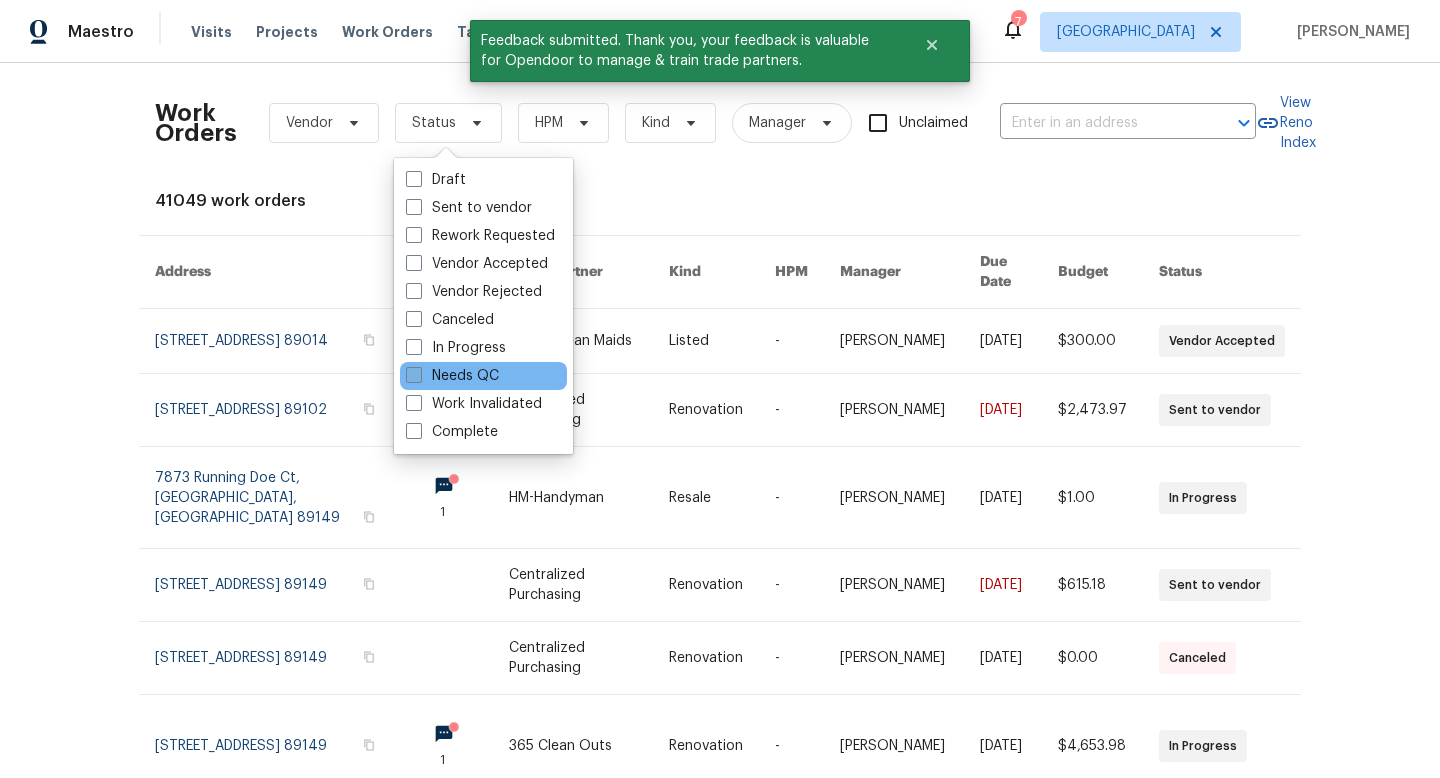 click on "Needs QC" at bounding box center (452, 376) 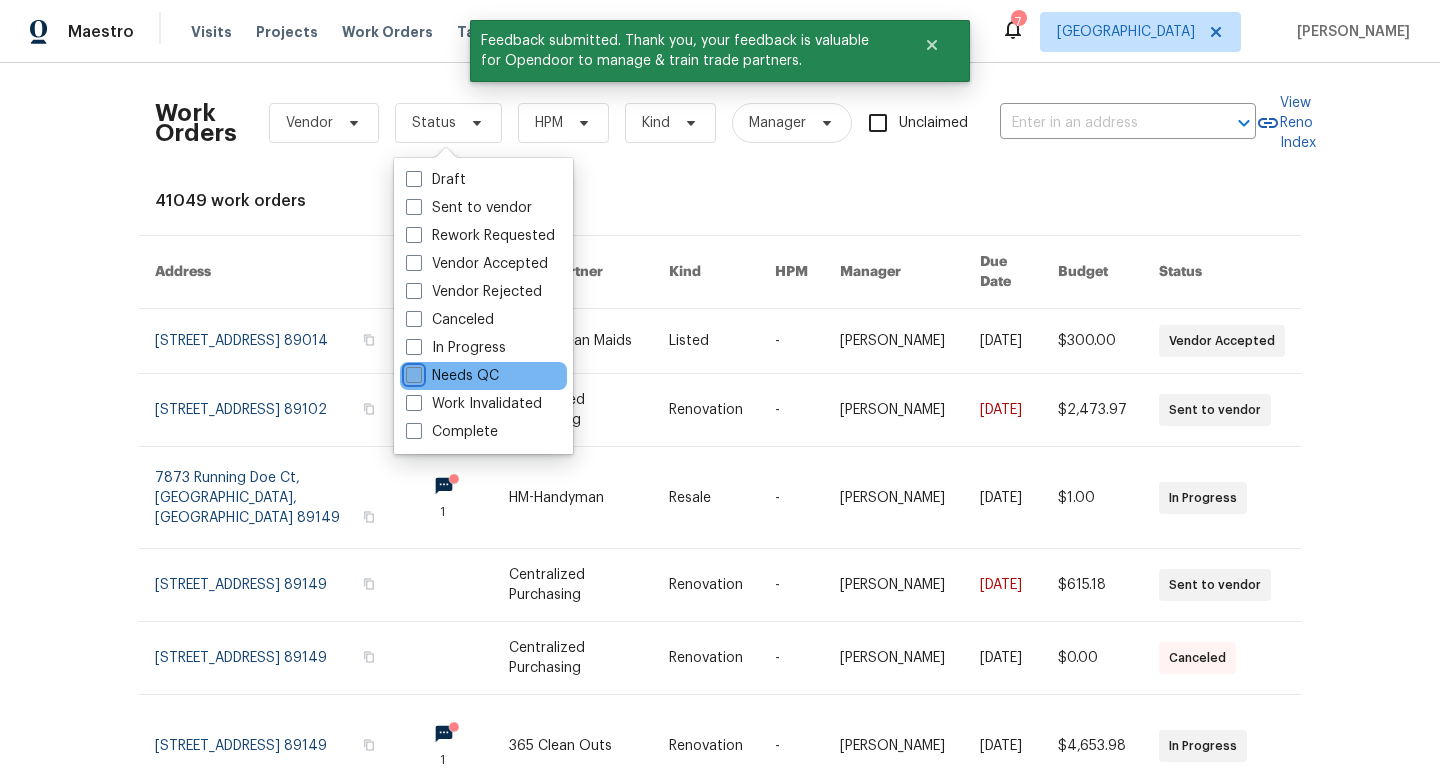 click on "Needs QC" at bounding box center [412, 372] 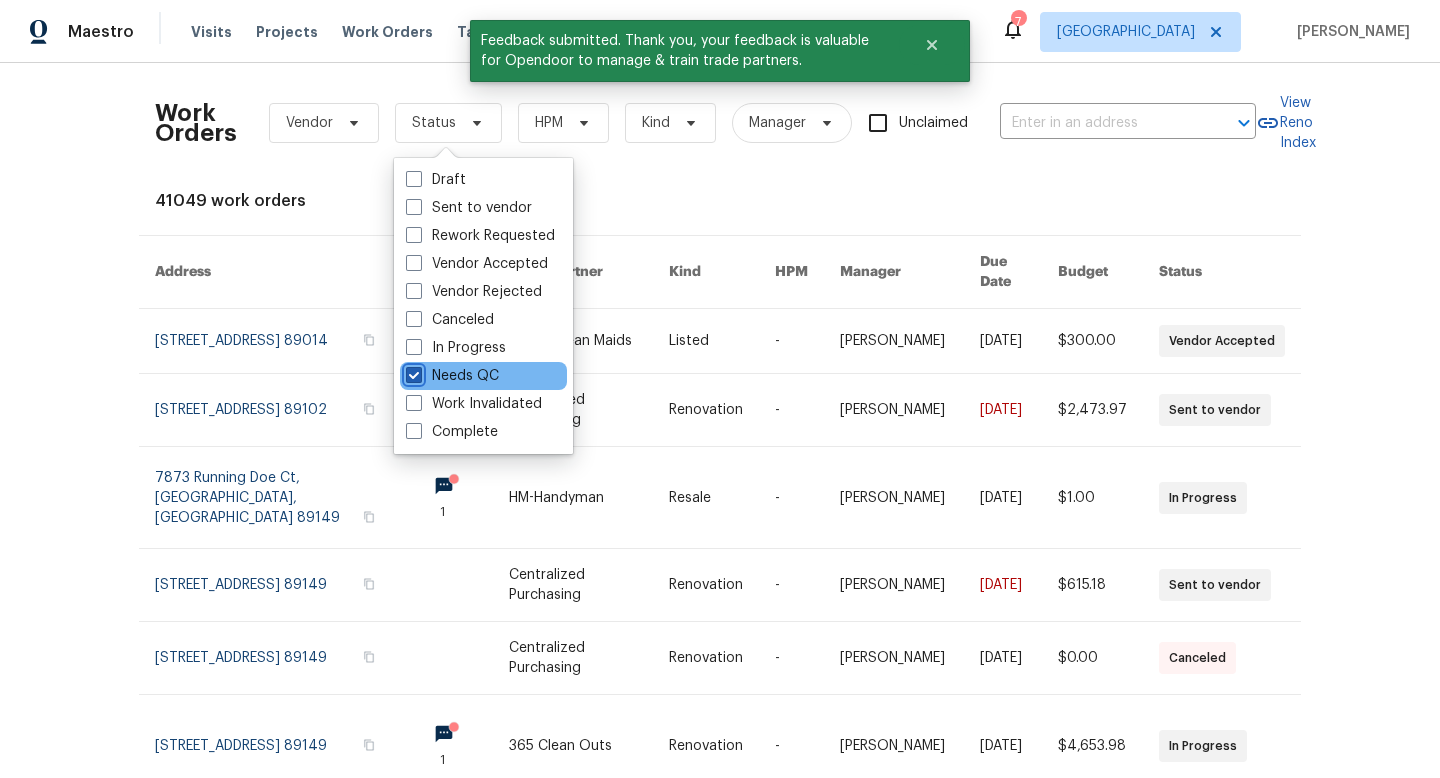 checkbox on "true" 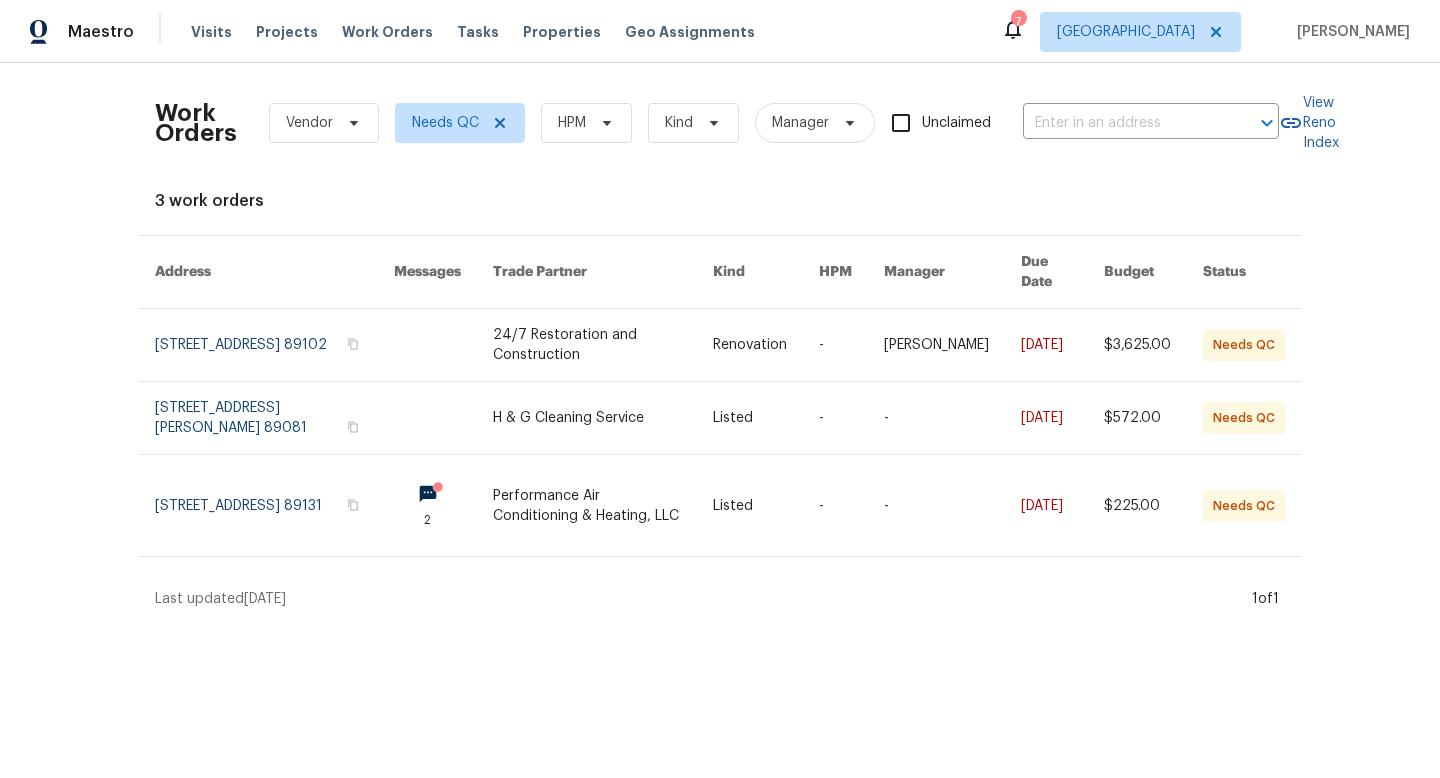 click at bounding box center (443, 505) 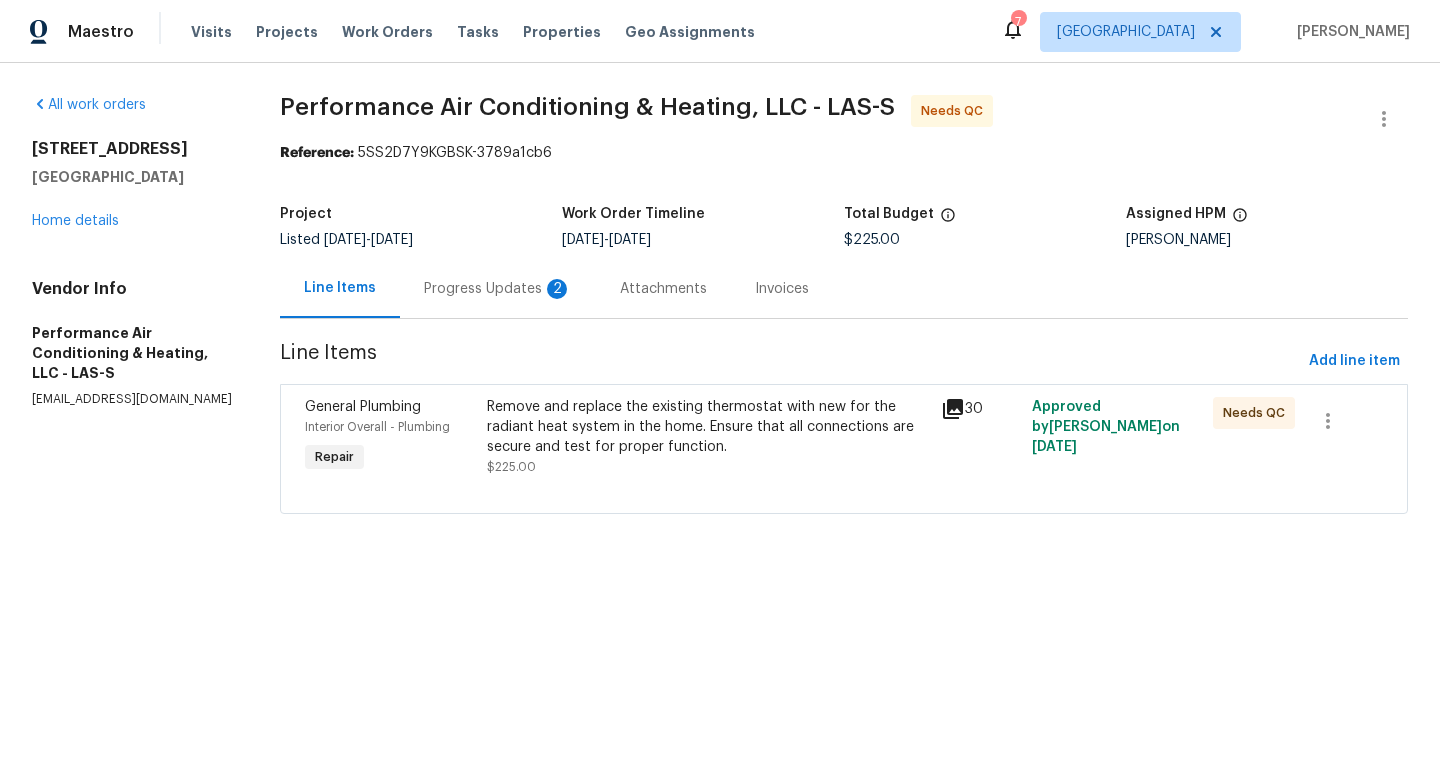 click on "Progress Updates 2" at bounding box center [498, 288] 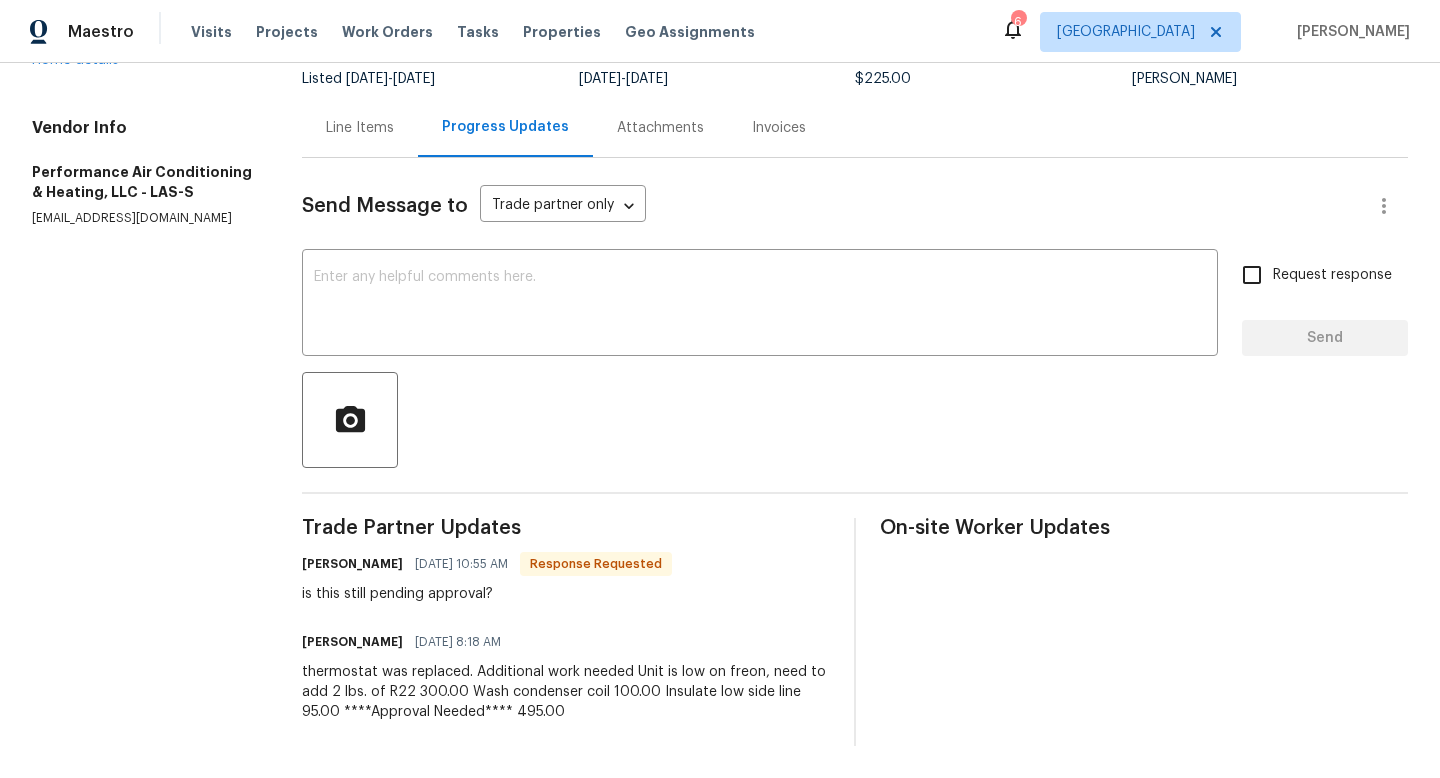 scroll, scrollTop: 161, scrollLeft: 0, axis: vertical 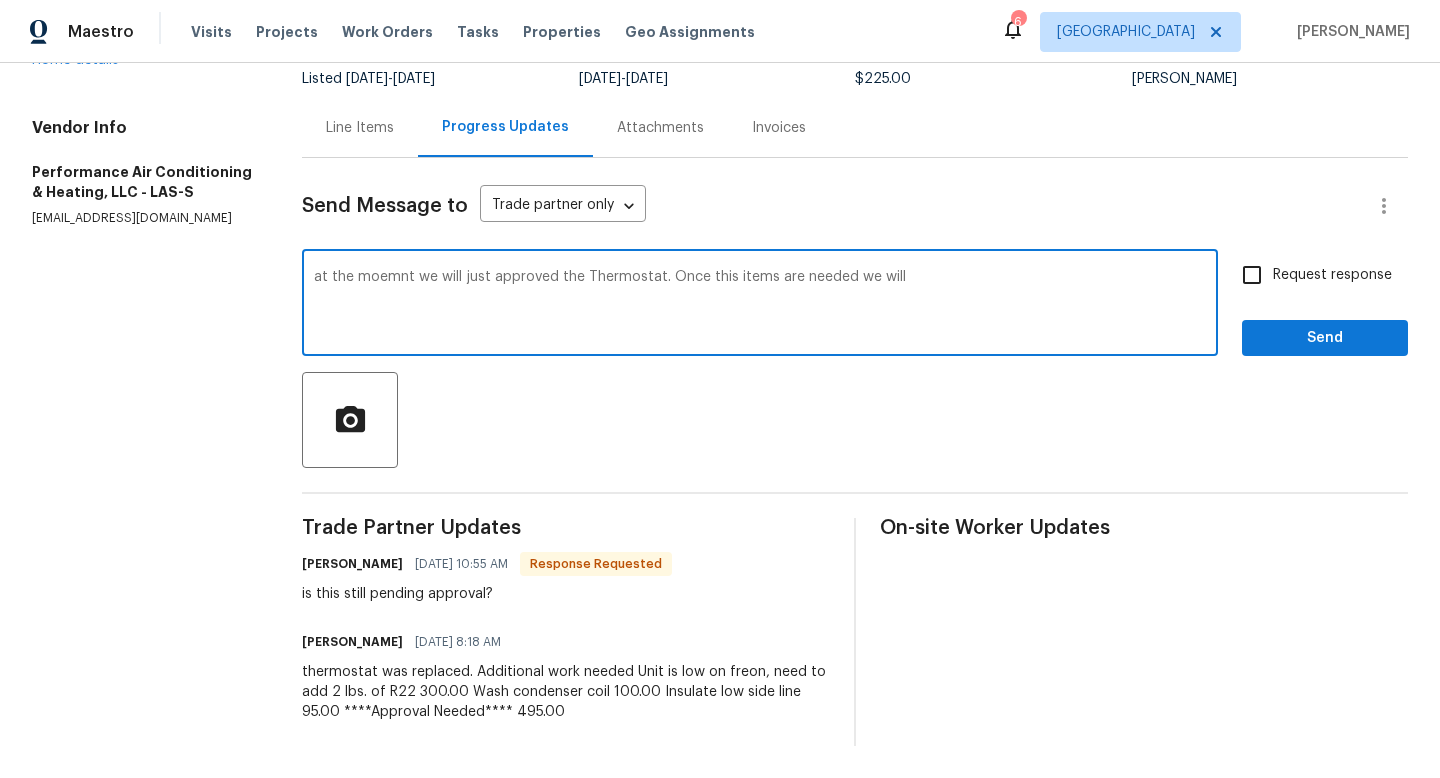 click on "at the moemnt we will just approved the Thermostat. Once this items are needed we will" at bounding box center [760, 305] 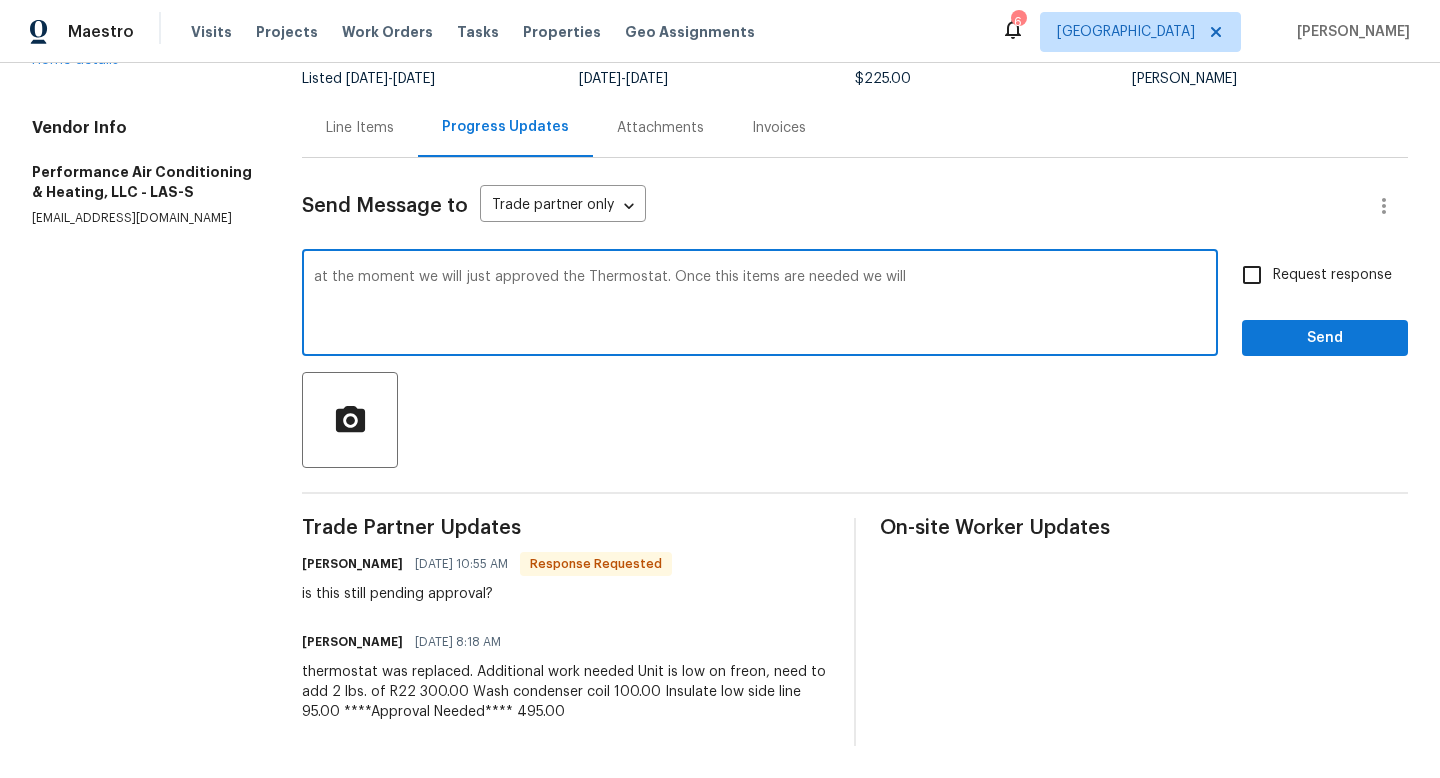 click on "at the moment we will just approved the Thermostat. Once this items are needed we will" at bounding box center (760, 305) 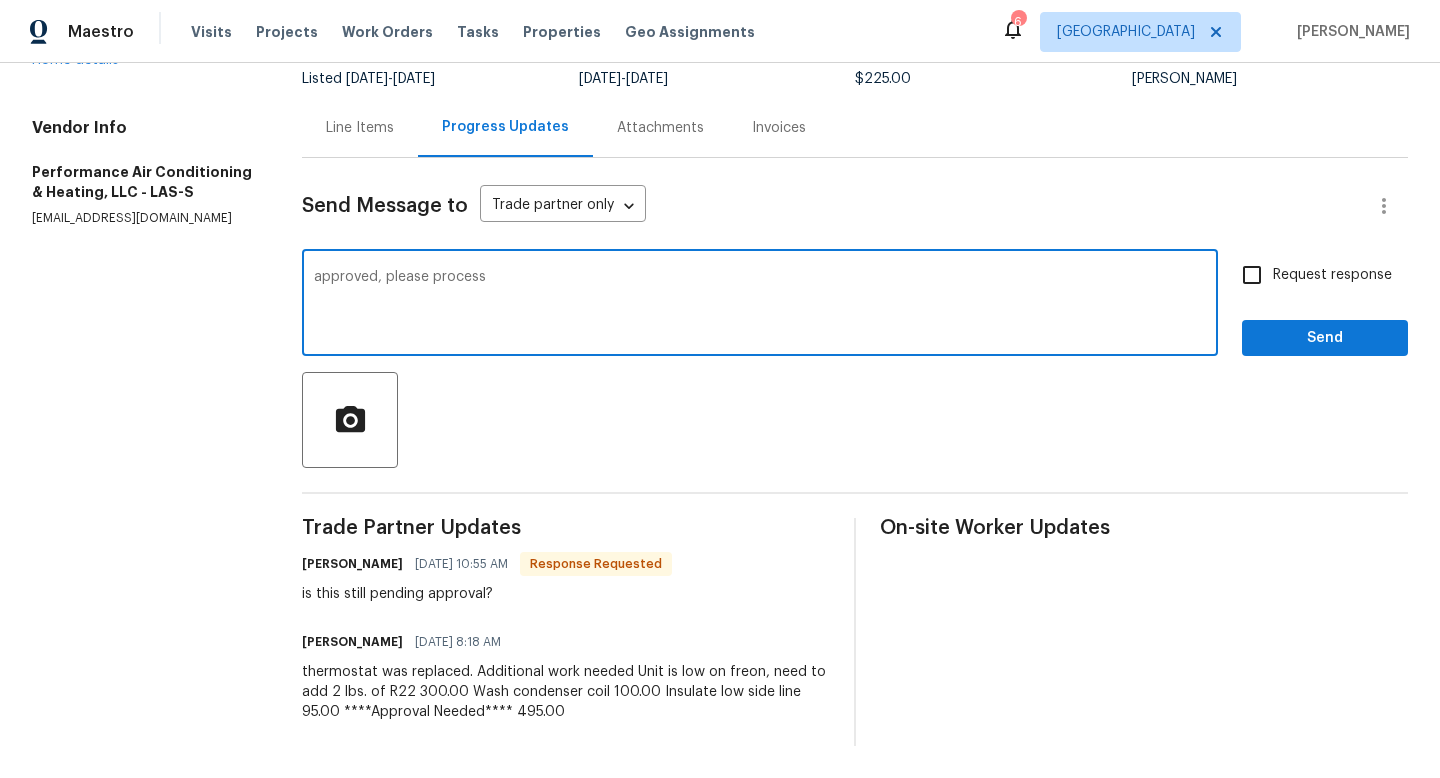 type on "approved, please process" 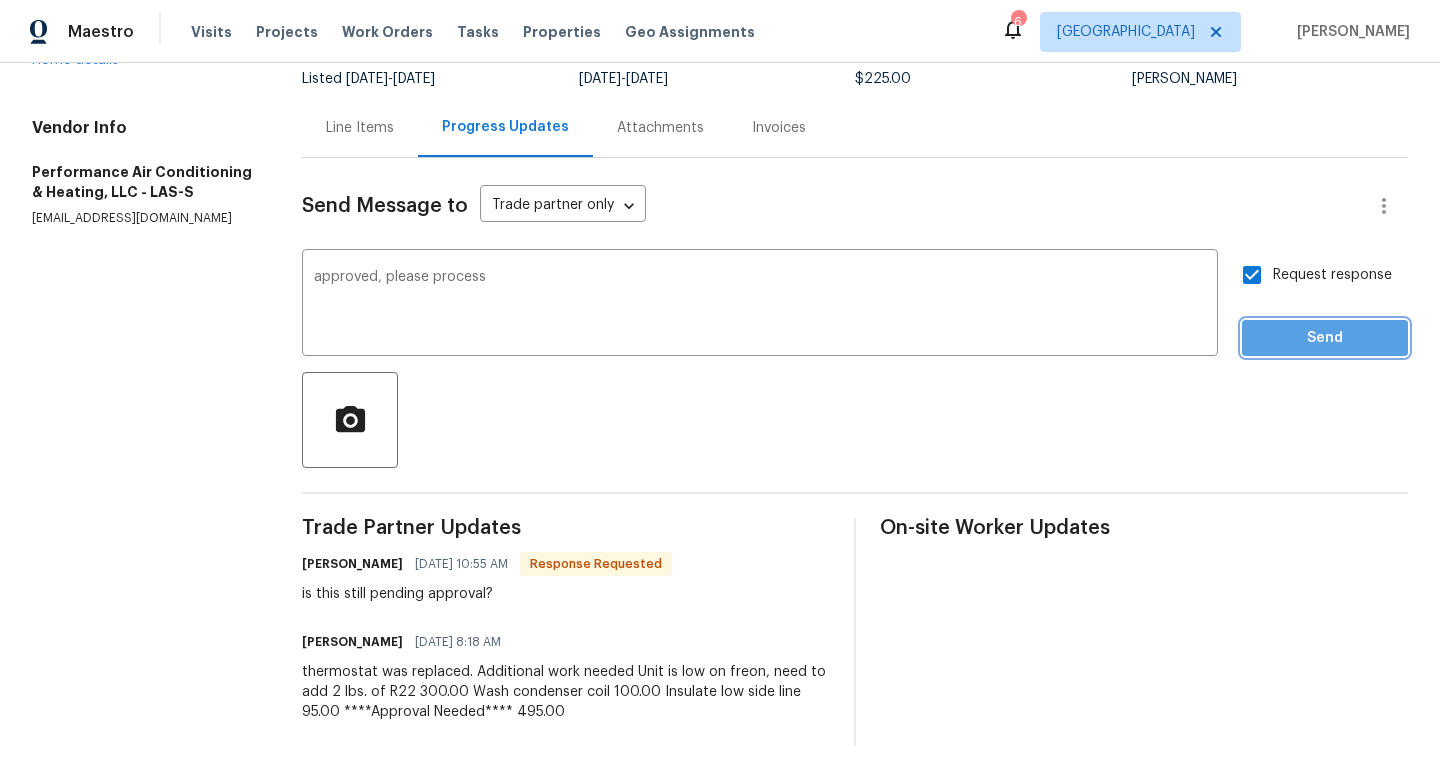 click on "Send" at bounding box center (1325, 338) 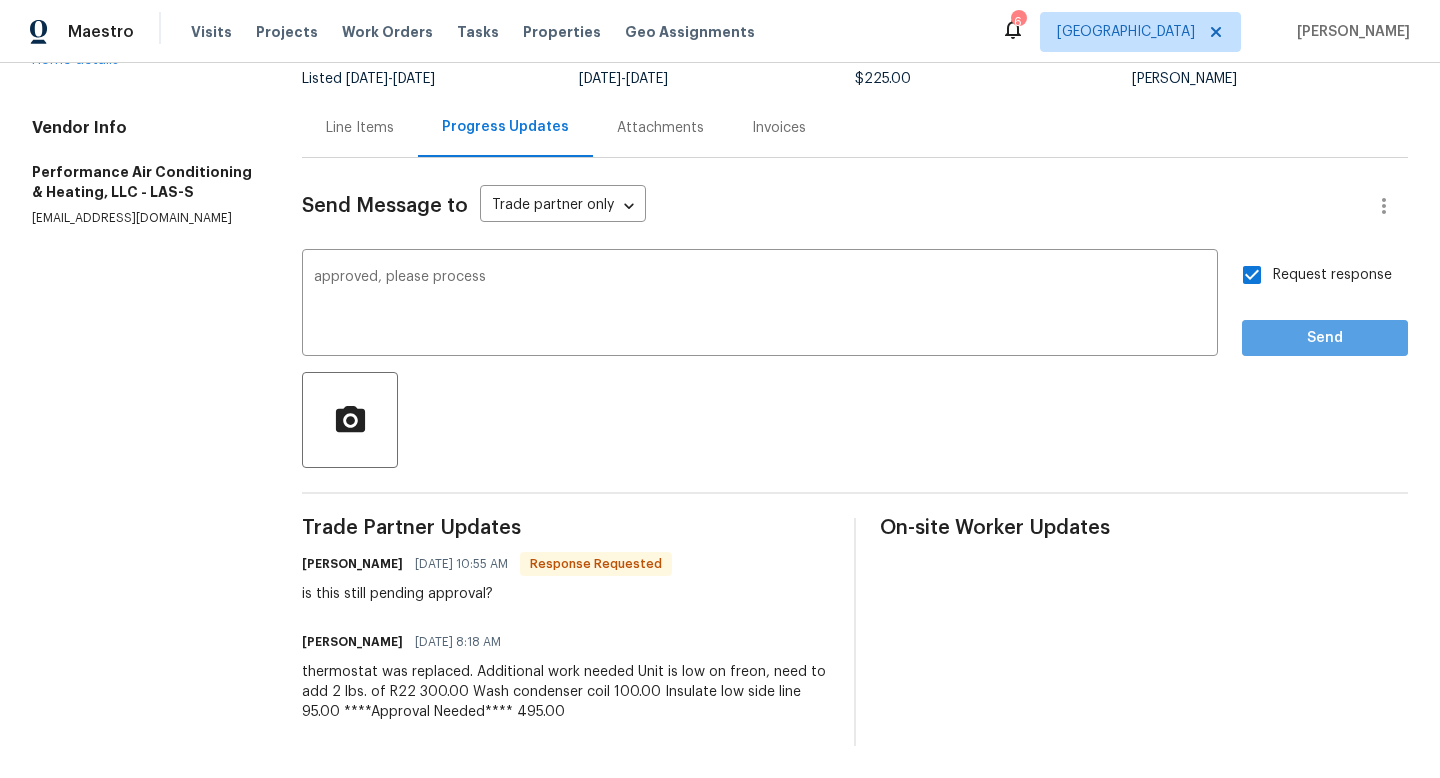 scroll, scrollTop: 0, scrollLeft: 0, axis: both 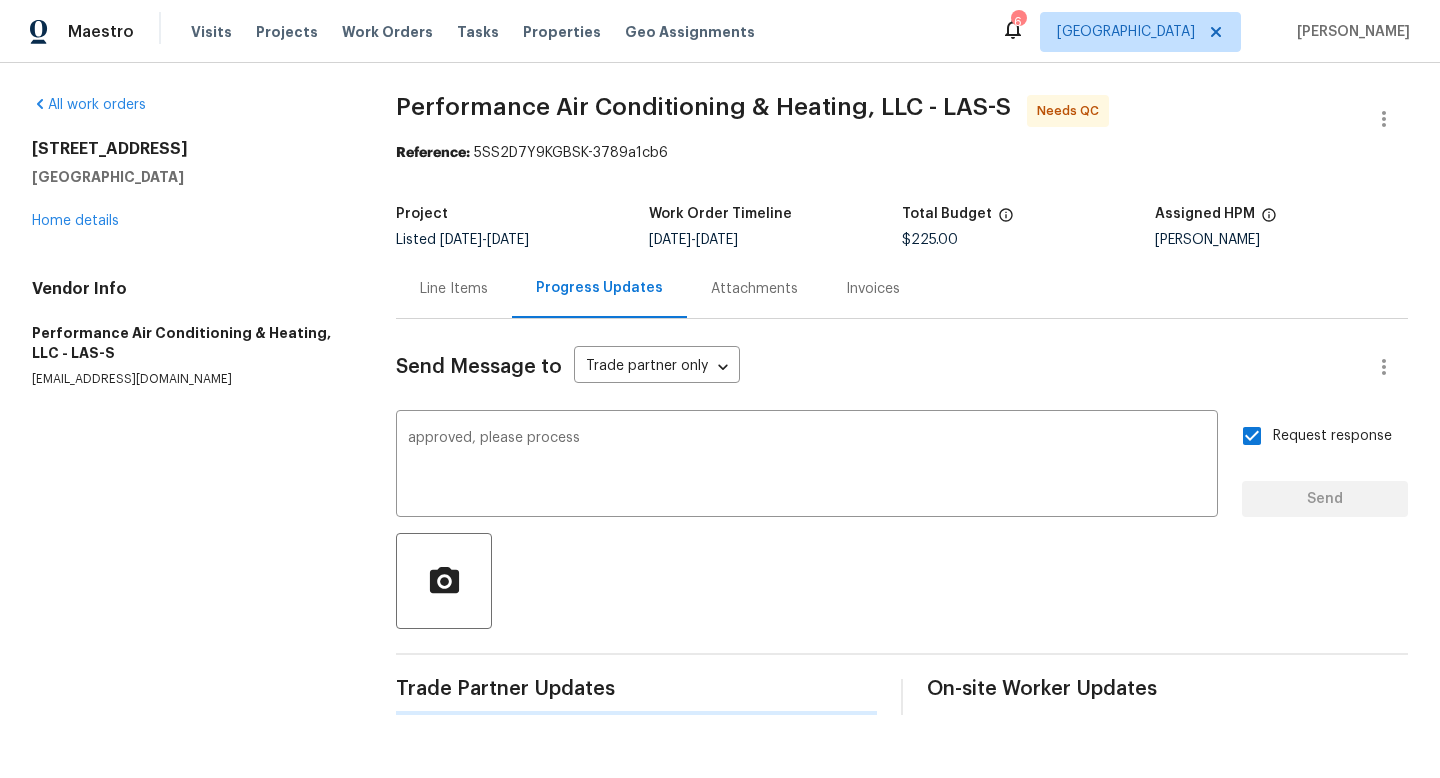 type 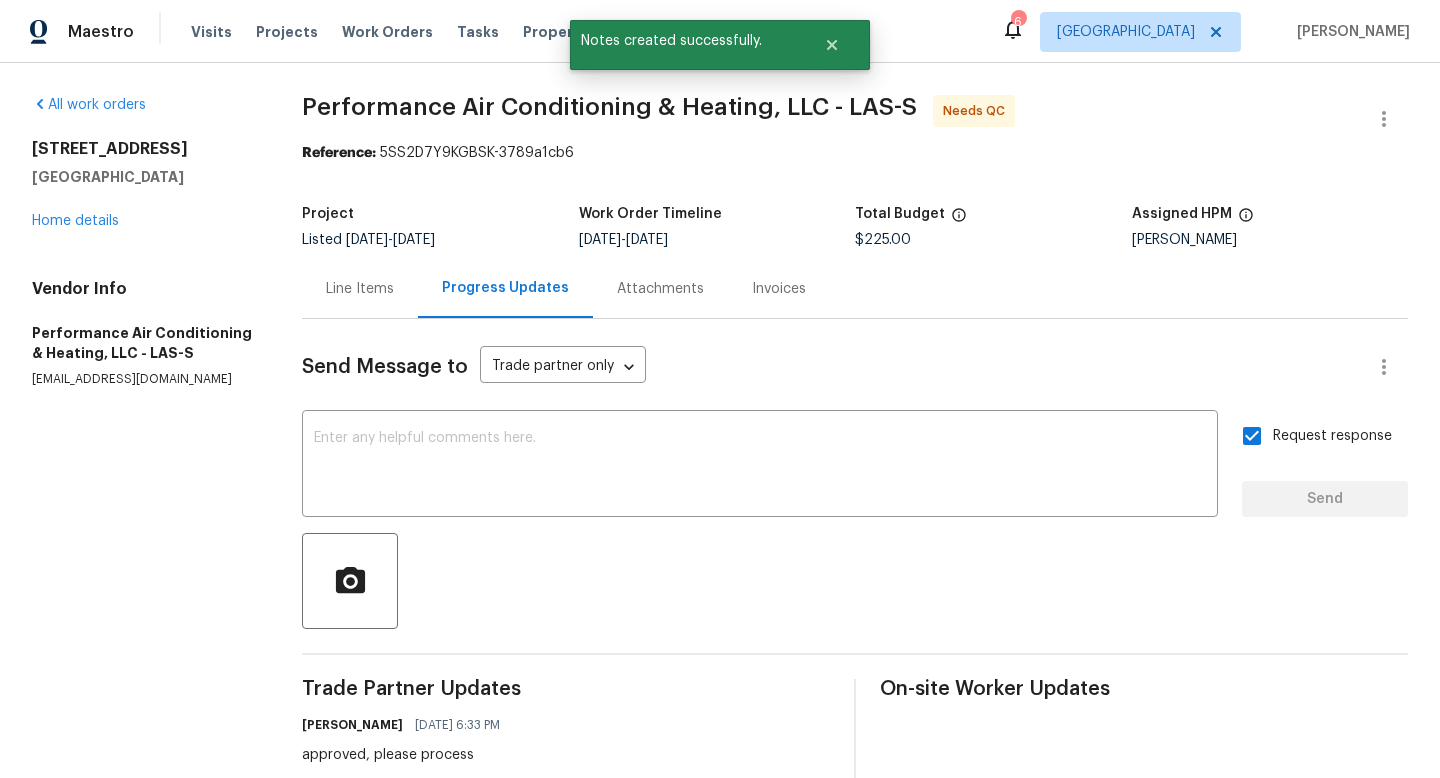 click on "Line Items" at bounding box center (360, 289) 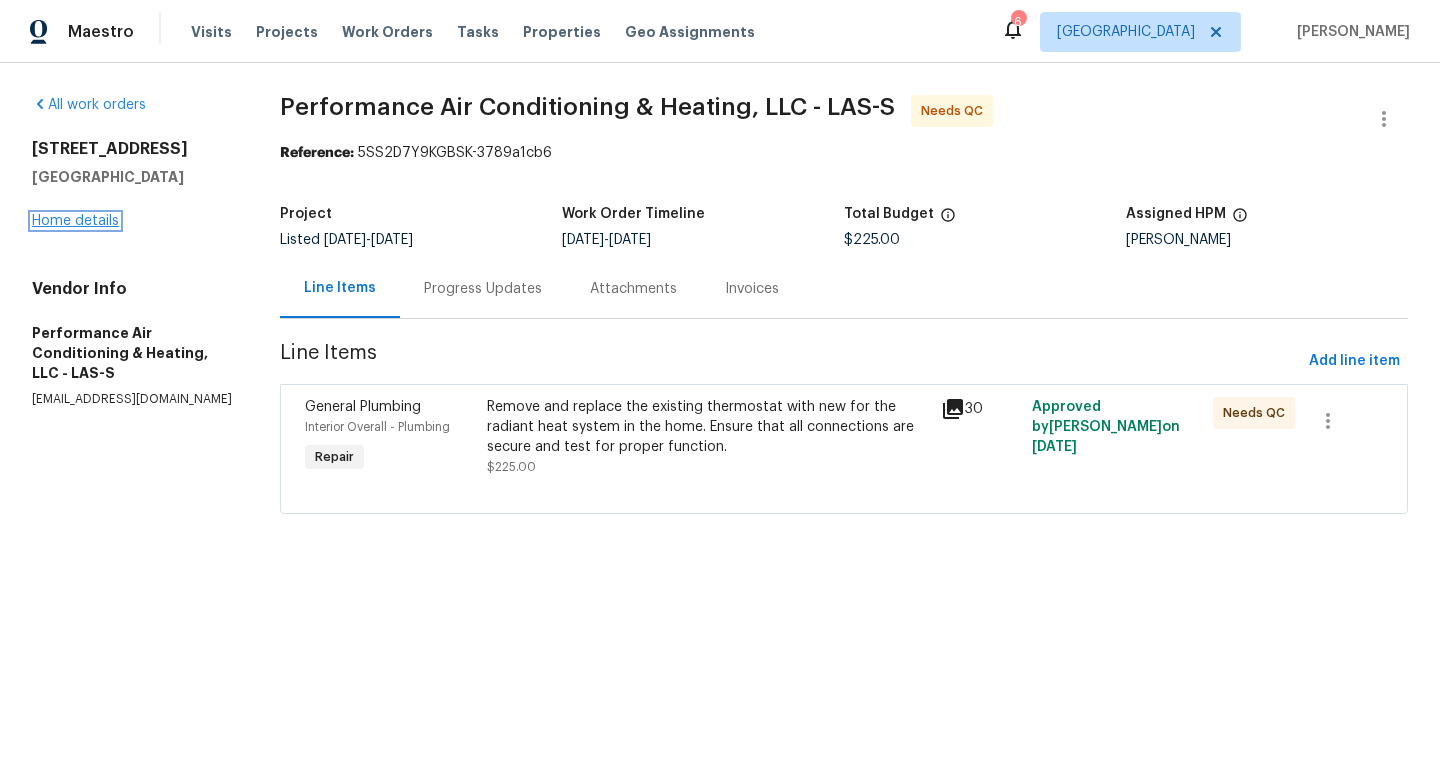 click on "Home details" at bounding box center [75, 221] 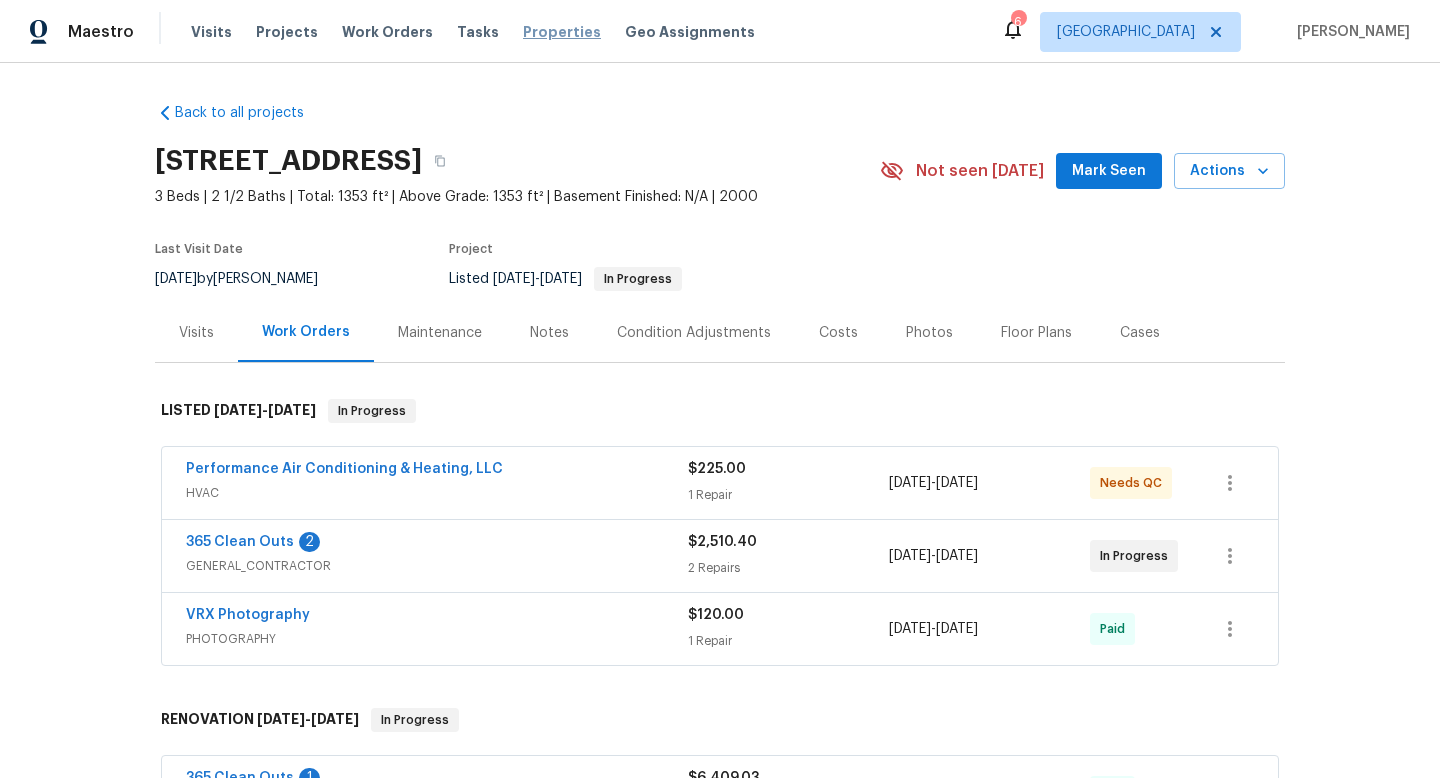 click on "Properties" at bounding box center (562, 32) 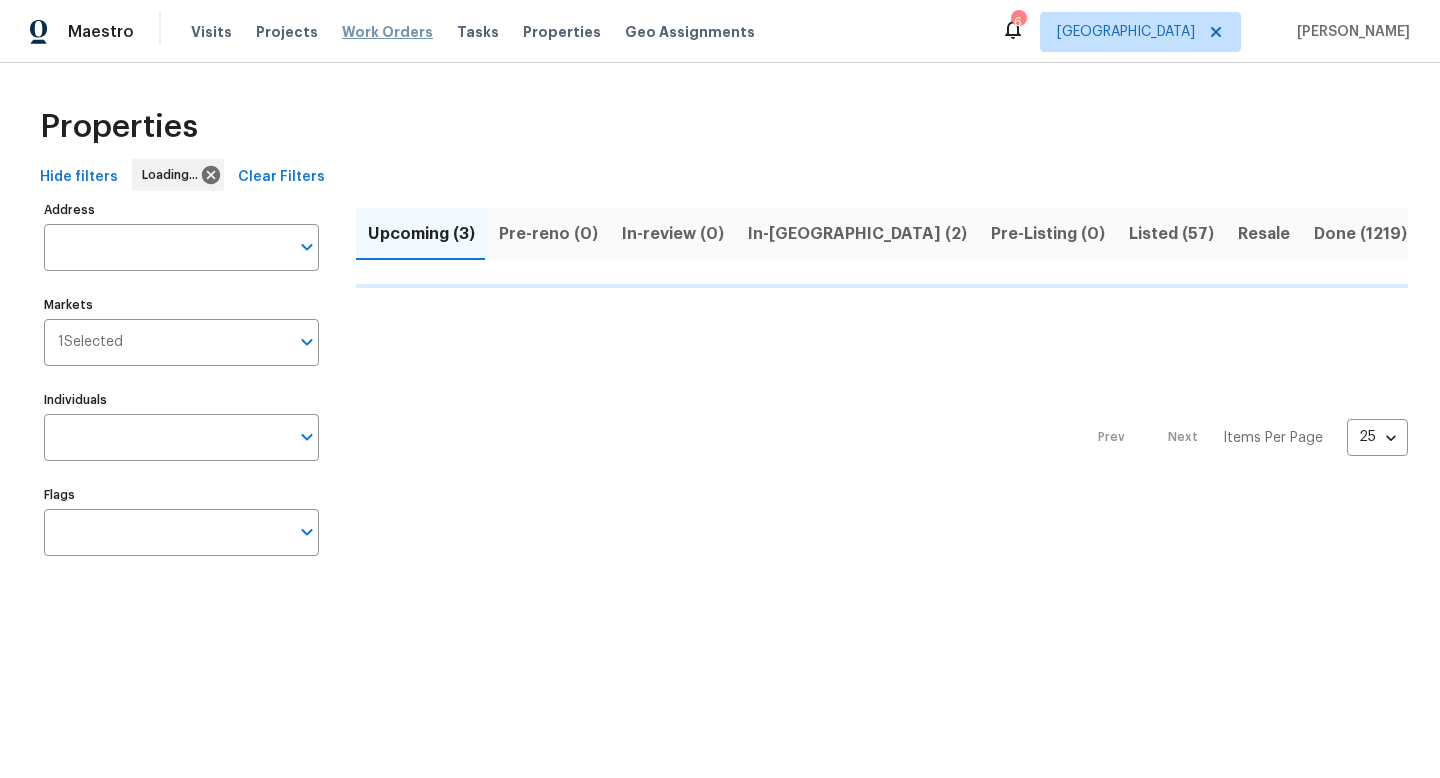 click on "Work Orders" at bounding box center [387, 32] 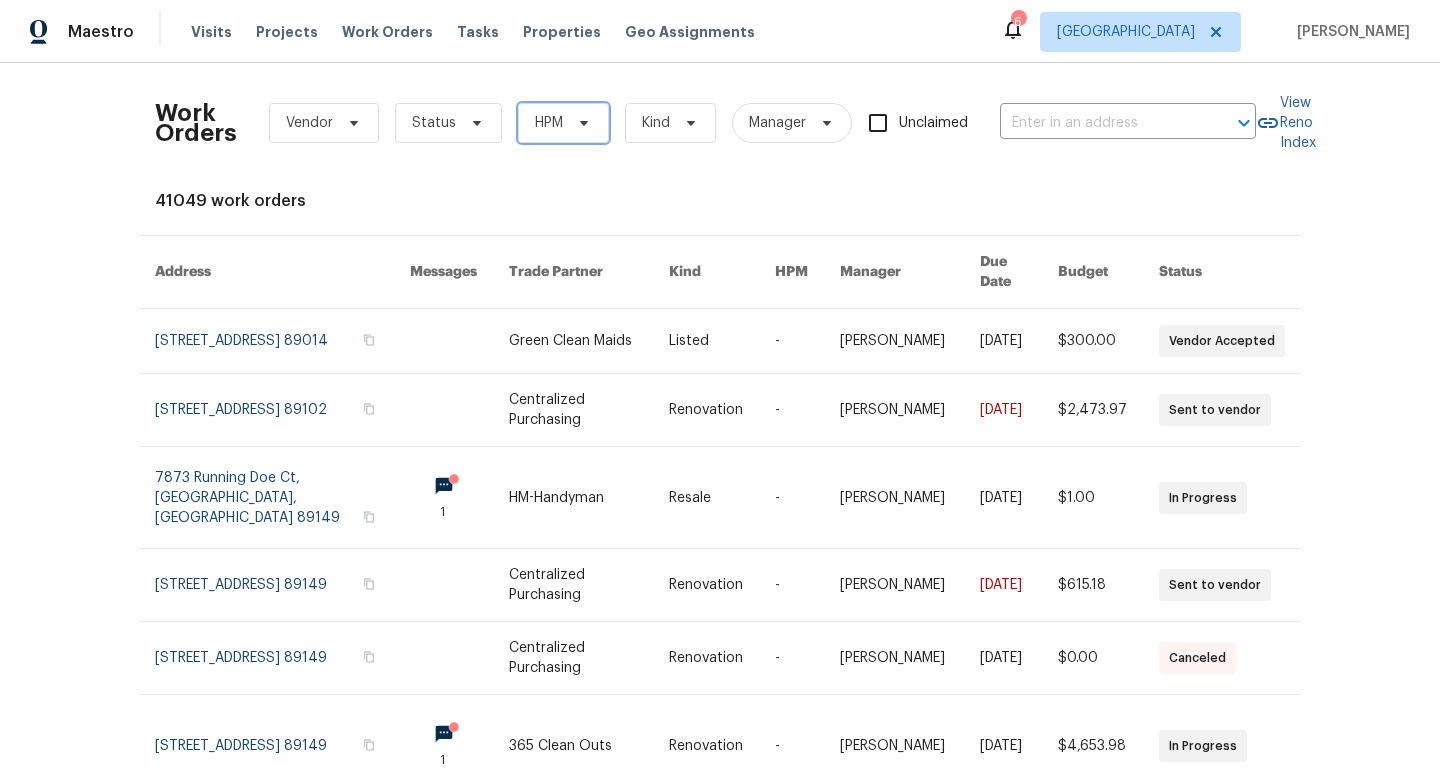click on "HPM" at bounding box center [563, 123] 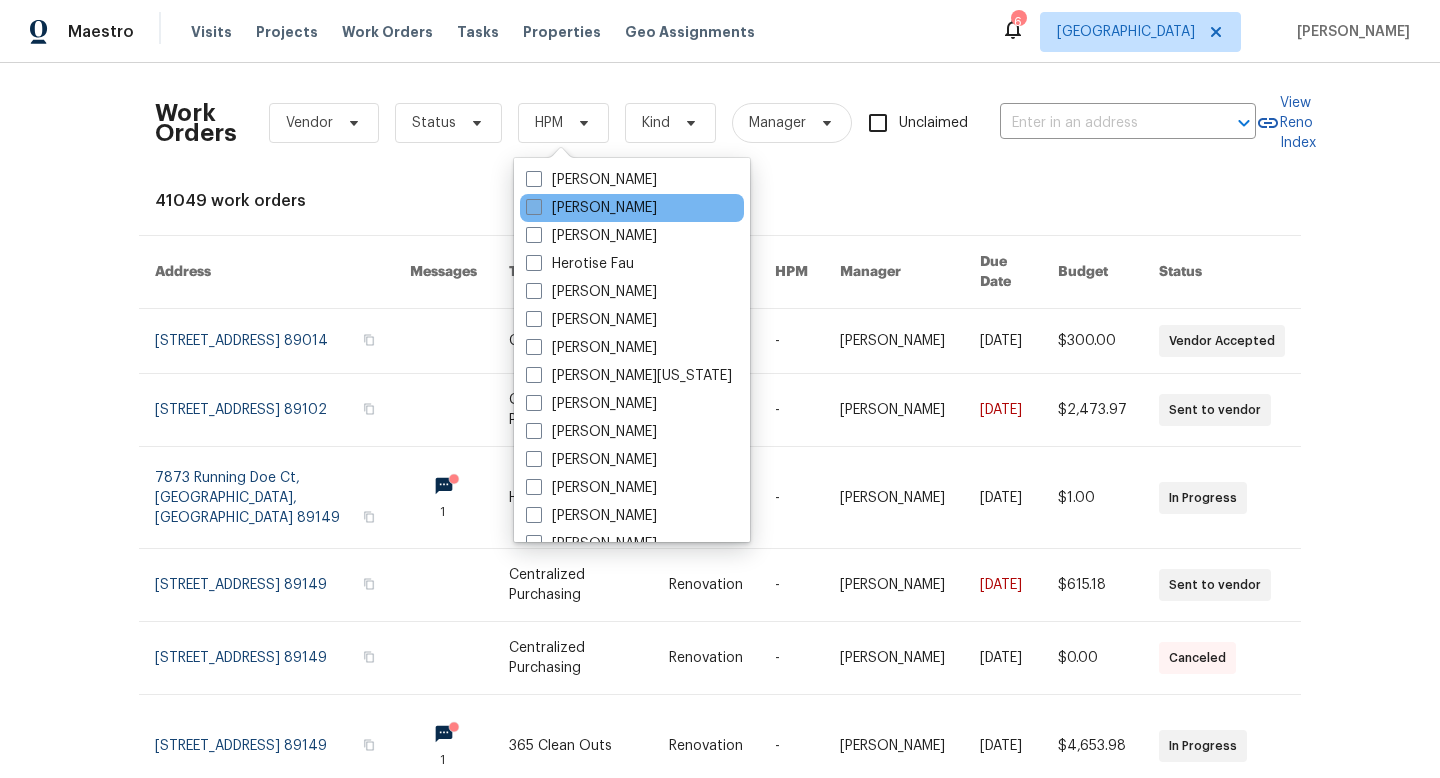 click on "[PERSON_NAME]" at bounding box center [591, 208] 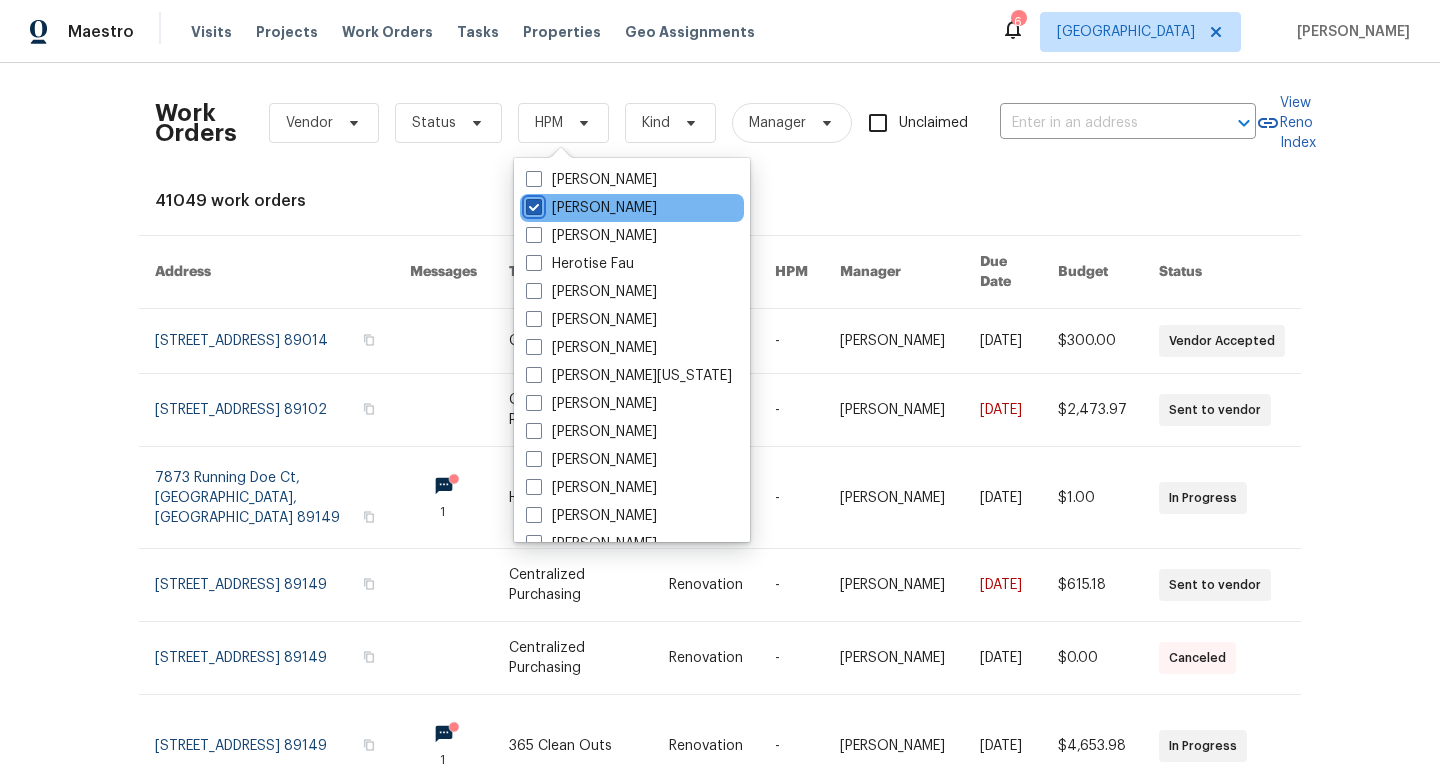 checkbox on "true" 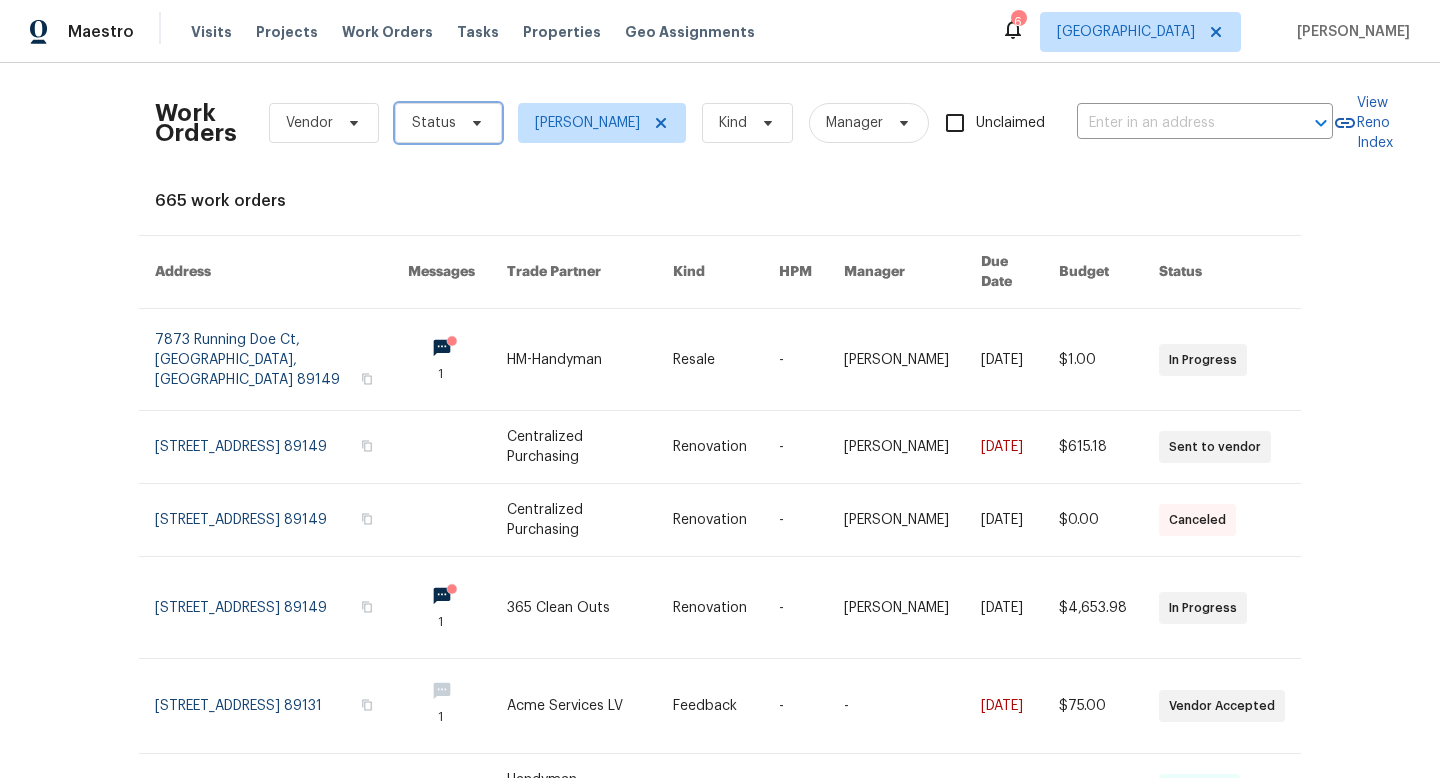click on "Status" at bounding box center [448, 123] 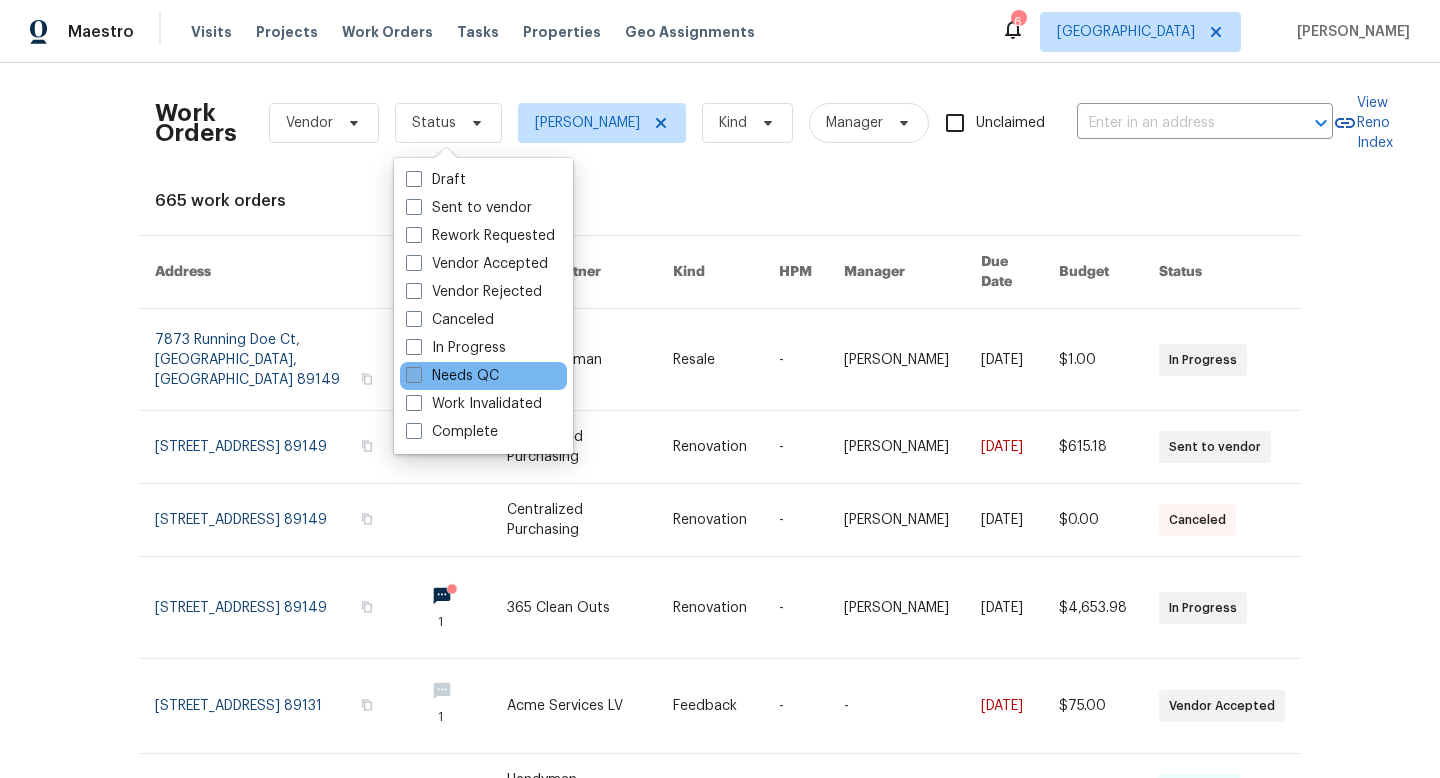 click on "Needs QC" at bounding box center (452, 376) 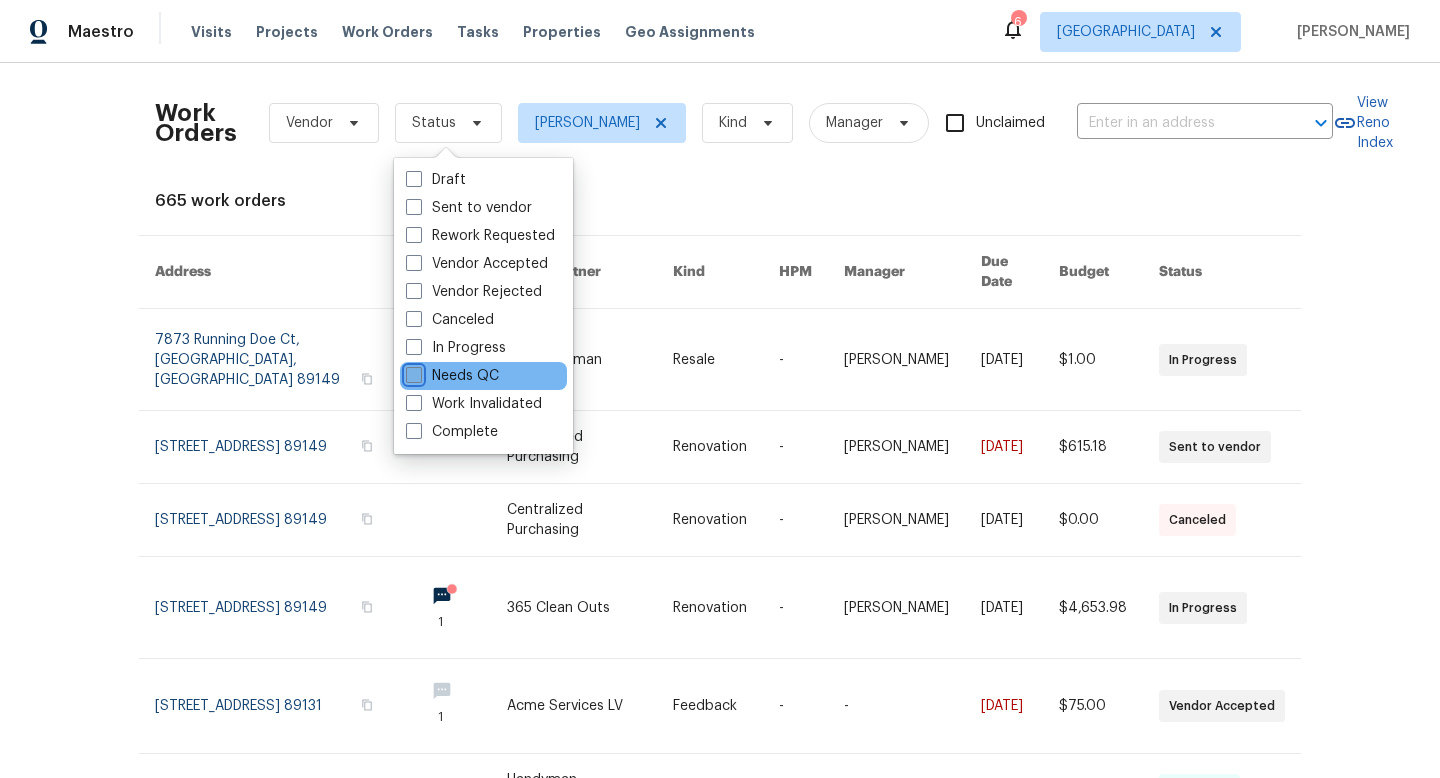 click on "Needs QC" at bounding box center (412, 372) 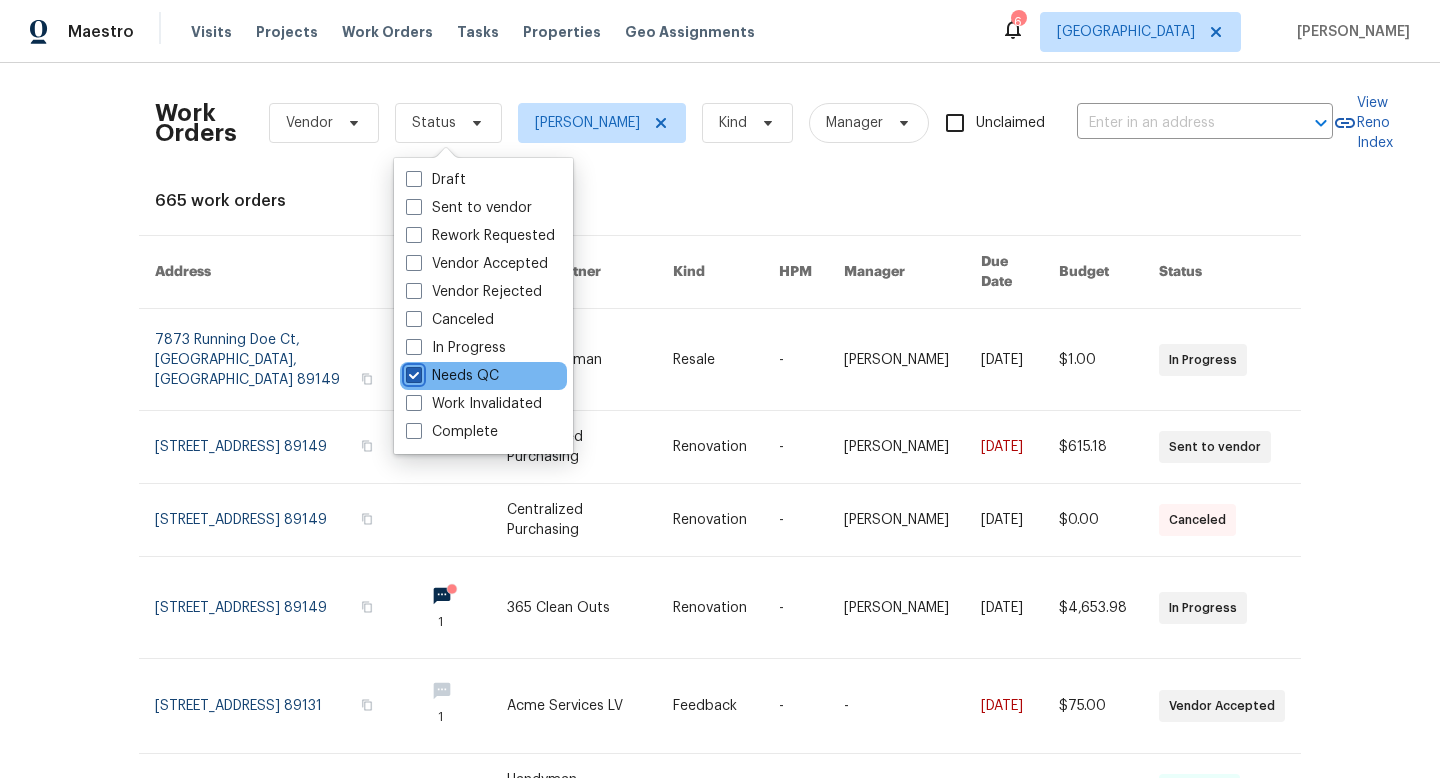 checkbox on "true" 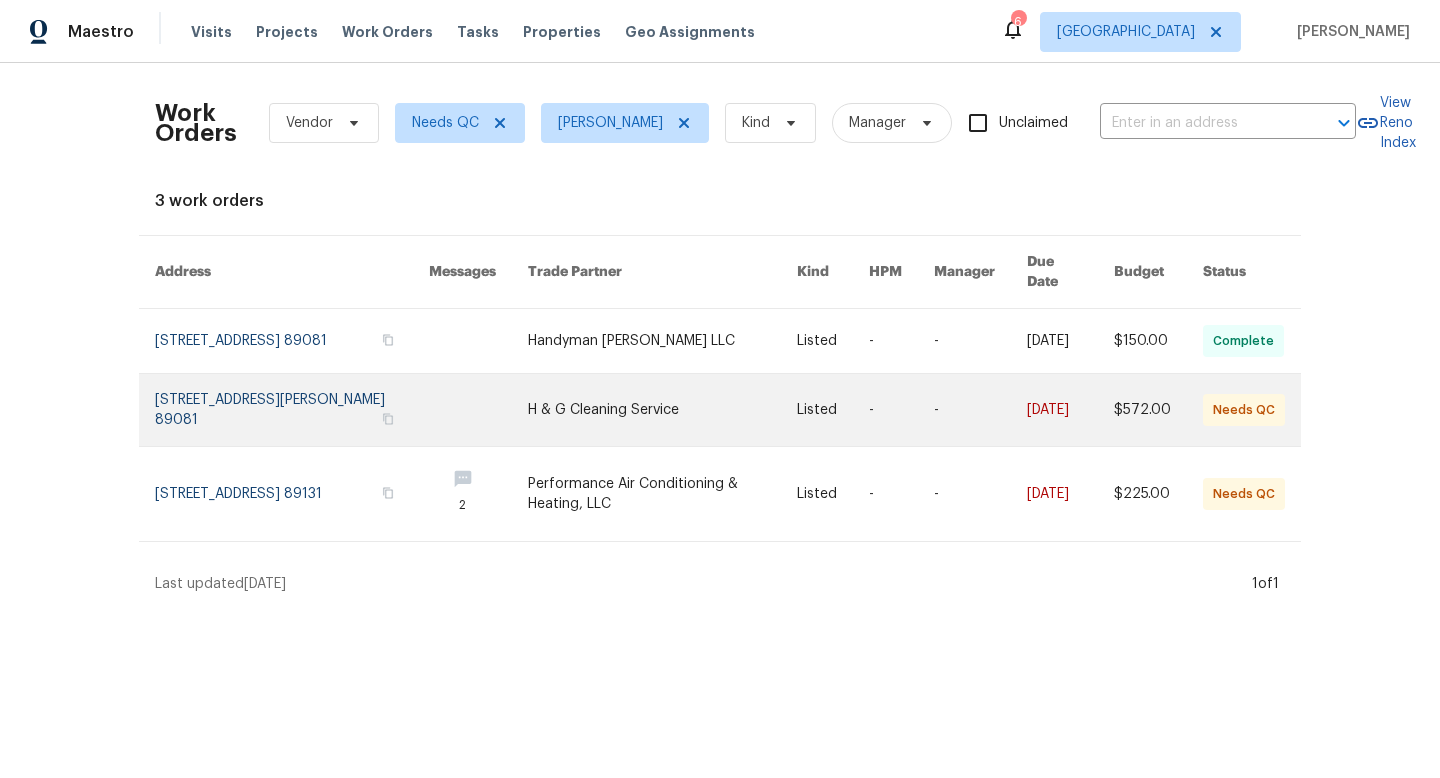 click at bounding box center [292, 410] 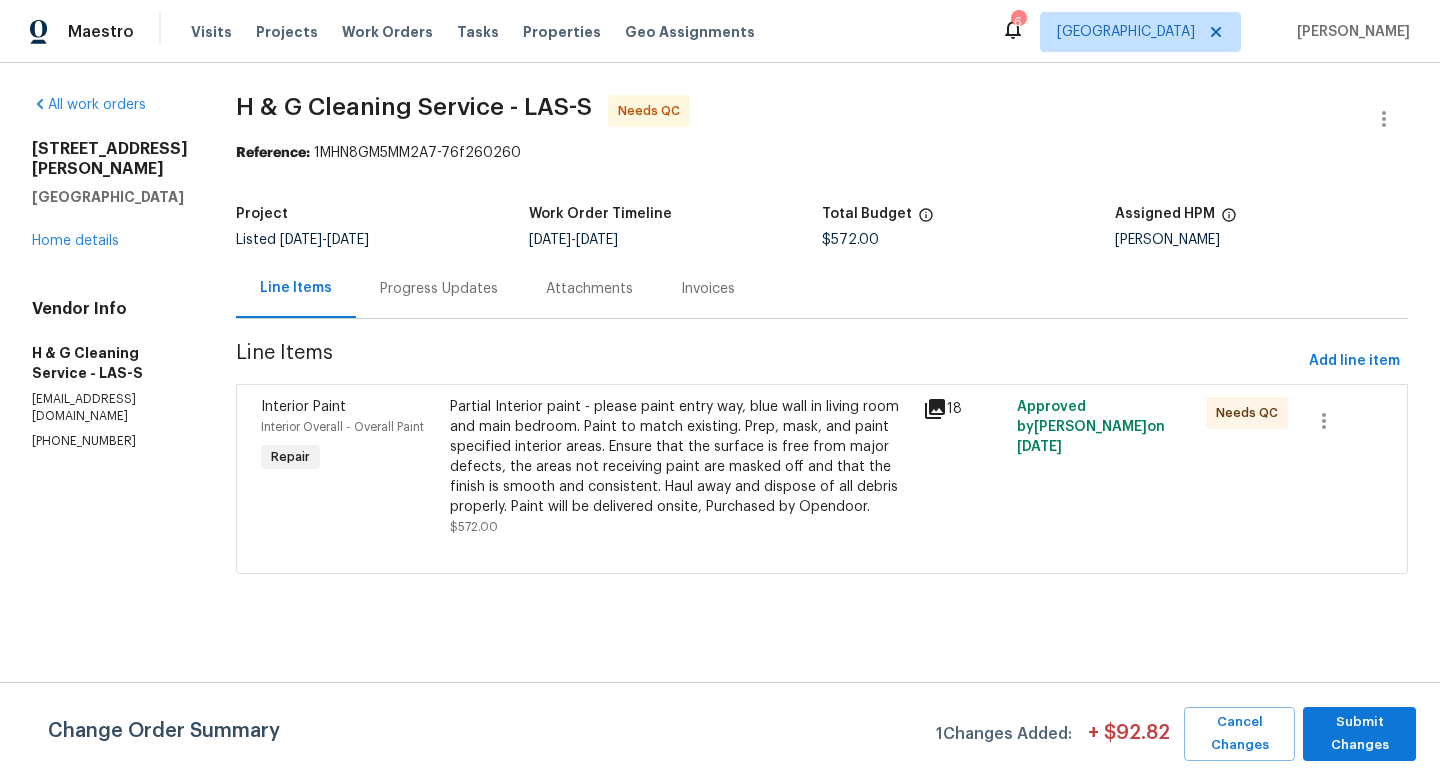 click on "Progress Updates" at bounding box center (439, 288) 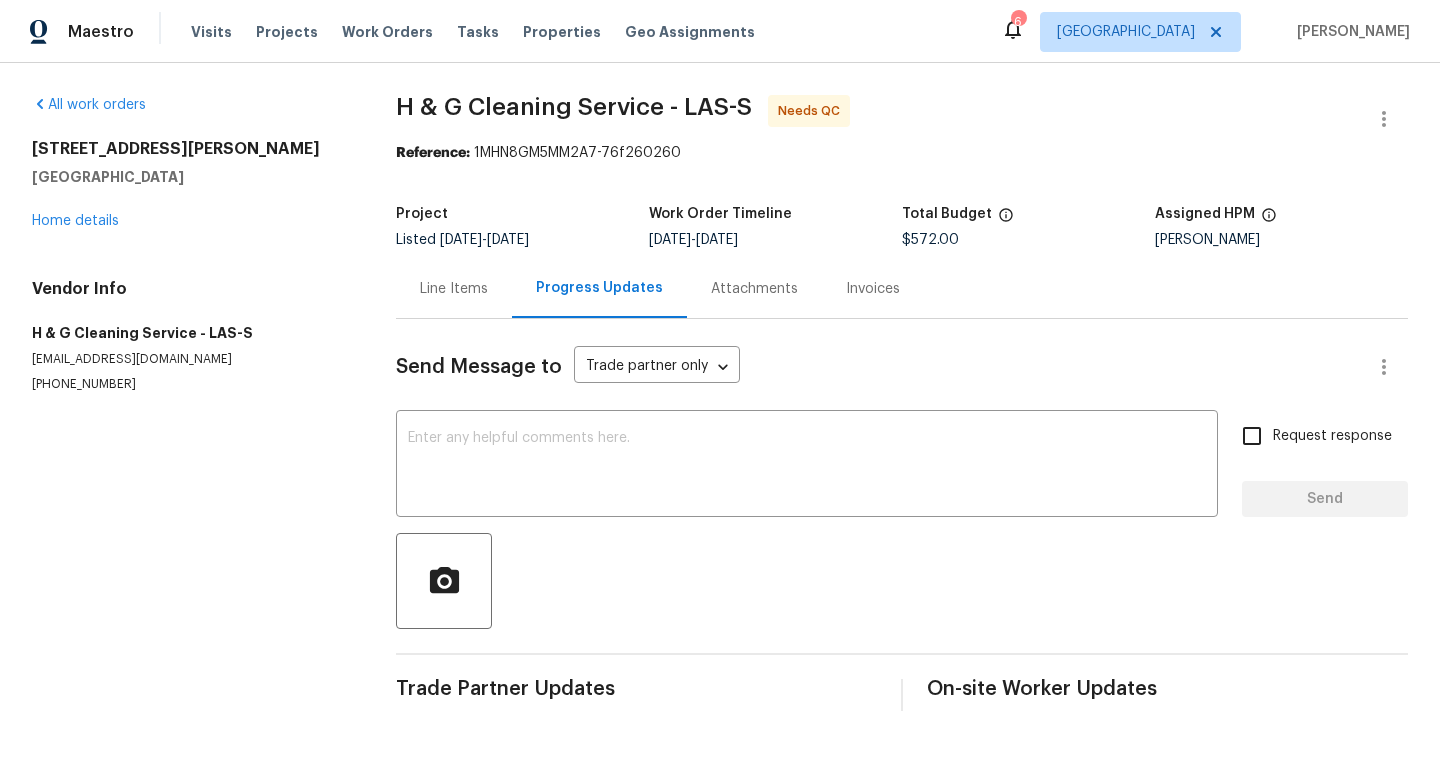 click on "Line Items" at bounding box center [454, 289] 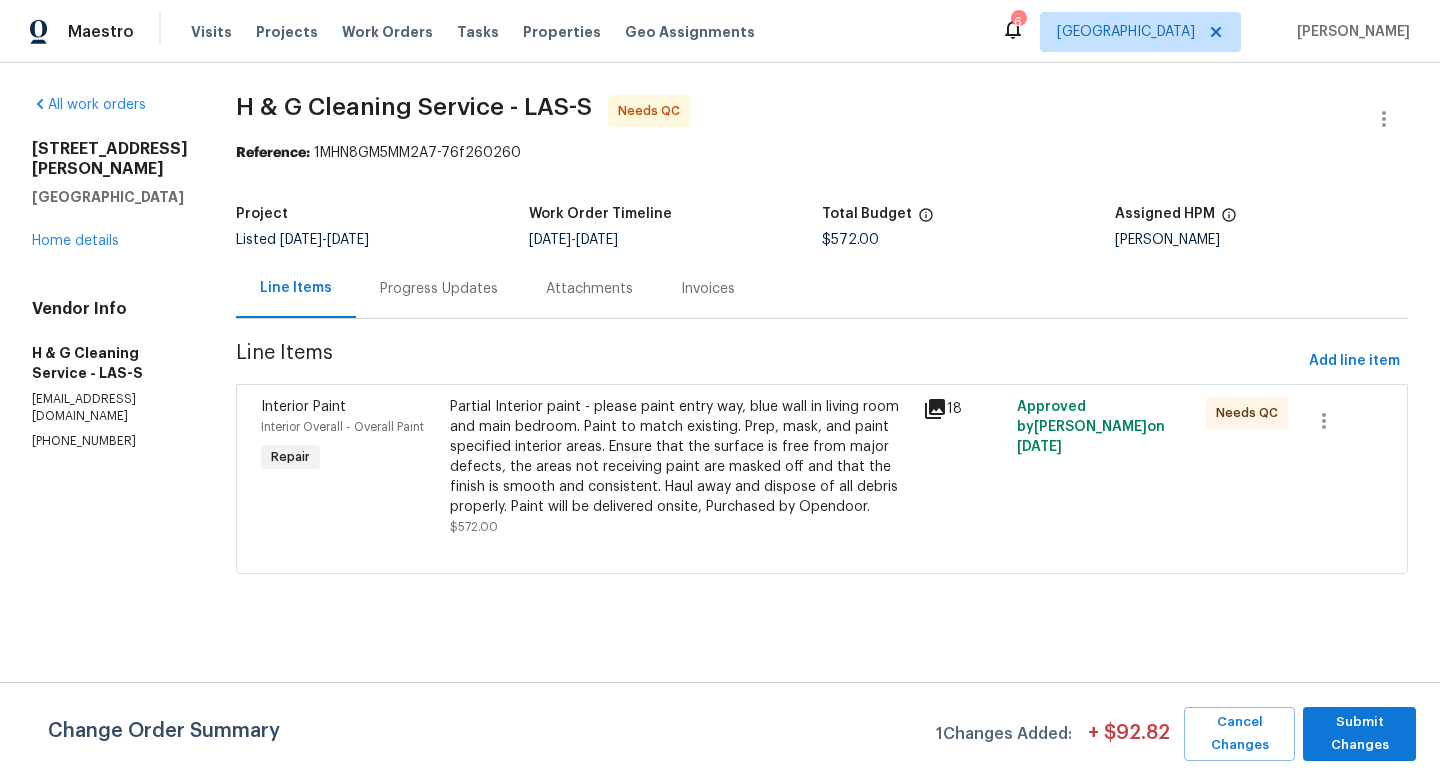 click on "Partial Interior paint - please paint entry way, blue wall in living room and main bedroom. Paint to match existing. Prep, mask, and paint specified interior areas. Ensure that the surface is free from major defects, the areas not receiving paint are masked off and that the finish is smooth and consistent. Haul away and dispose of all debris properly. Paint will be delivered onsite, Purchased by Opendoor." at bounding box center [680, 457] 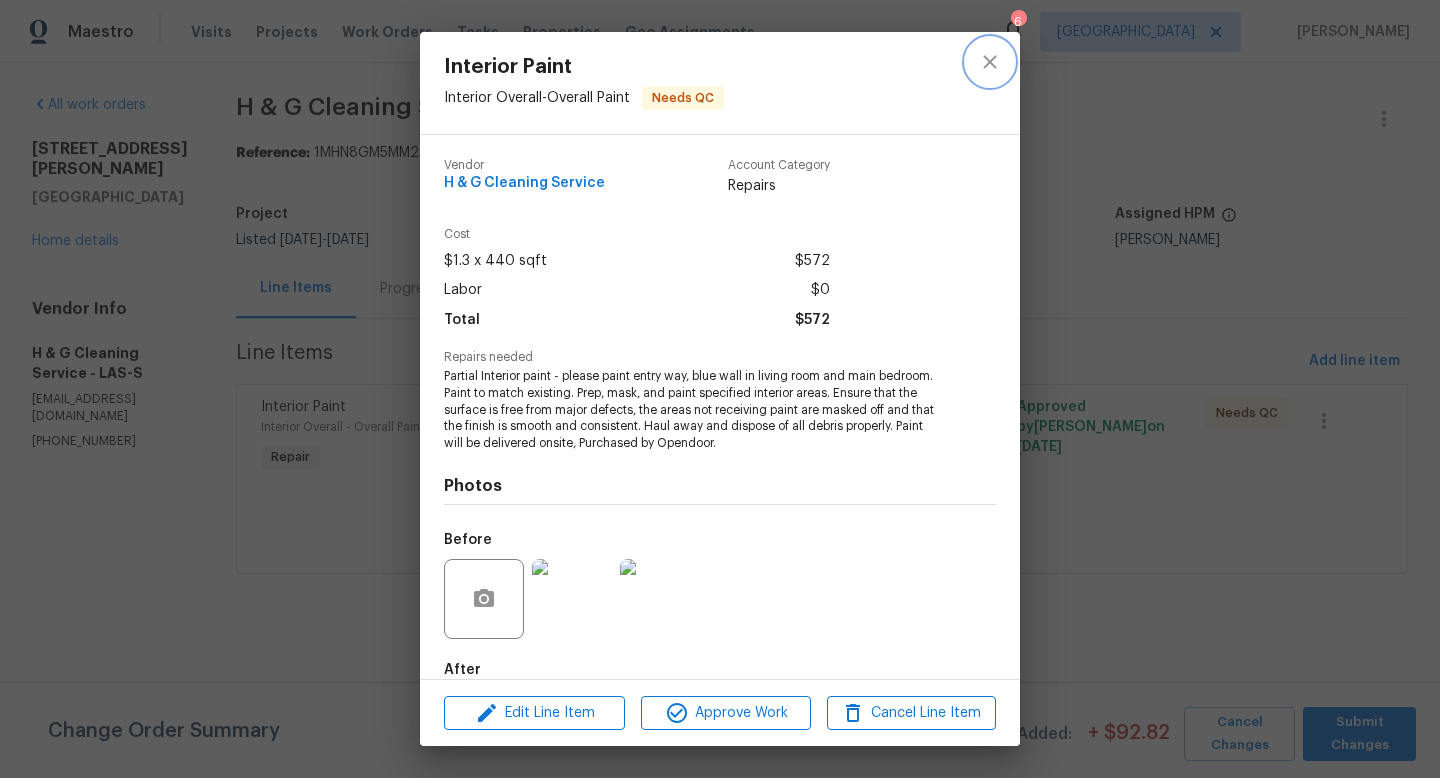 click 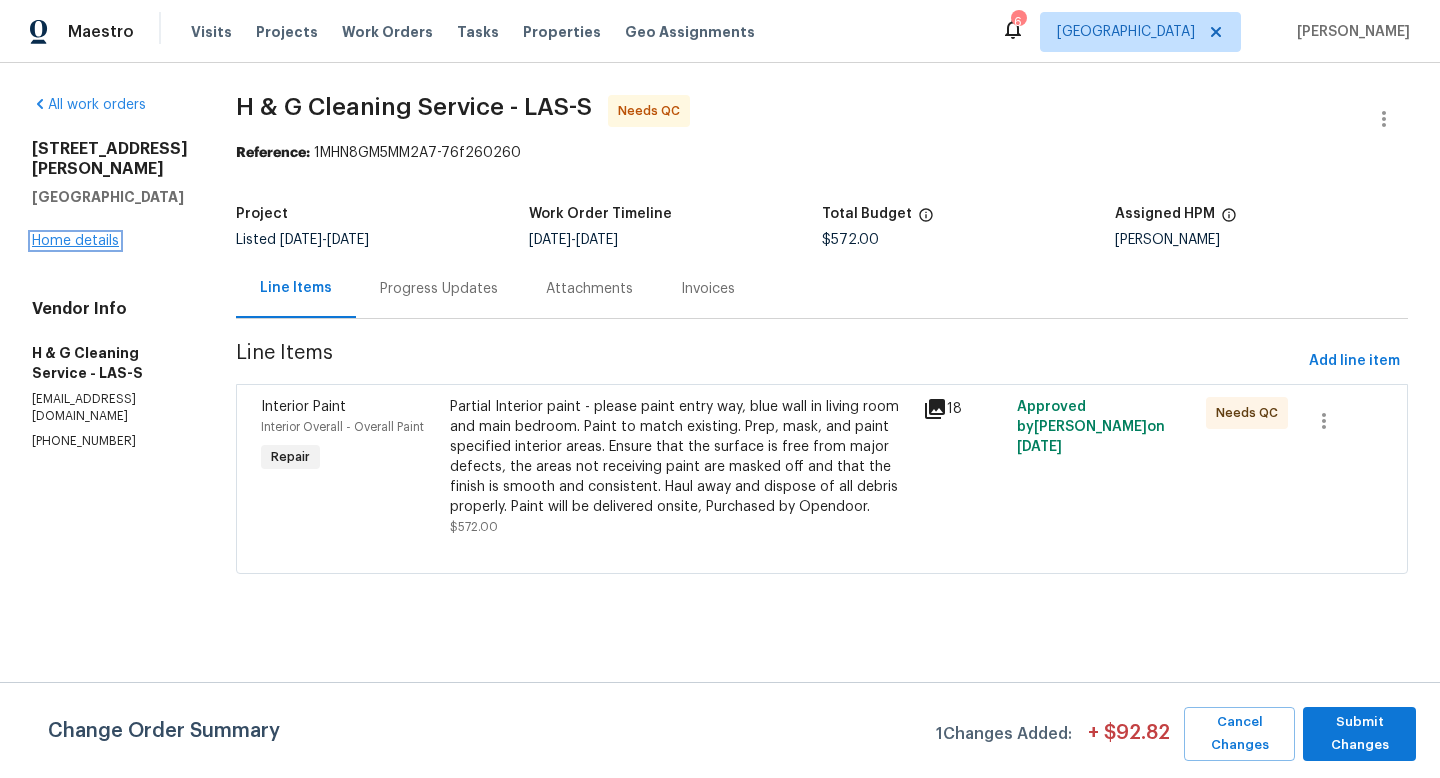 click on "Home details" at bounding box center [75, 241] 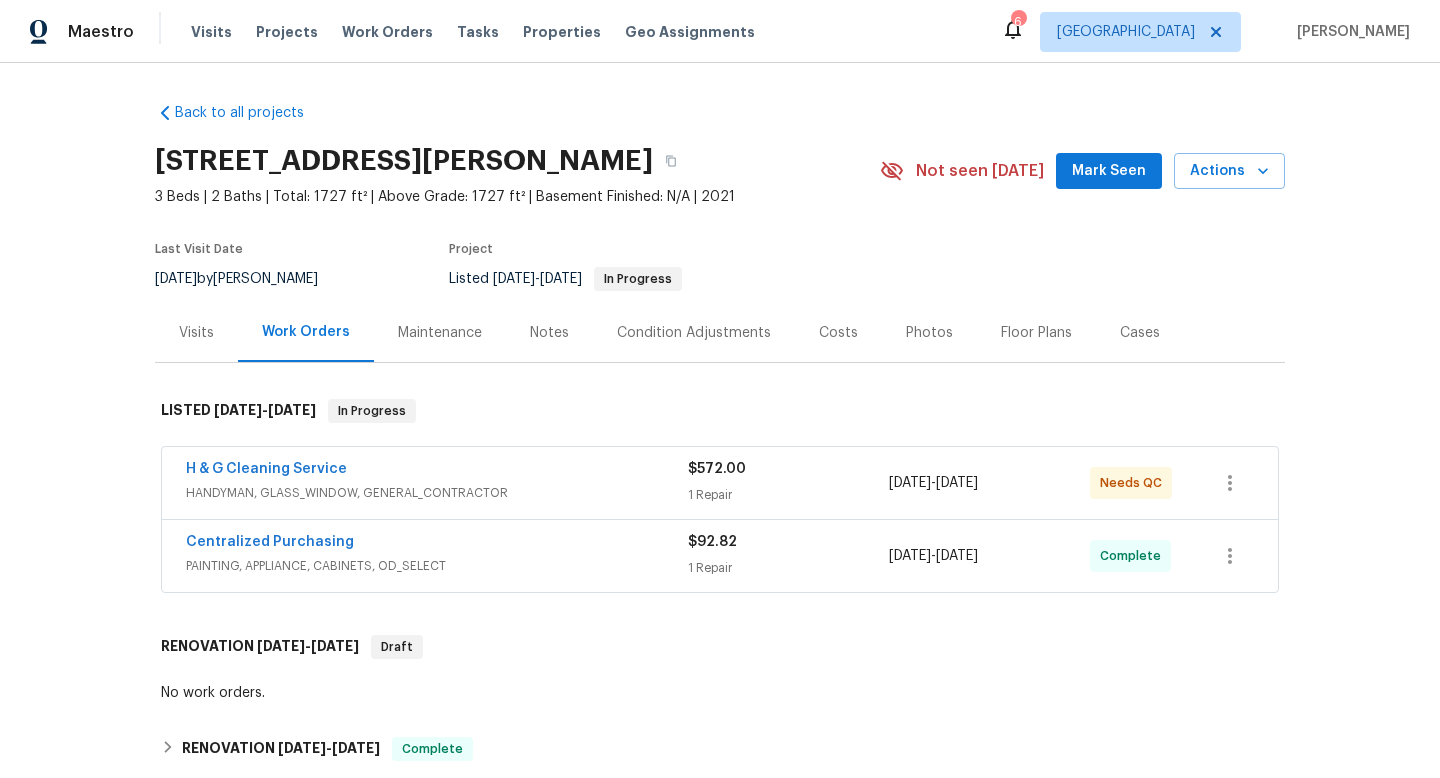 click on "Visits" at bounding box center (196, 332) 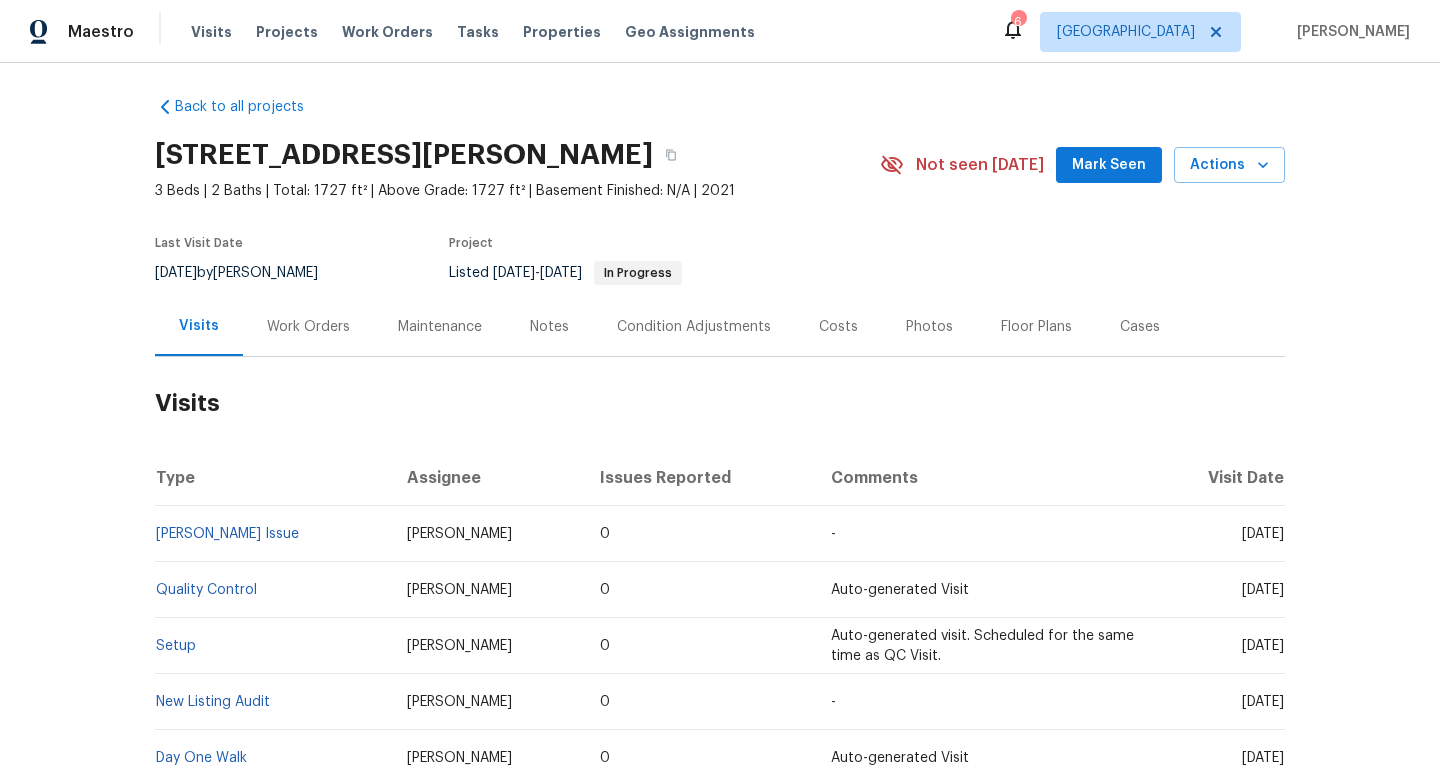 scroll, scrollTop: 0, scrollLeft: 0, axis: both 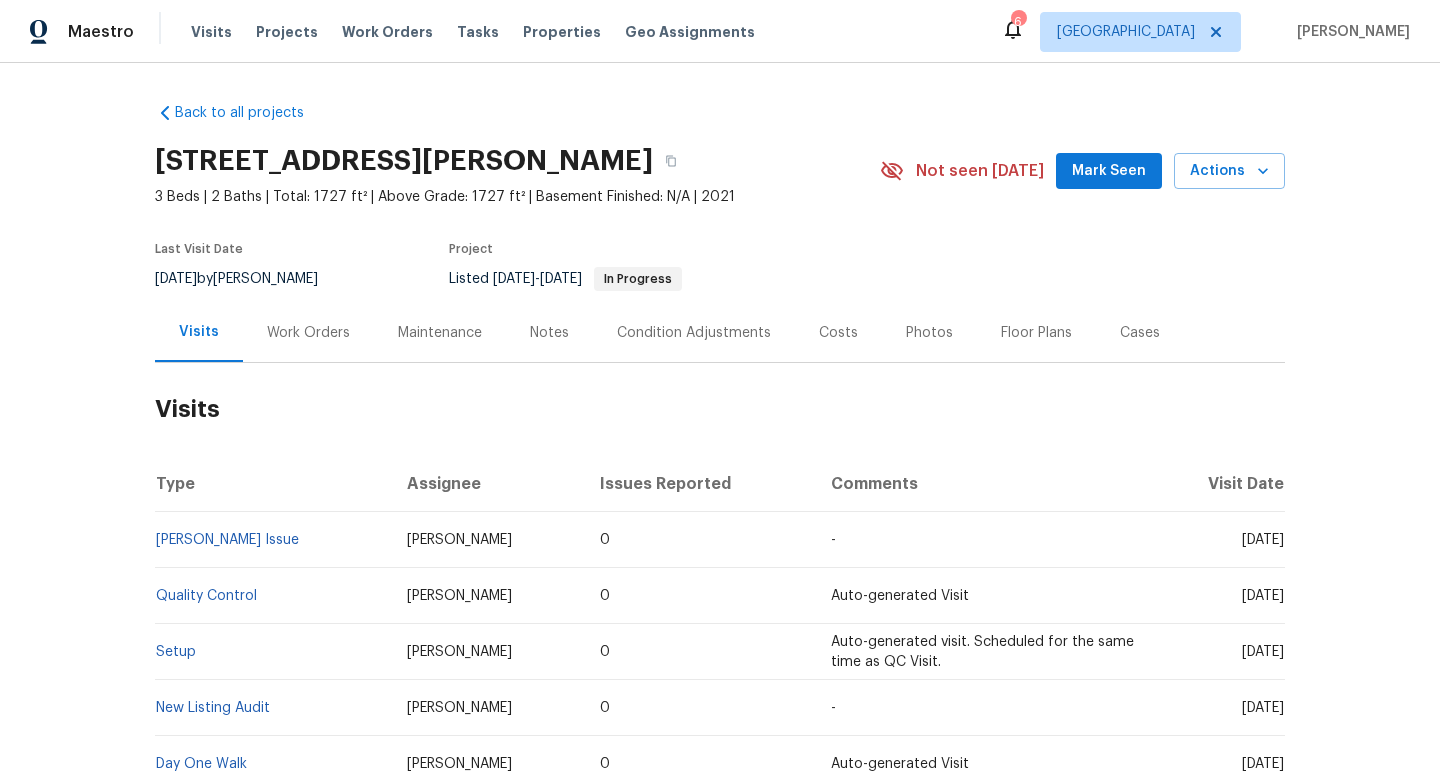 click on "Work Orders" at bounding box center (308, 332) 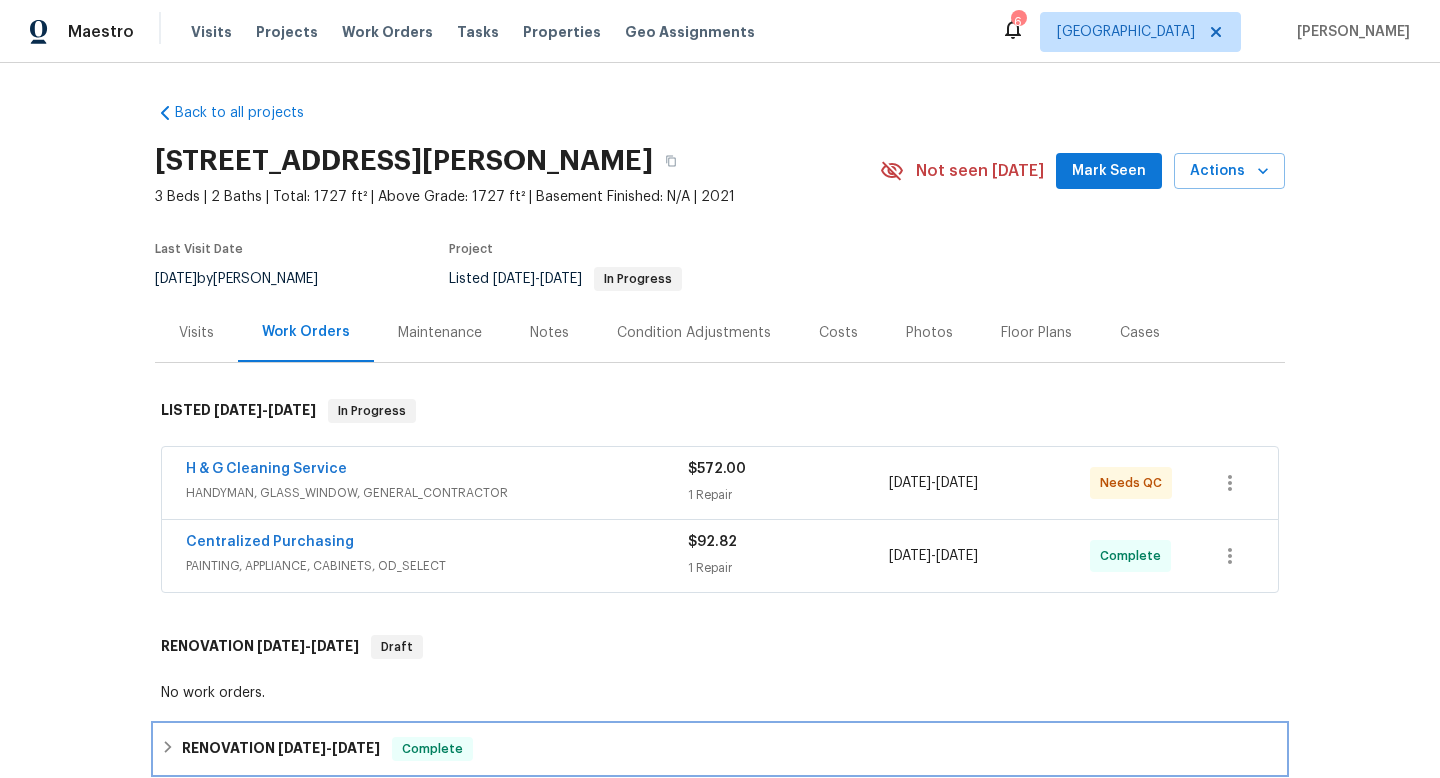 click on "RENOVATION   [DATE]  -  [DATE] Complete" at bounding box center [720, 749] 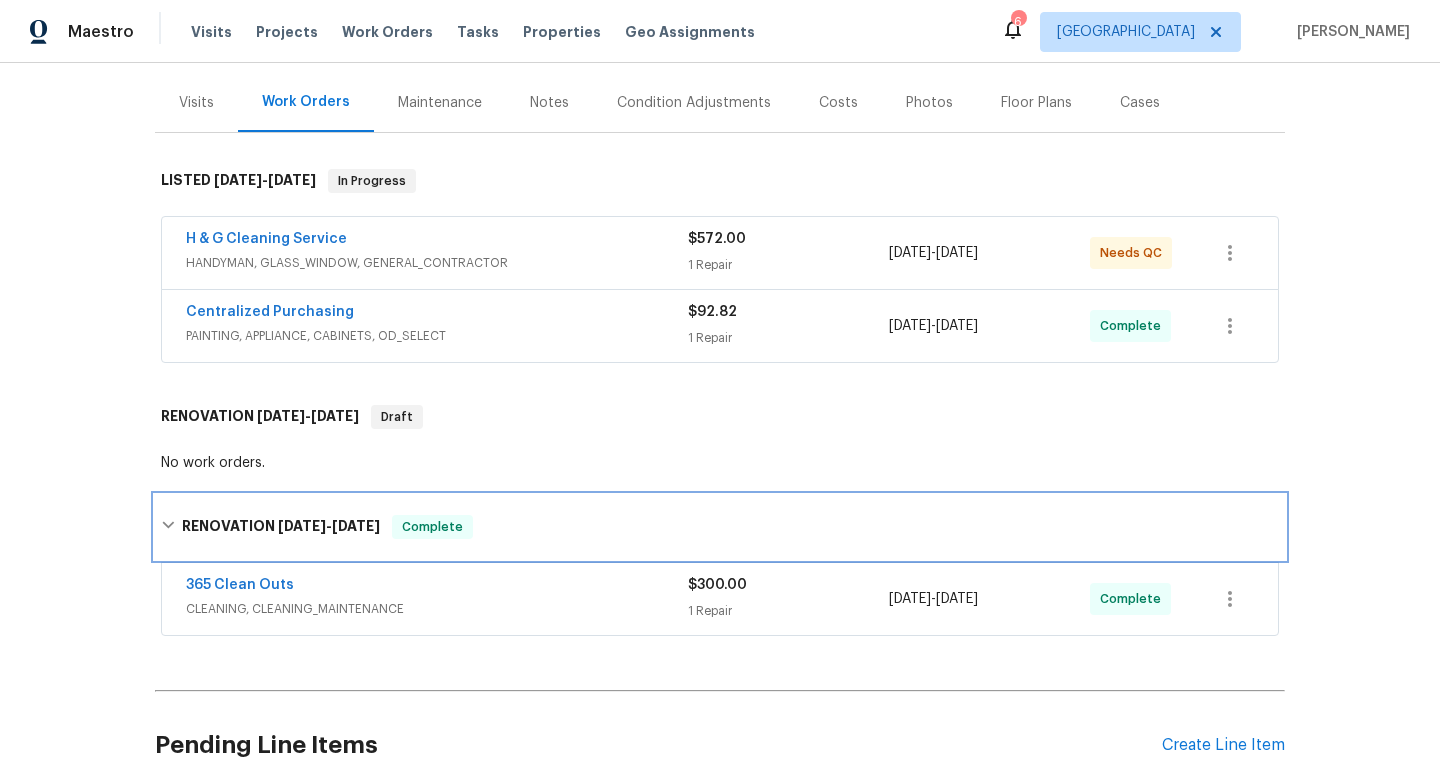scroll, scrollTop: 240, scrollLeft: 0, axis: vertical 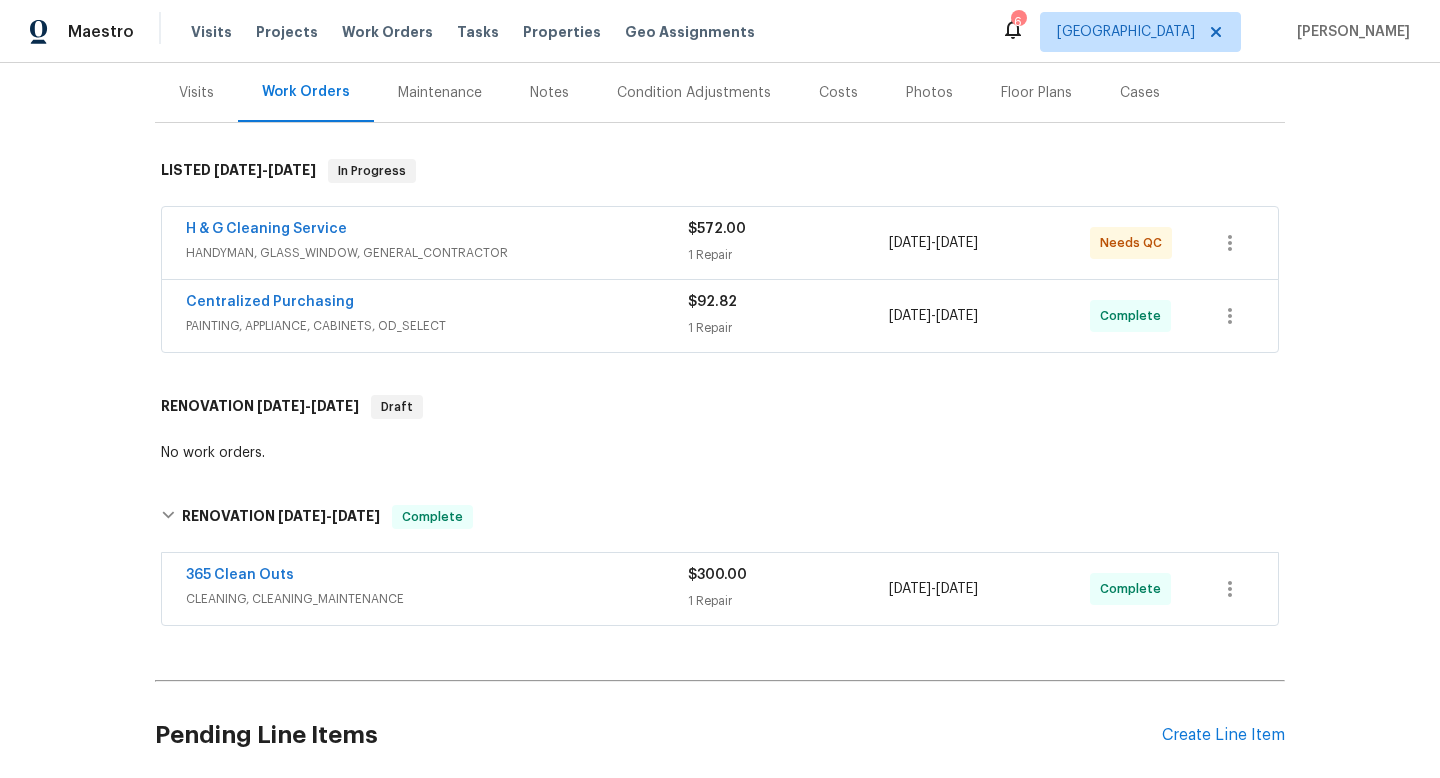 click on "H & G Cleaning Service" at bounding box center (437, 231) 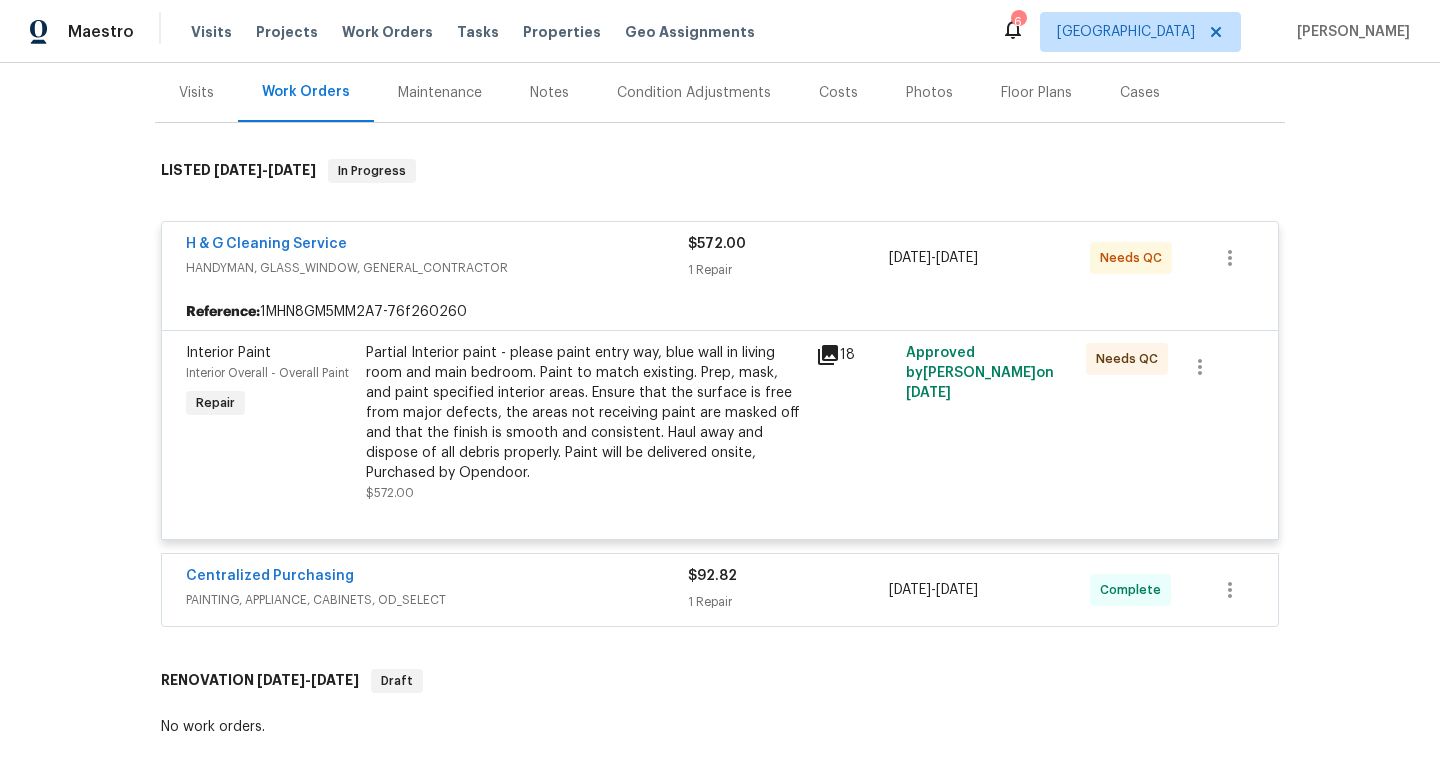 click on "H & G Cleaning Service HANDYMAN, GLASS_WINDOW, GENERAL_CONTRACTOR $572.00 1 Repair [DATE]  -  [DATE] Needs QC" at bounding box center (720, 258) 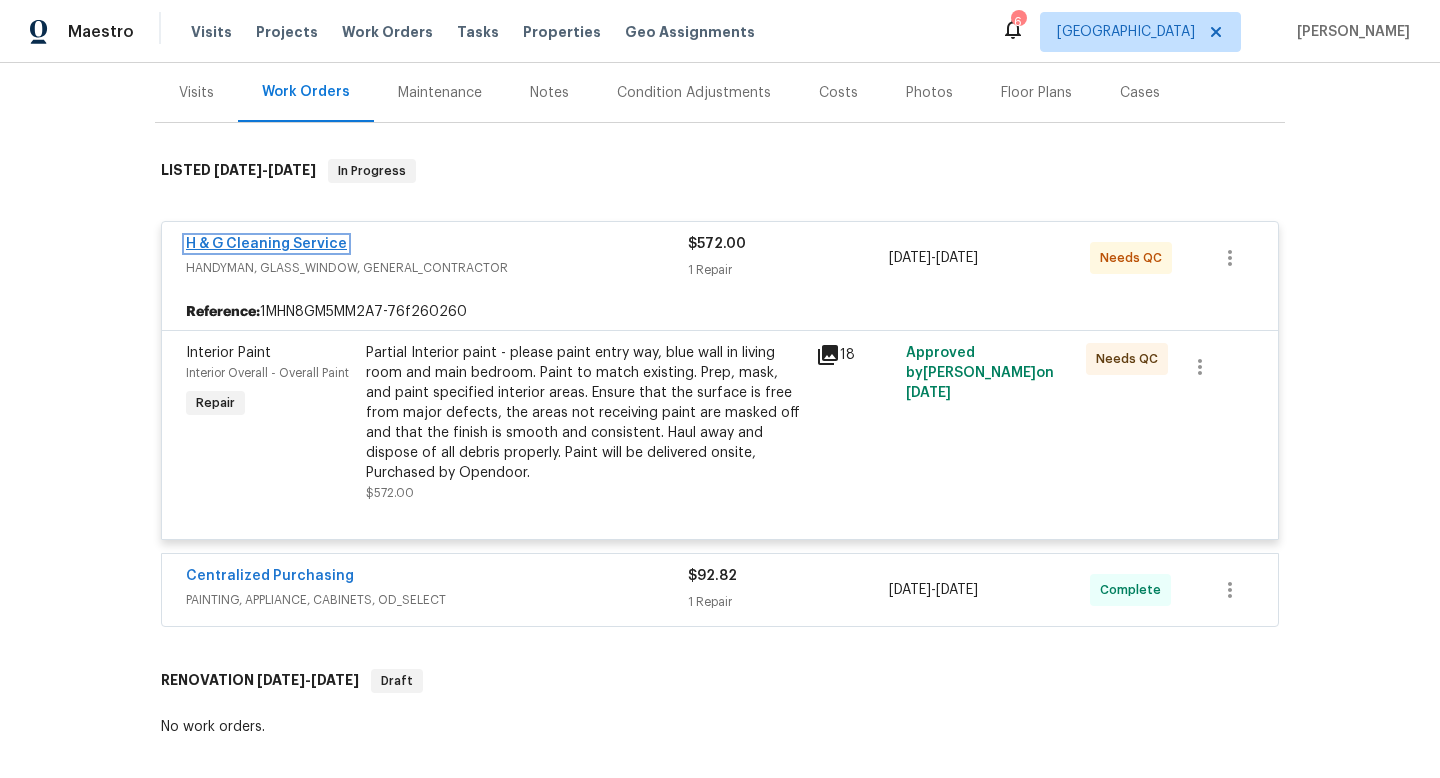 click on "H & G Cleaning Service" at bounding box center [266, 244] 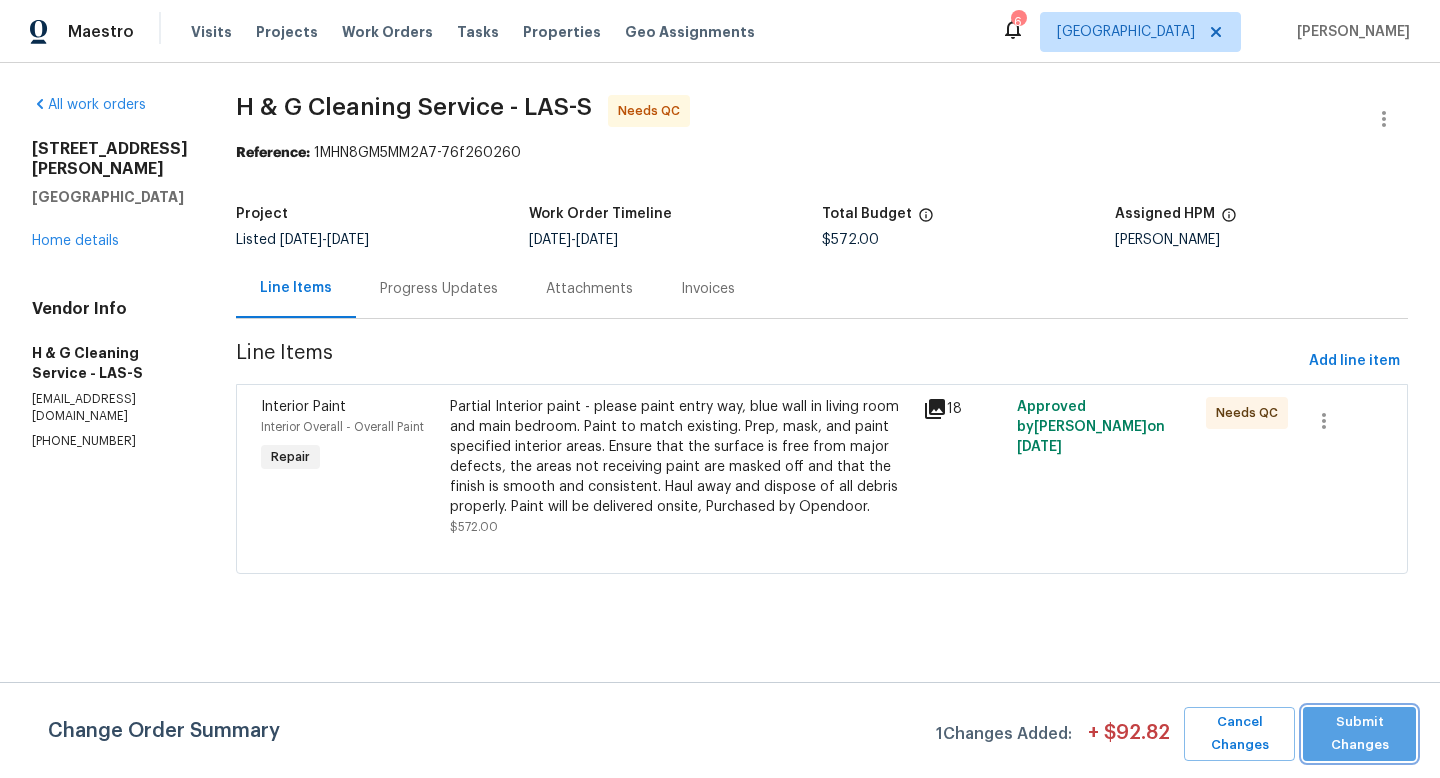click on "Submit Changes" at bounding box center [1359, 734] 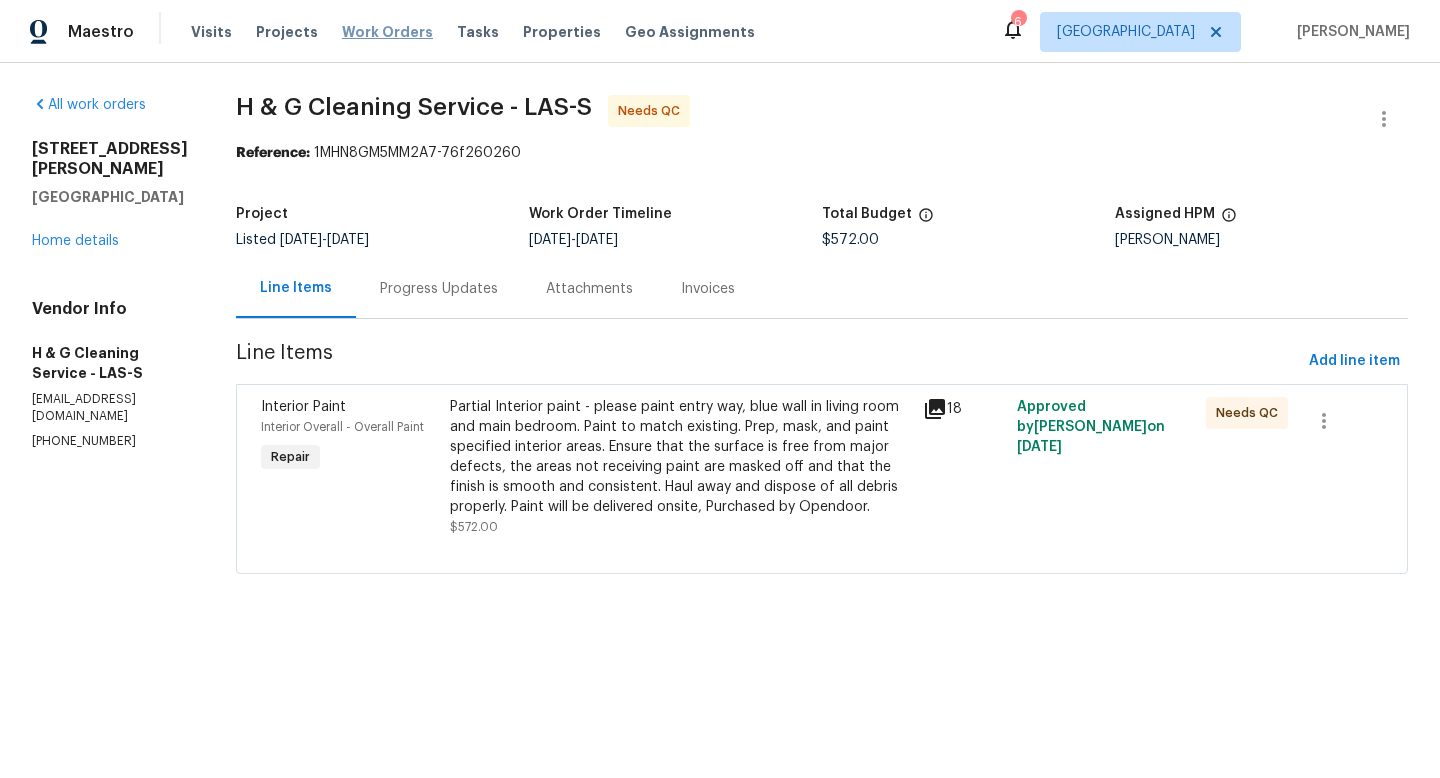 click on "Work Orders" at bounding box center (387, 32) 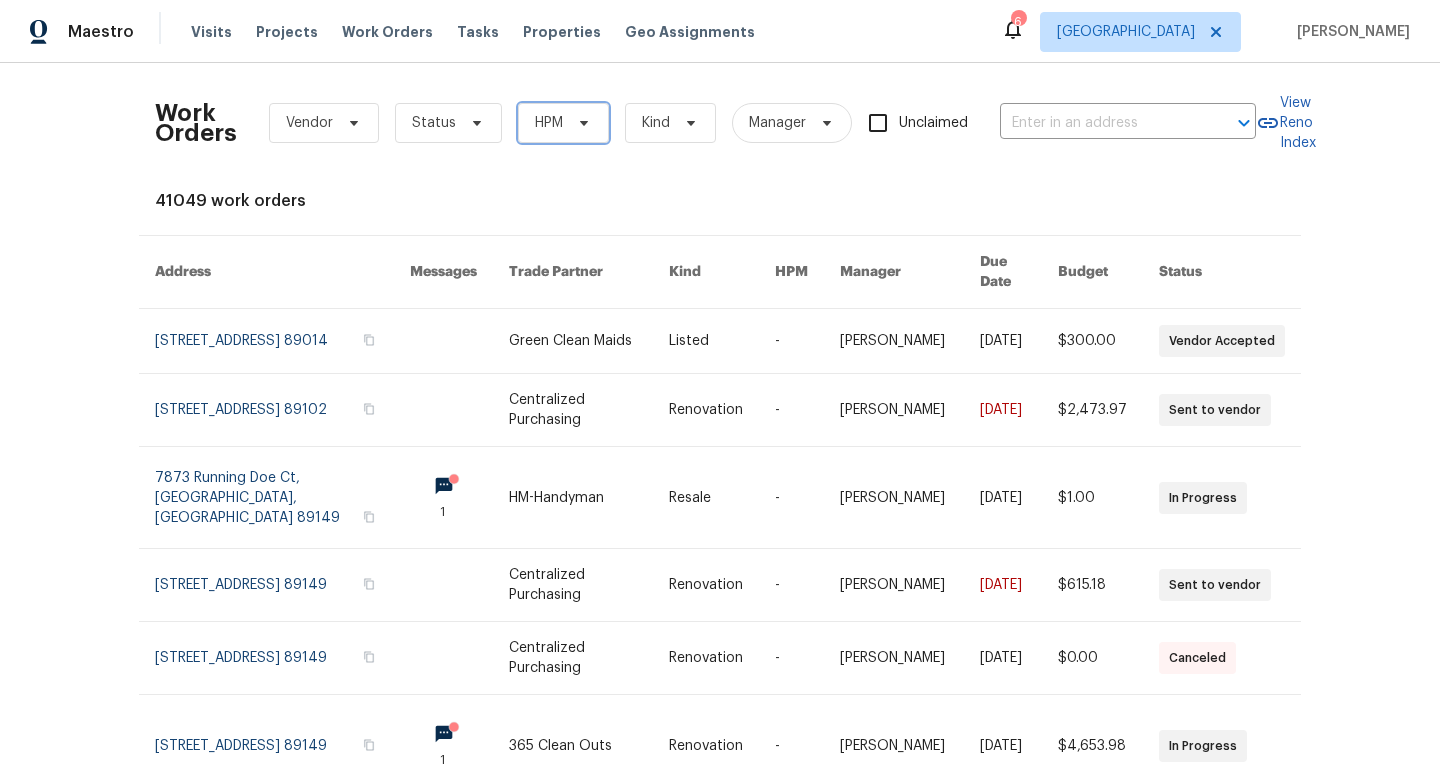 click on "HPM" at bounding box center (549, 123) 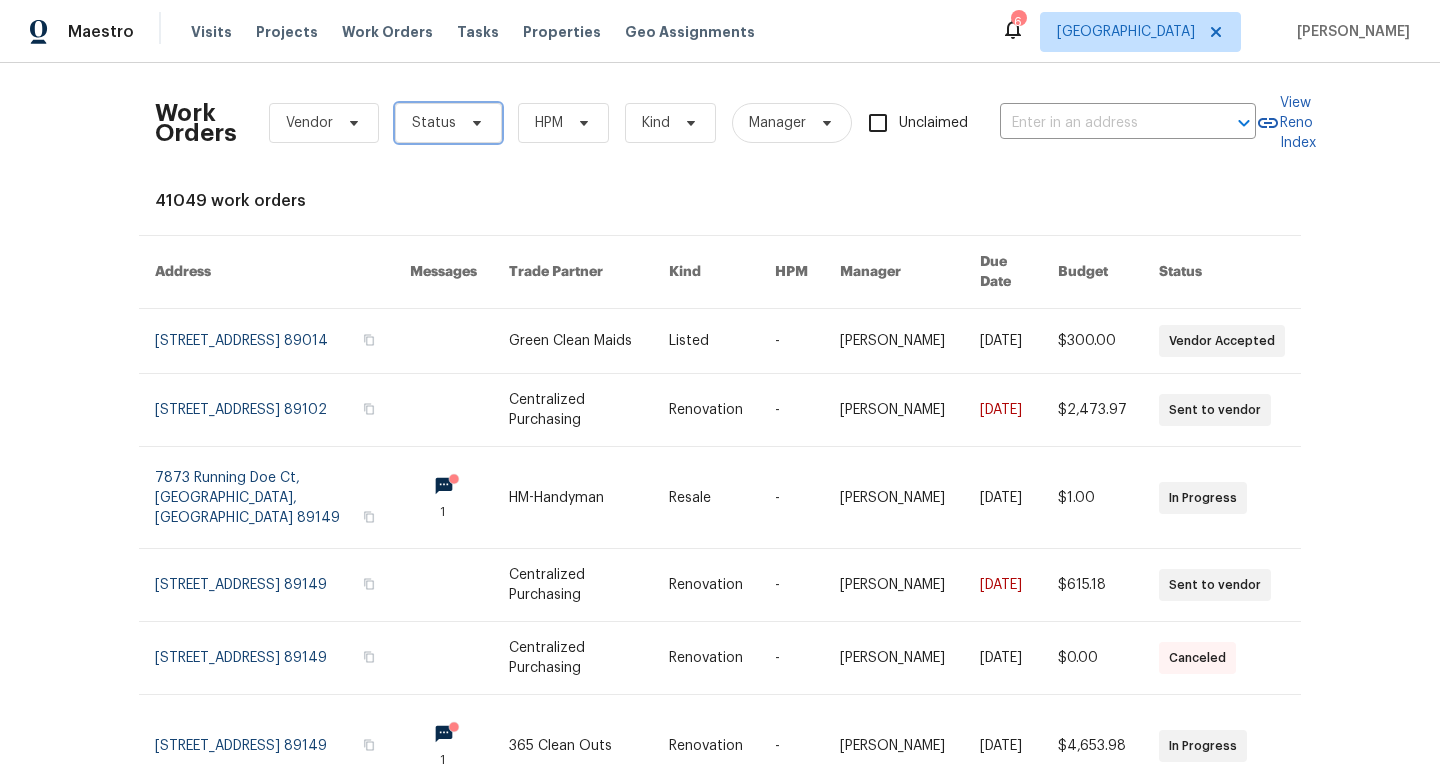 click on "Status" at bounding box center [448, 123] 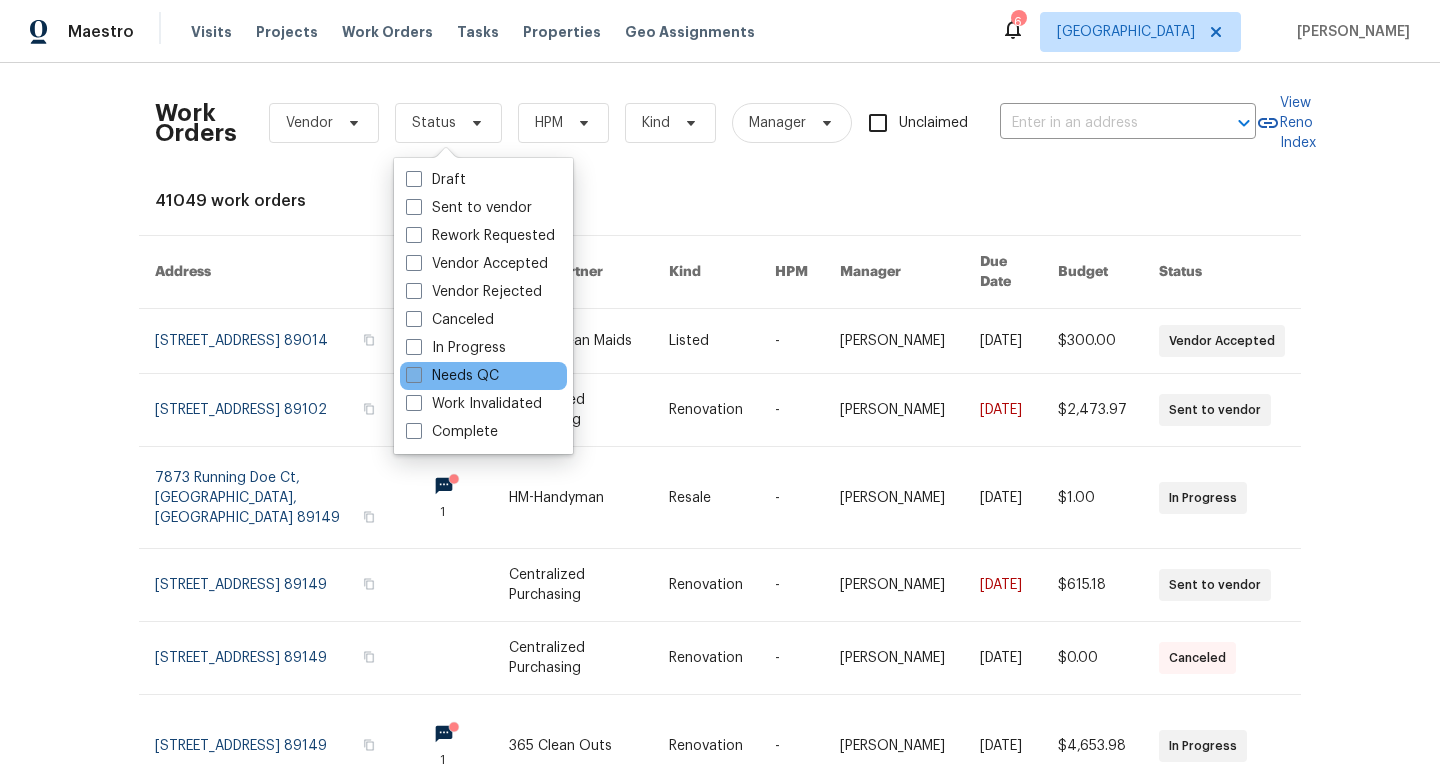 click on "Needs QC" at bounding box center (452, 376) 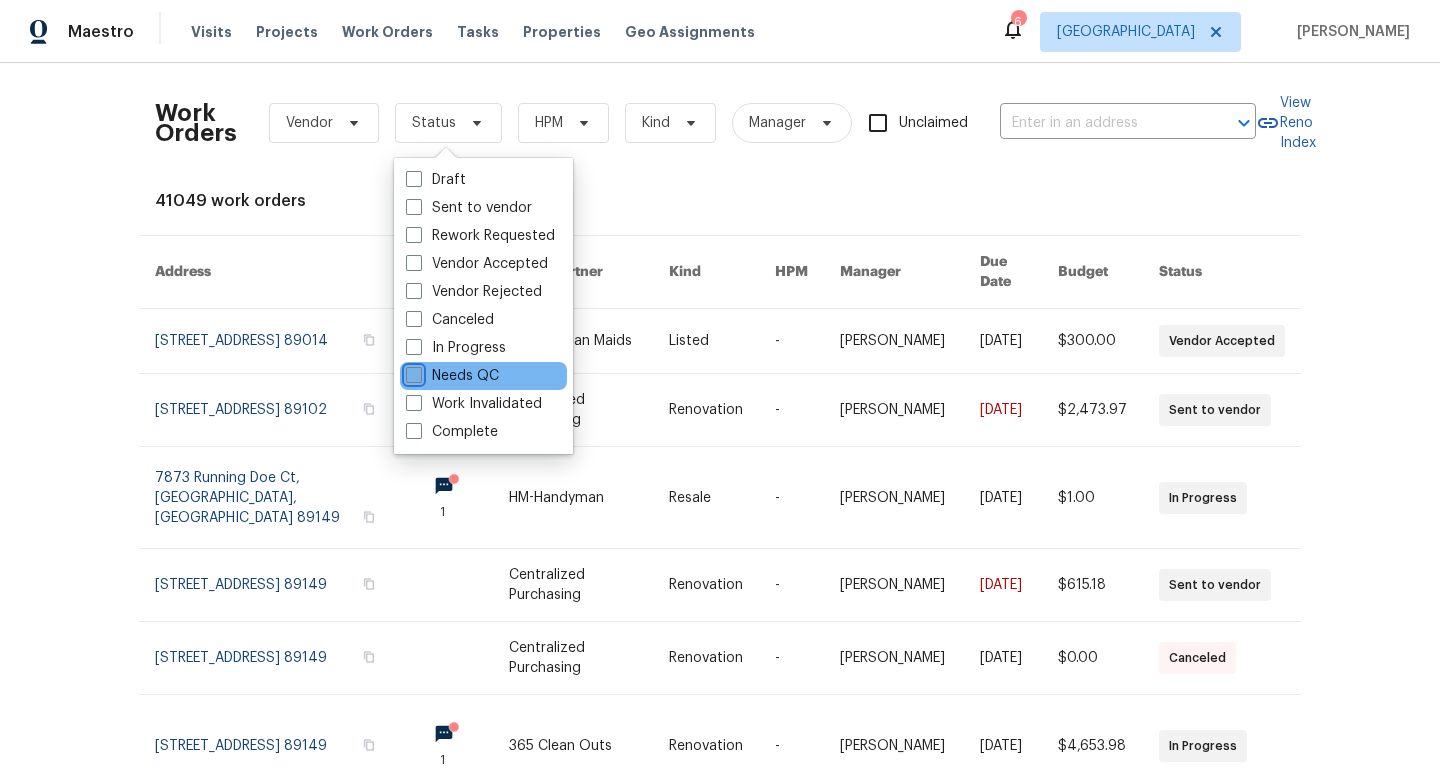 click on "Needs QC" at bounding box center (412, 372) 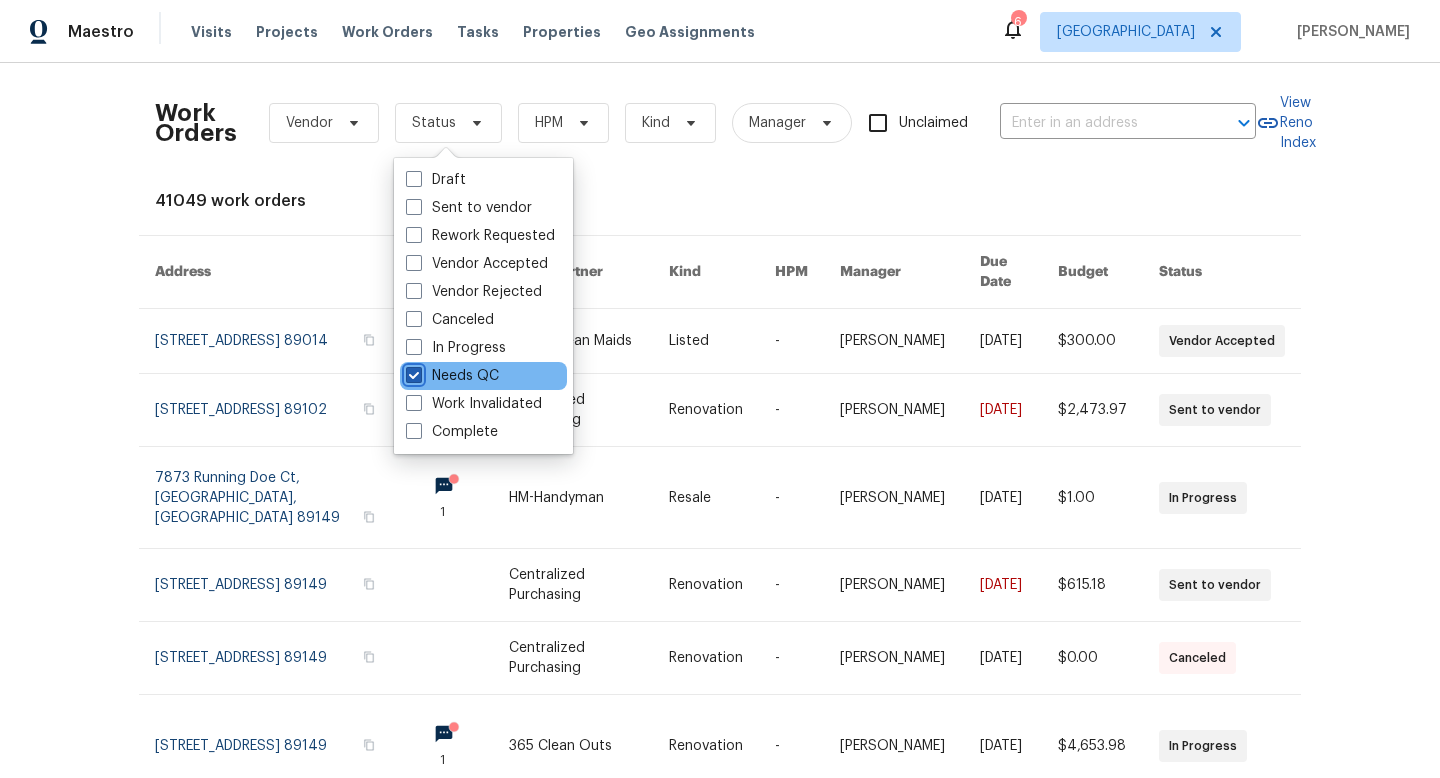checkbox on "true" 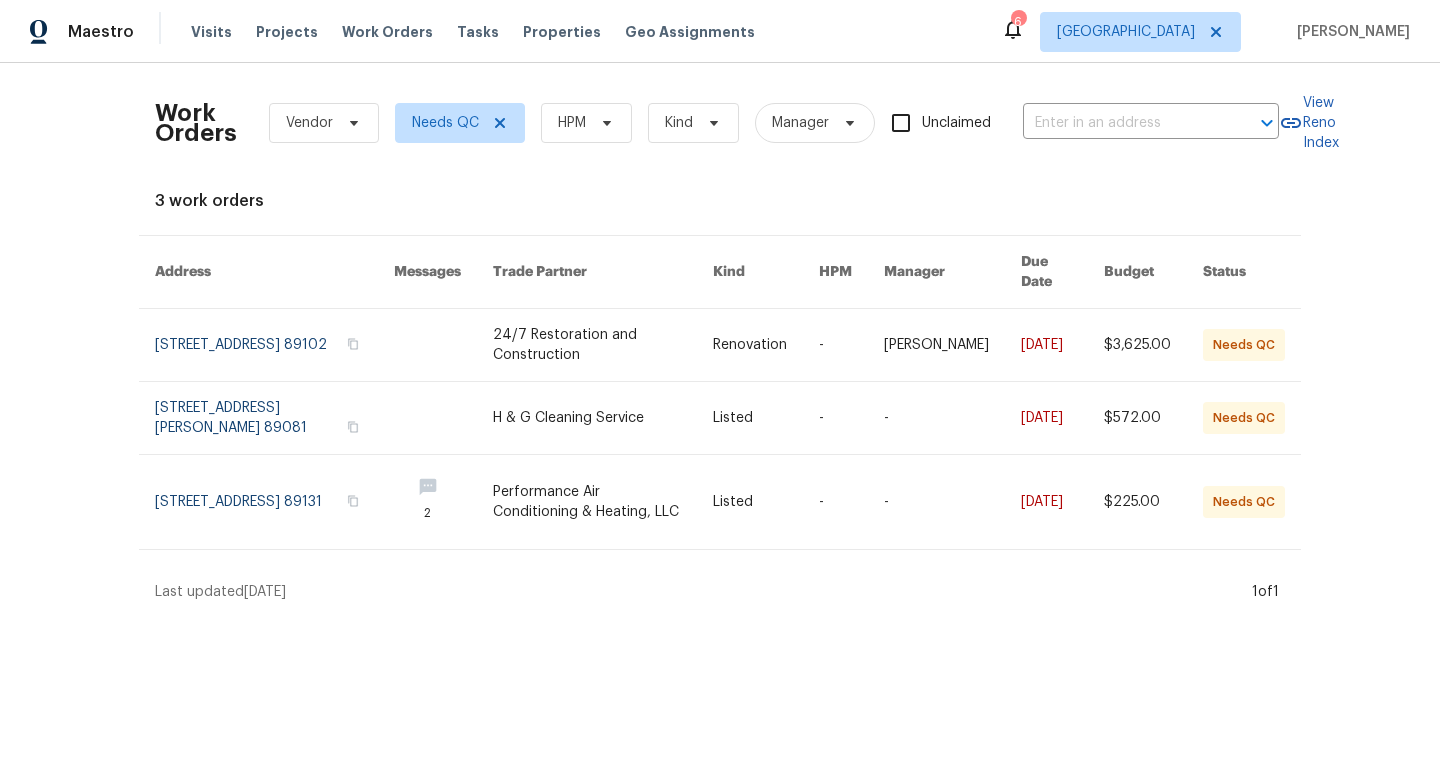 click on "Work Orders Vendor Needs QC HPM Kind Manager Unclaimed ​" at bounding box center [717, 123] 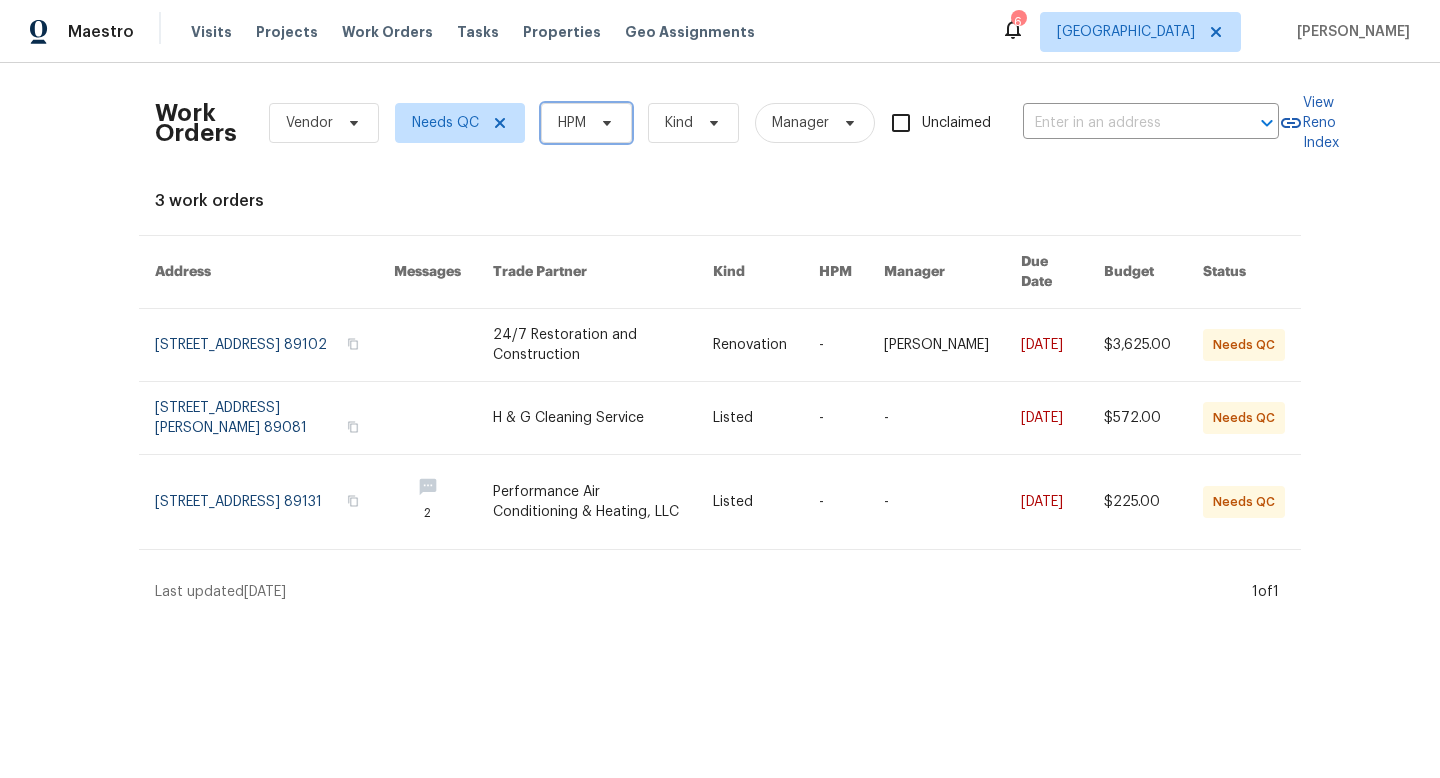 click on "HPM" at bounding box center (586, 123) 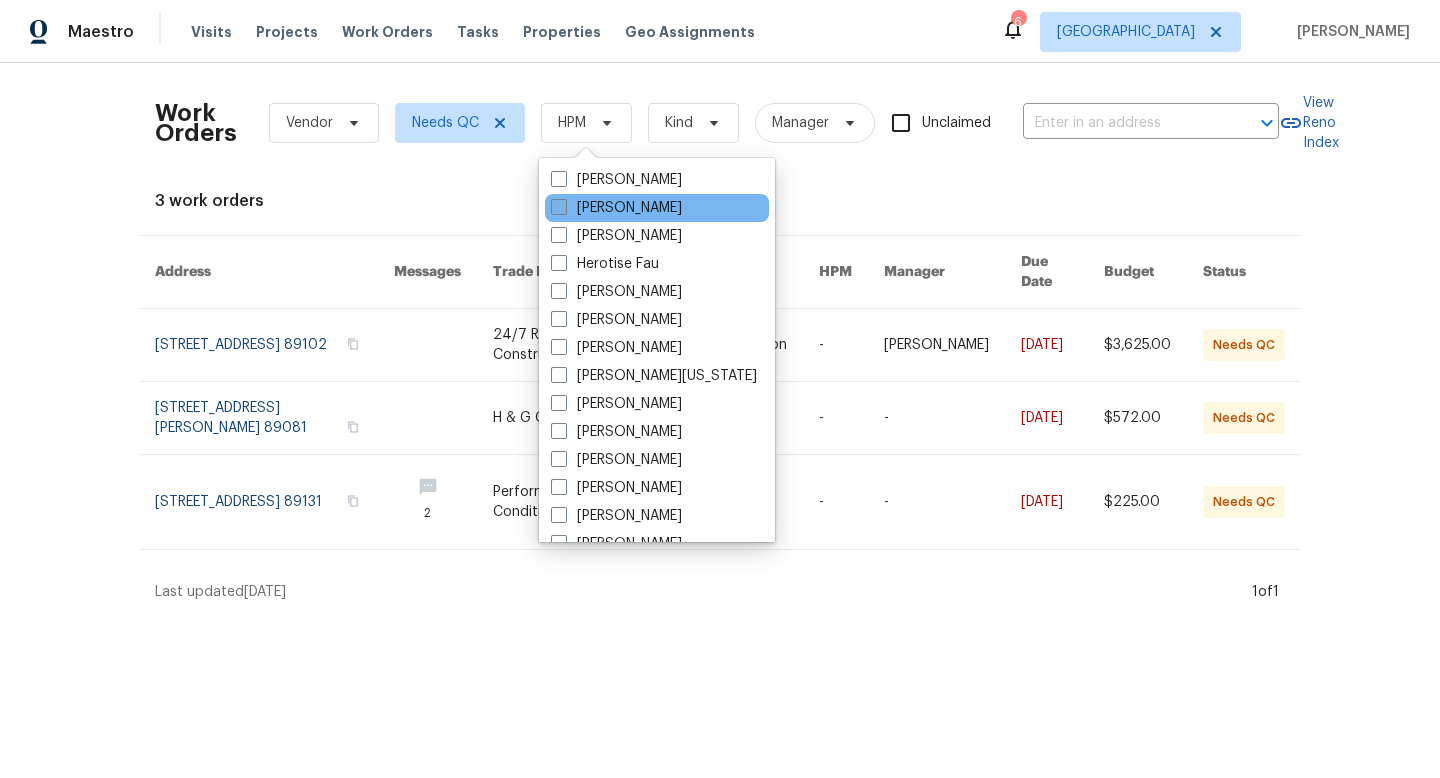 click on "[PERSON_NAME]" at bounding box center (616, 208) 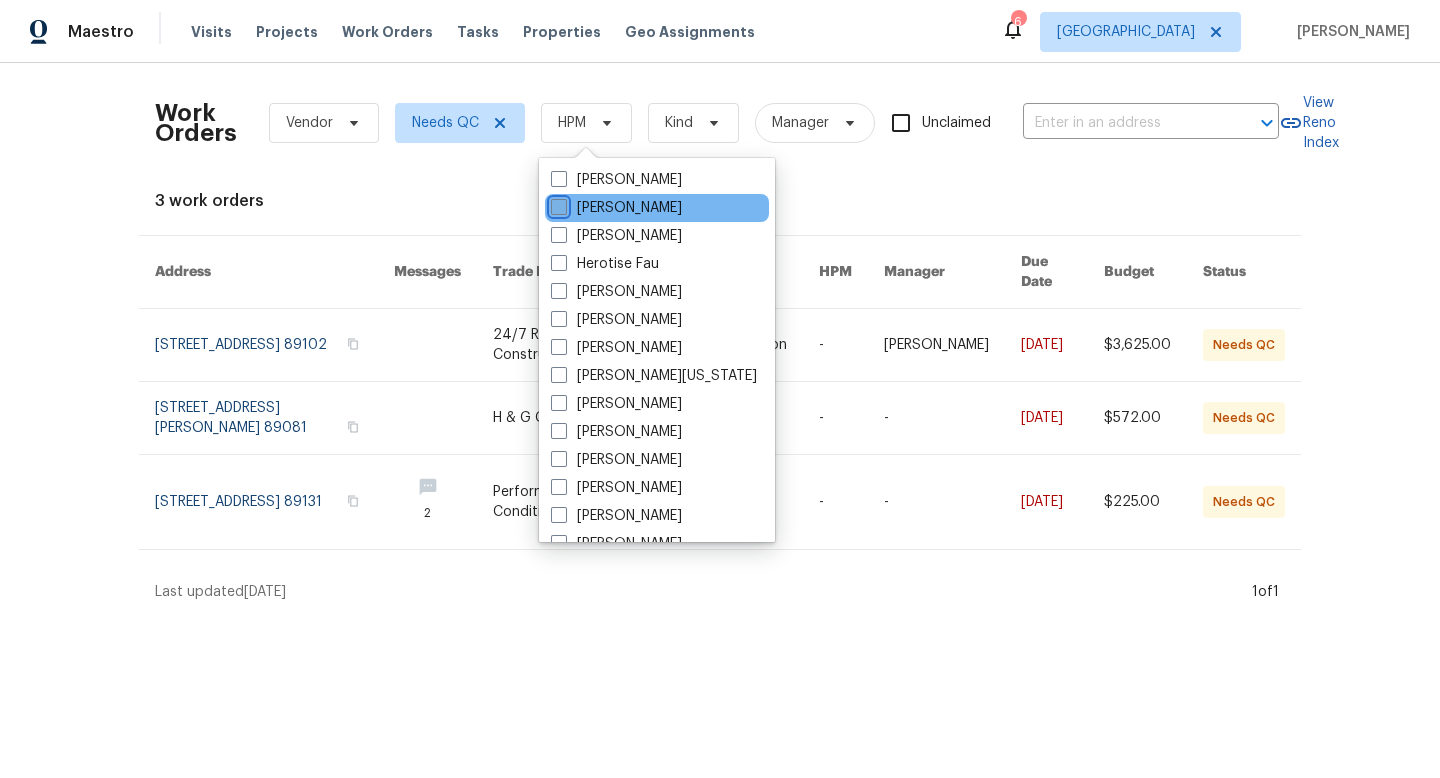 click on "[PERSON_NAME]" at bounding box center (557, 204) 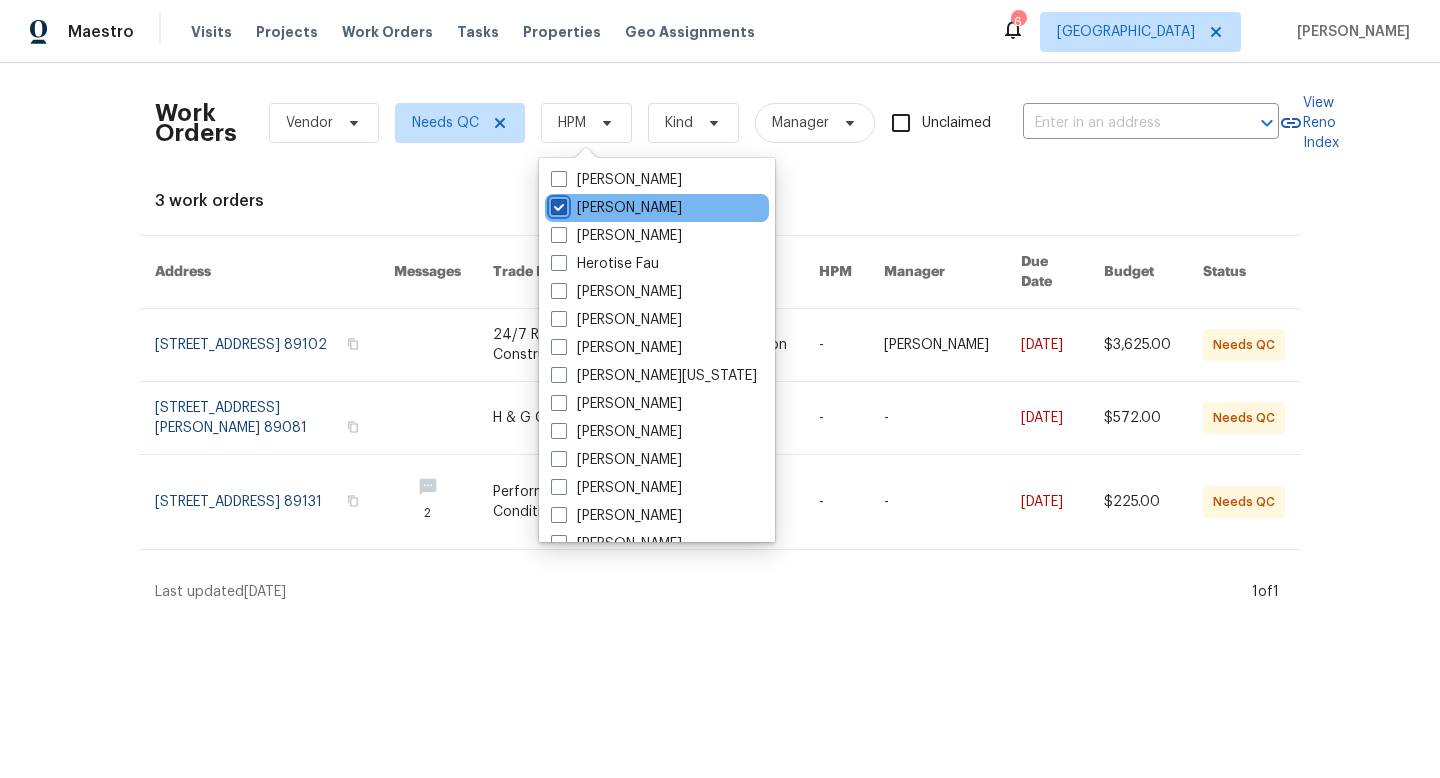 checkbox on "true" 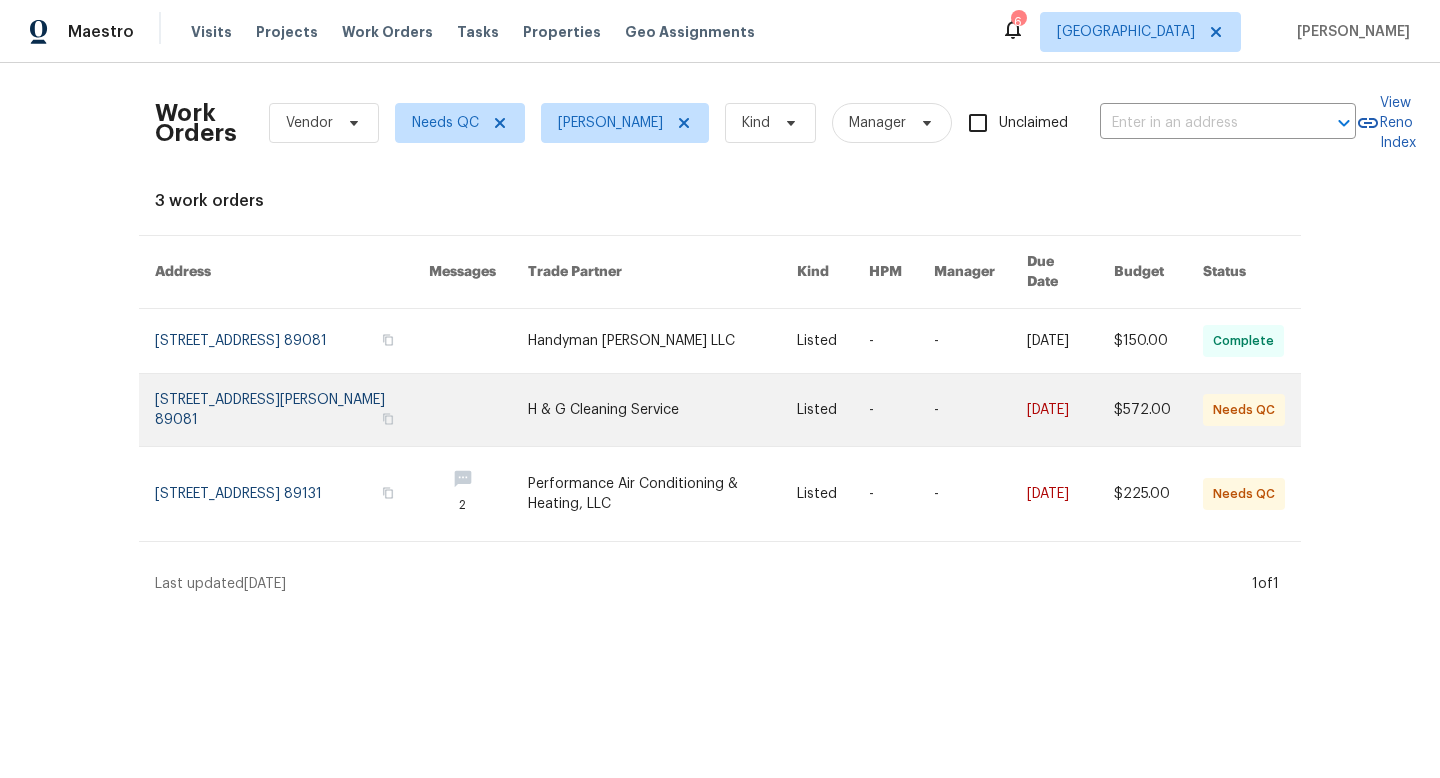 click at bounding box center [292, 410] 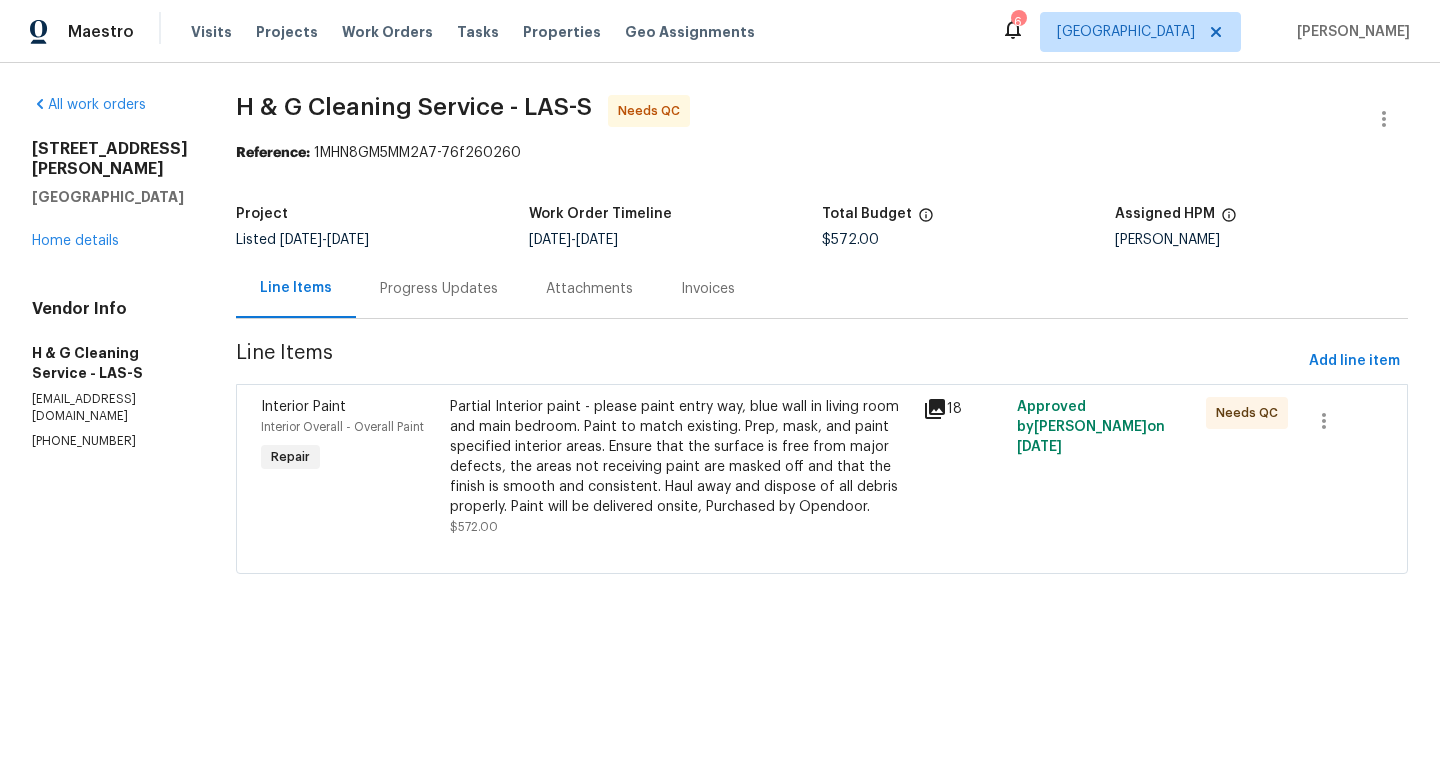 click on "Partial Interior paint - please paint entry way, blue wall in living room and main bedroom. Paint to match existing. Prep, mask, and paint specified interior areas. Ensure that the surface is free from major defects, the areas not receiving paint are masked off and that the finish is smooth and consistent. Haul away and dispose of all debris properly. Paint will be delivered onsite, Purchased by Opendoor." at bounding box center (680, 457) 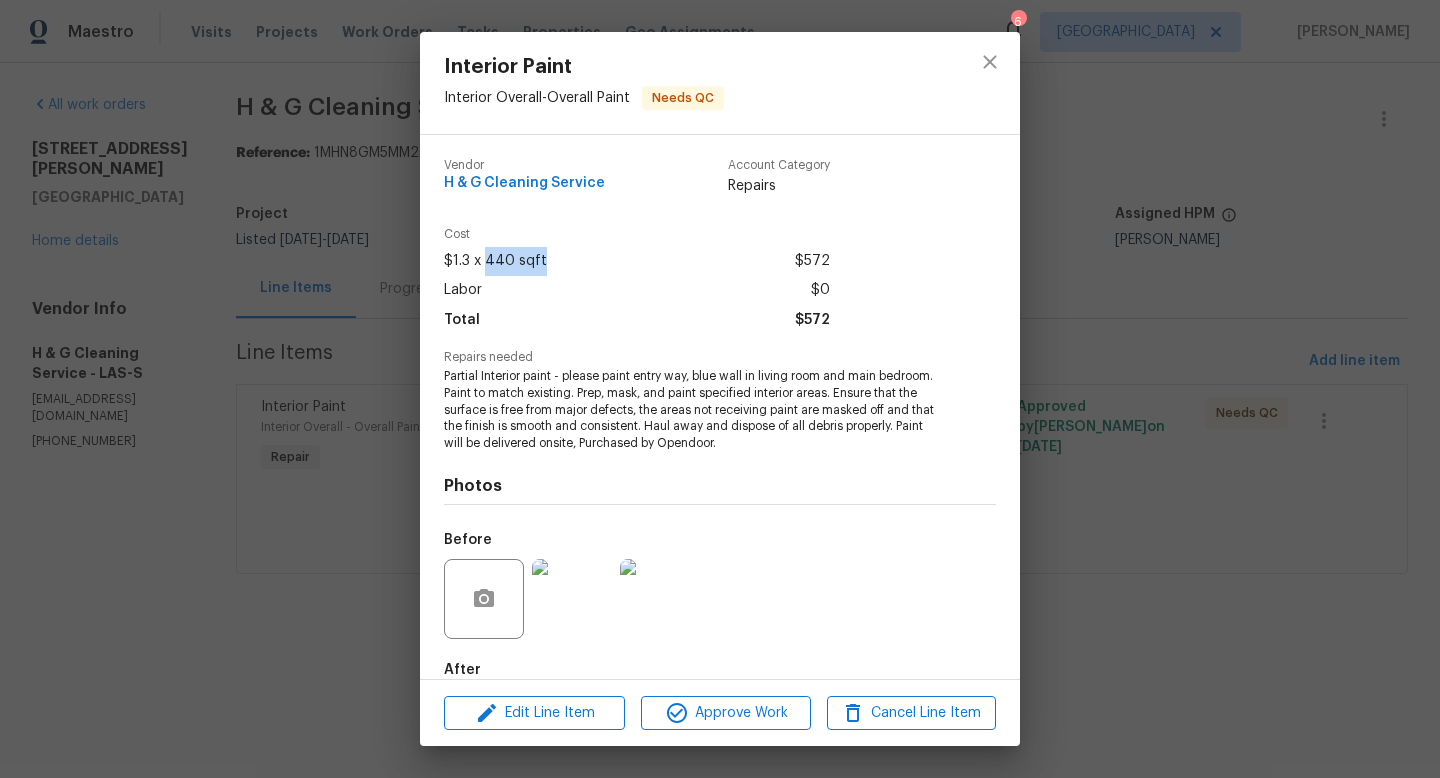 drag, startPoint x: 486, startPoint y: 262, endPoint x: 542, endPoint y: 255, distance: 56.435802 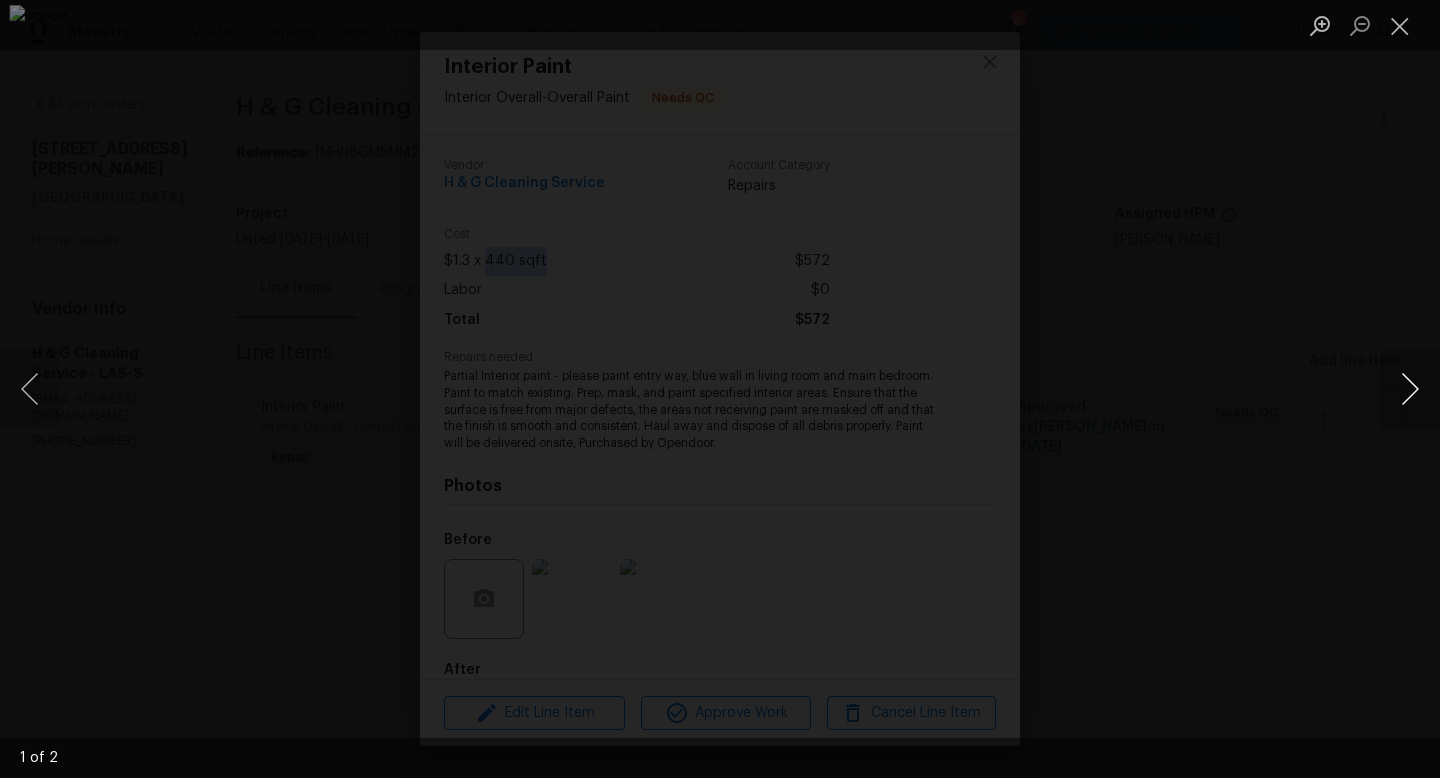 click at bounding box center (1410, 389) 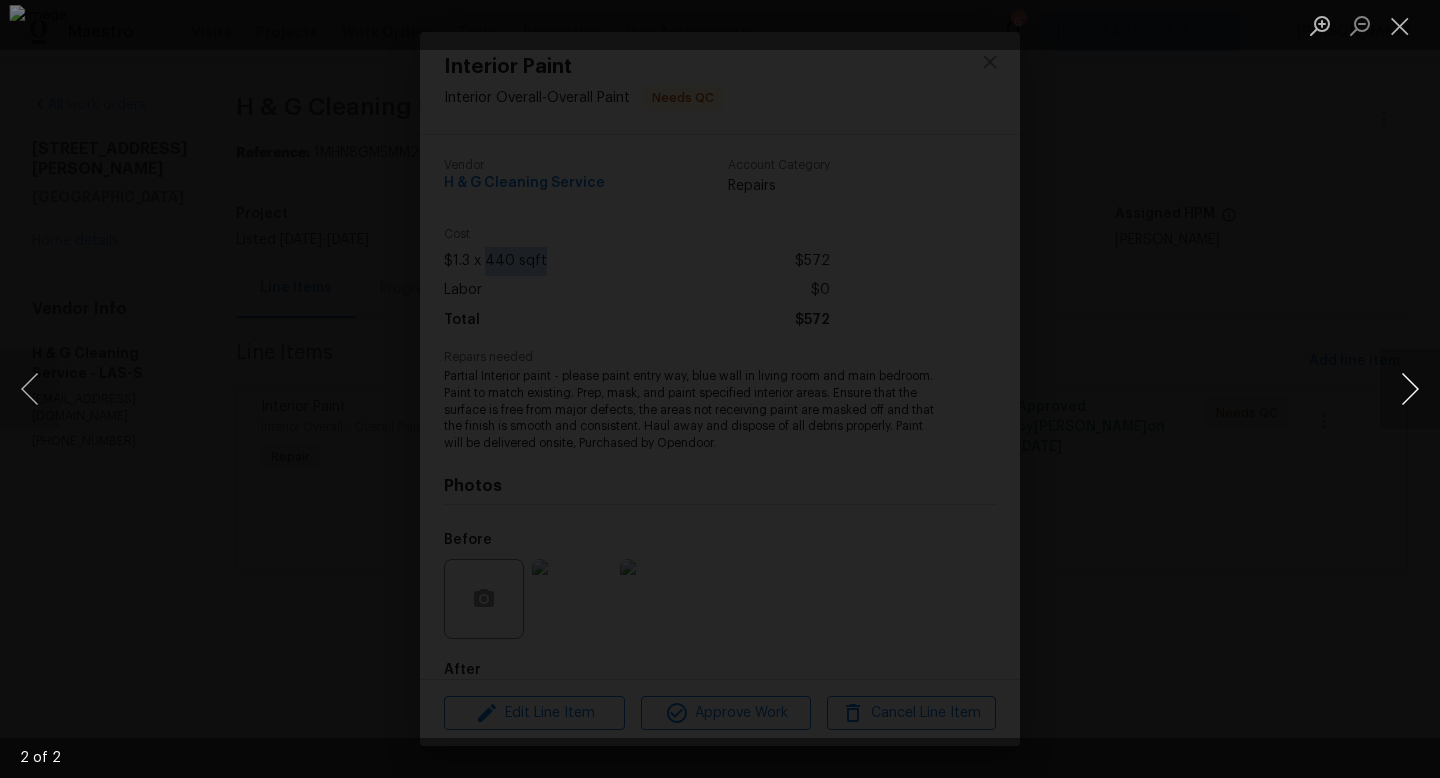 click at bounding box center [1410, 389] 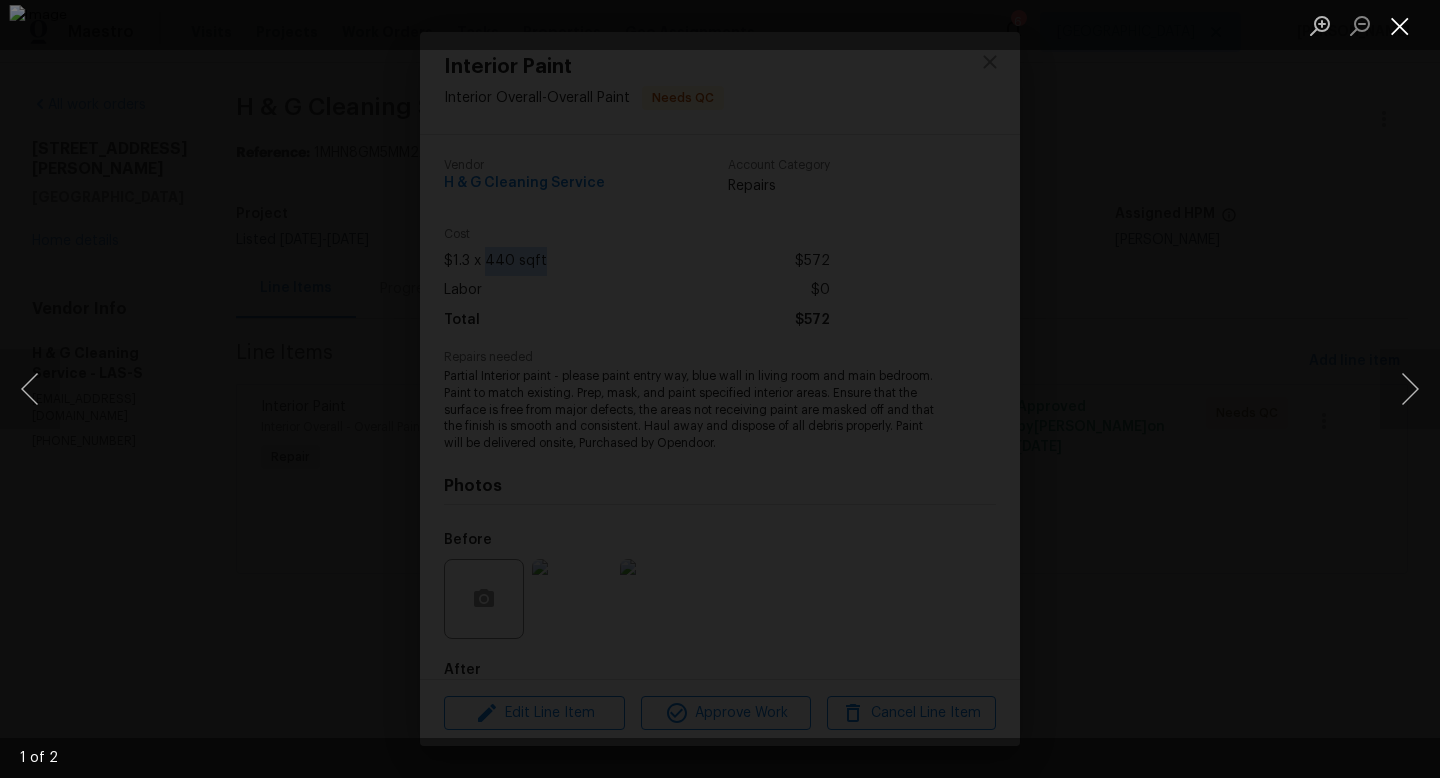 click at bounding box center (1400, 25) 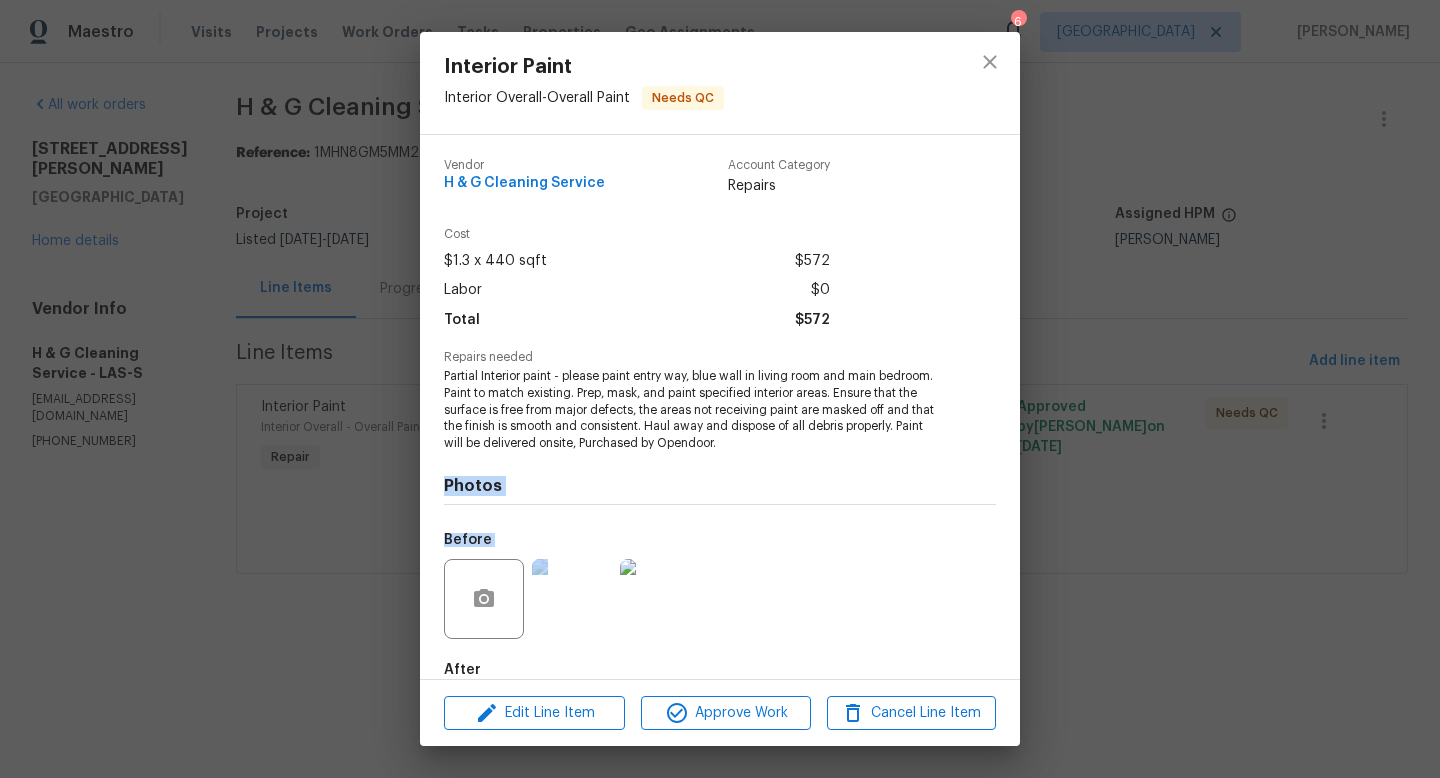 drag, startPoint x: 750, startPoint y: 438, endPoint x: 719, endPoint y: 662, distance: 226.13492 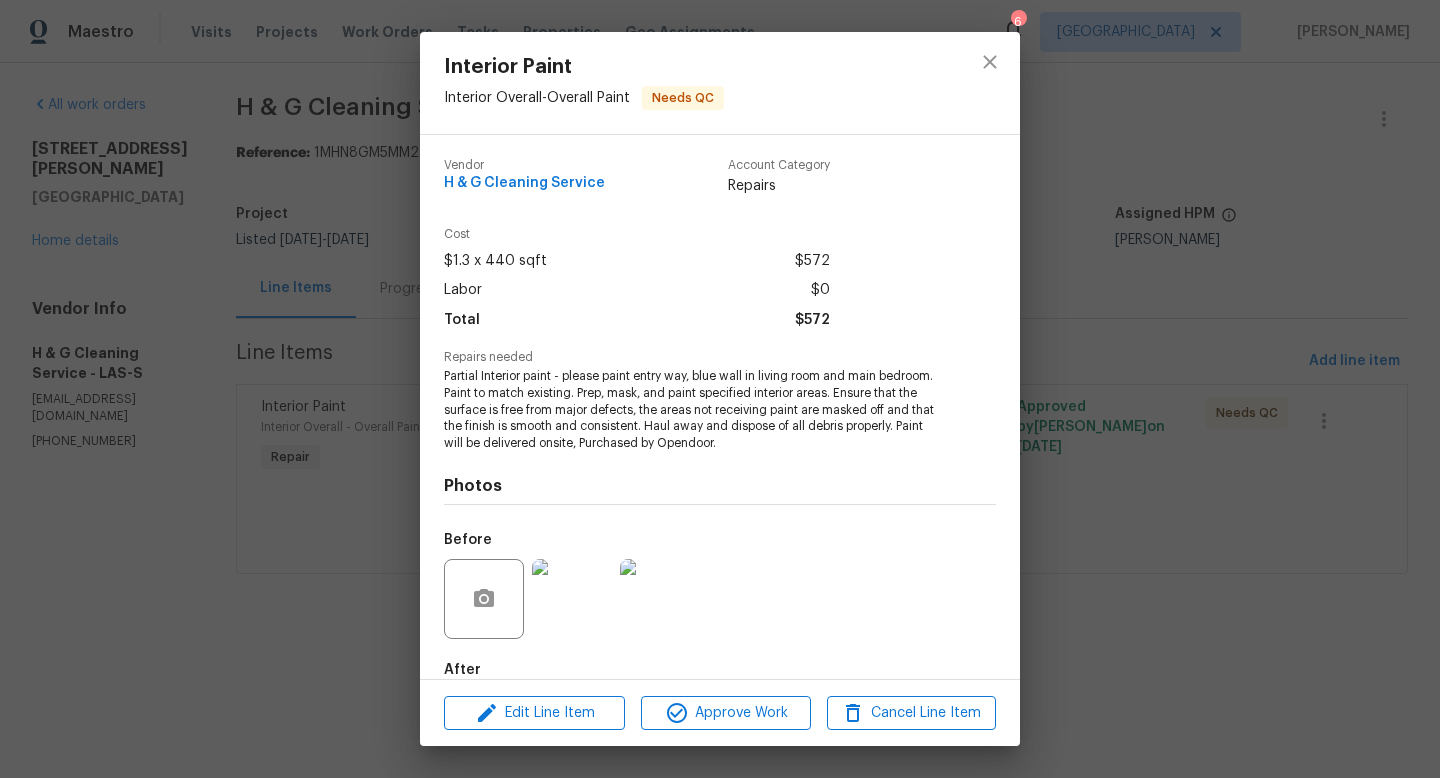 click on "Repairs needed Partial Interior paint - please paint entry way, blue wall in living room and main bedroom. Paint to match existing. Prep, mask, and paint specified interior areas. Ensure that the surface is free from major defects, the areas not receiving paint are masked off and that the finish is smooth and consistent. Haul away and dispose of all debris properly. Paint will be delivered onsite, Purchased by Opendoor." at bounding box center [720, 401] 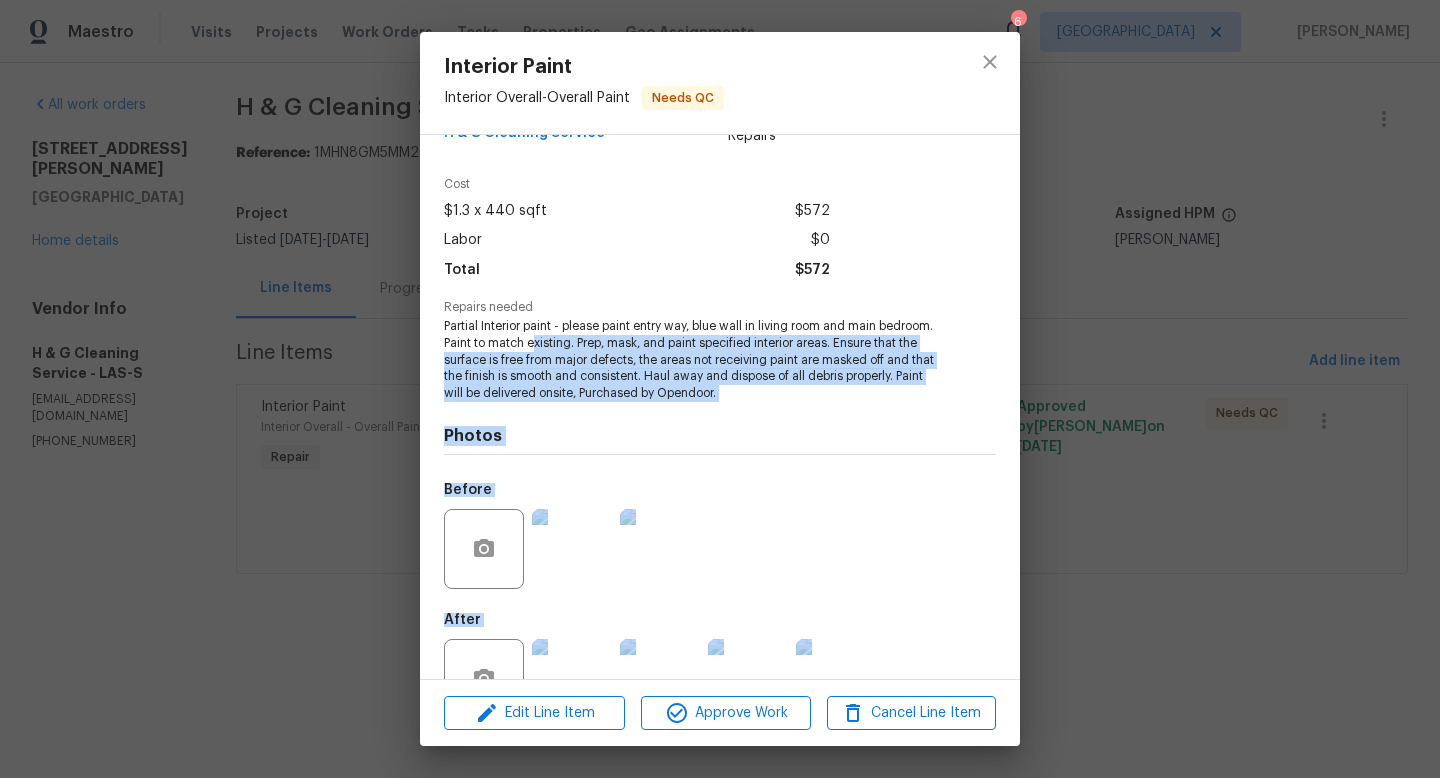 scroll, scrollTop: 110, scrollLeft: 0, axis: vertical 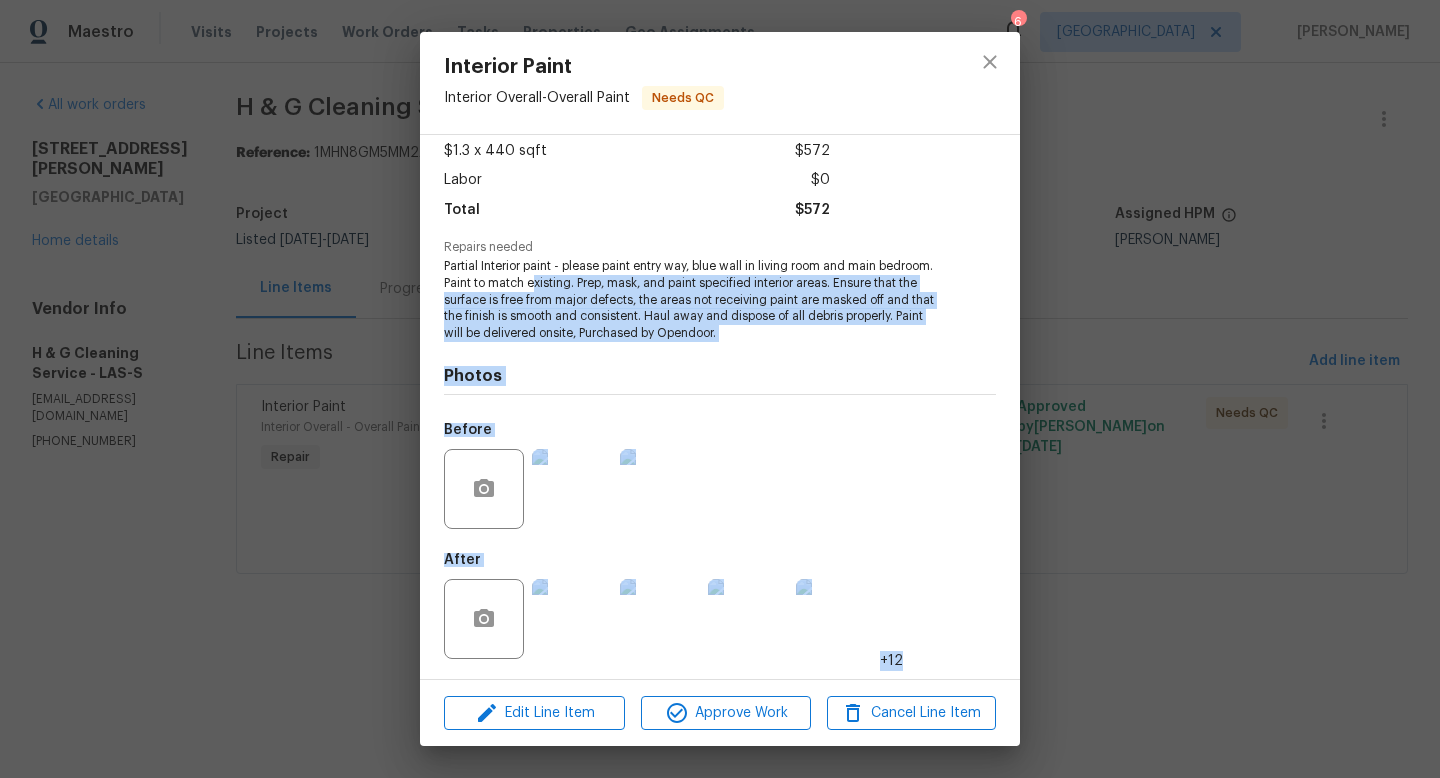drag, startPoint x: 536, startPoint y: 399, endPoint x: 767, endPoint y: 696, distance: 376.2579 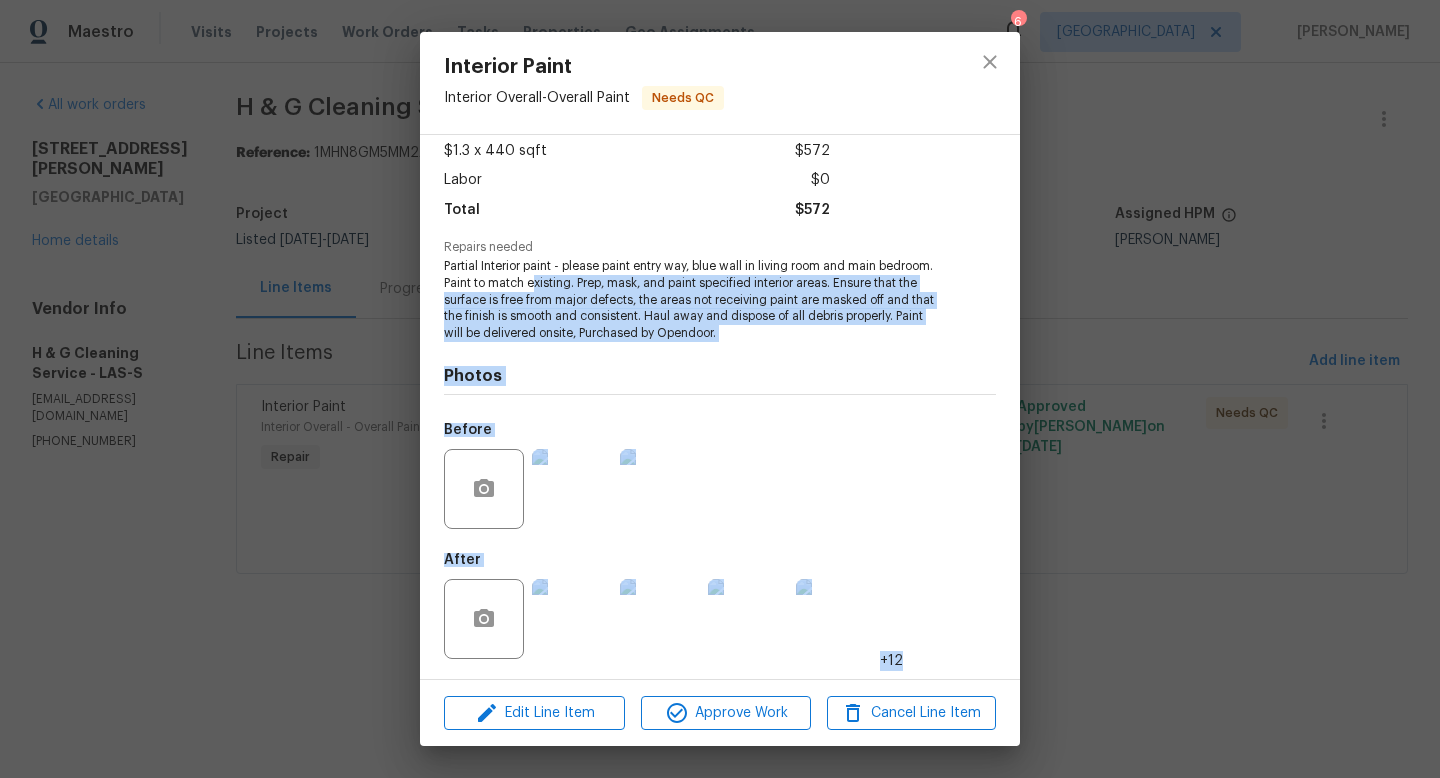 click on "Before" at bounding box center [720, 476] 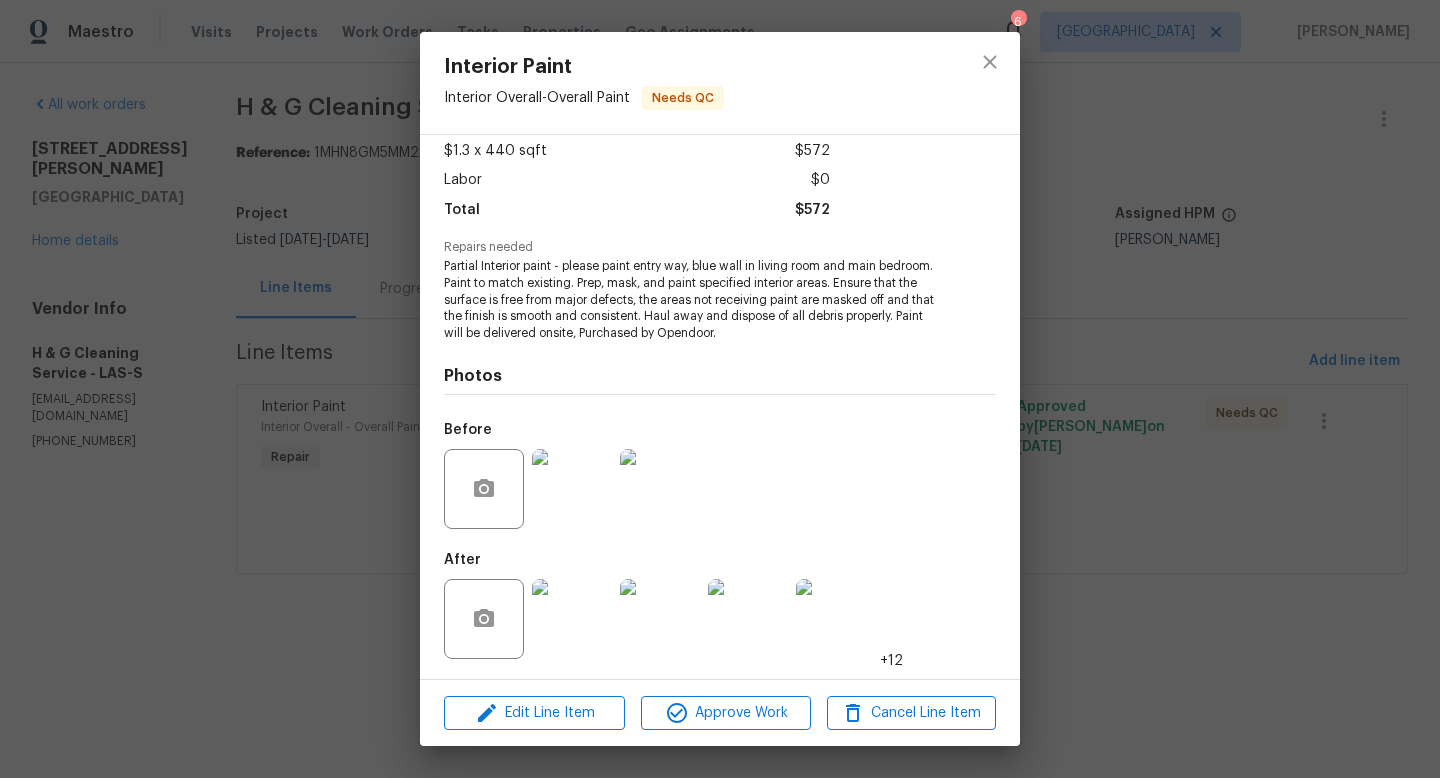 click at bounding box center (572, 619) 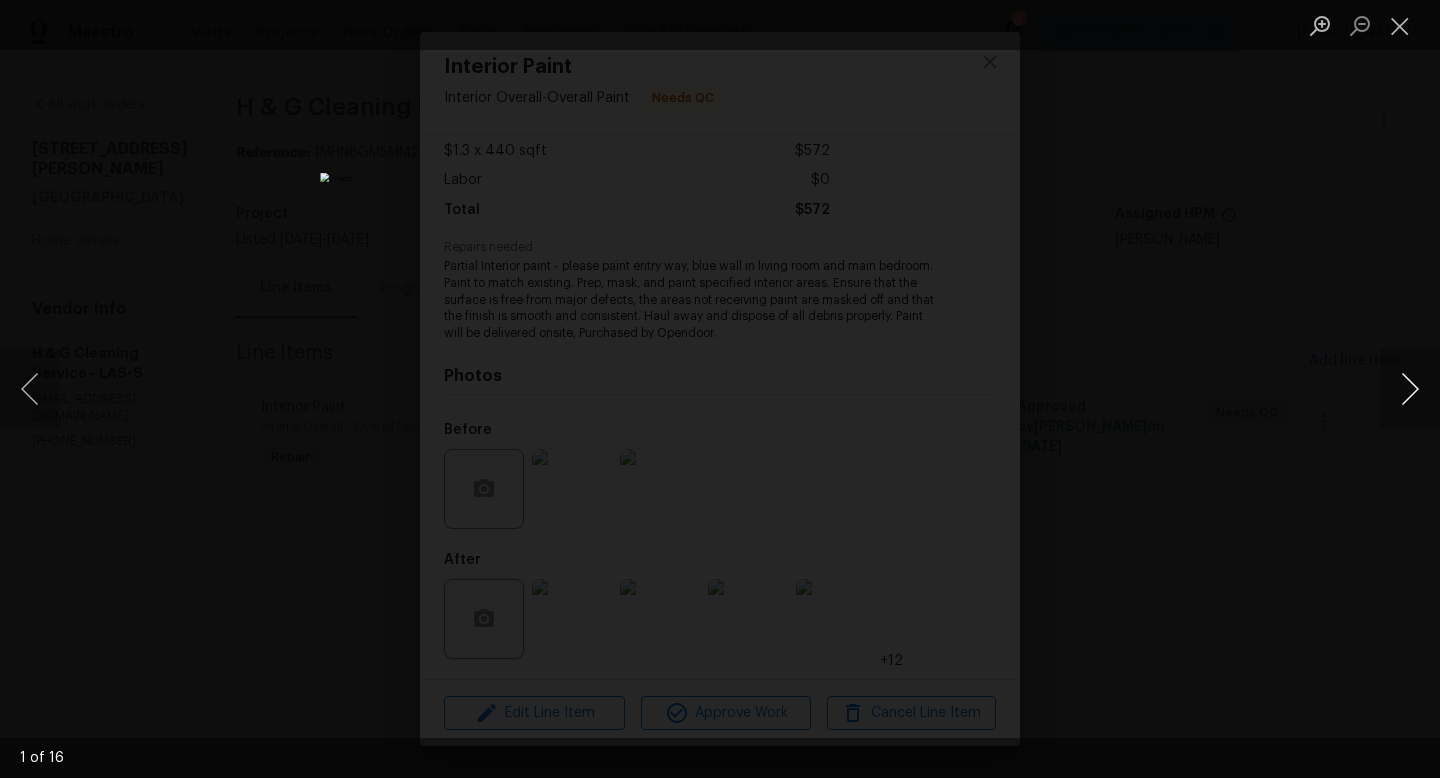 click at bounding box center (1410, 389) 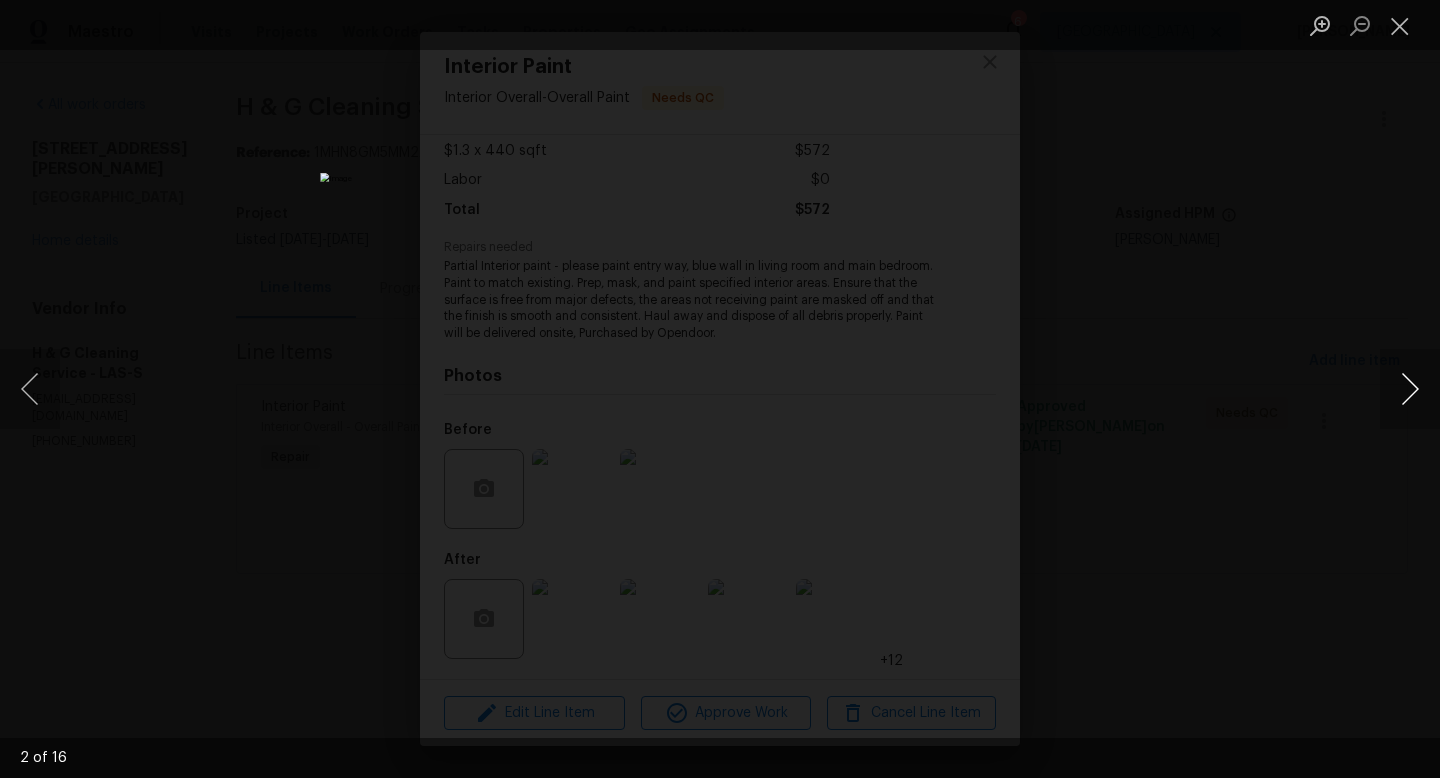 click at bounding box center (1410, 389) 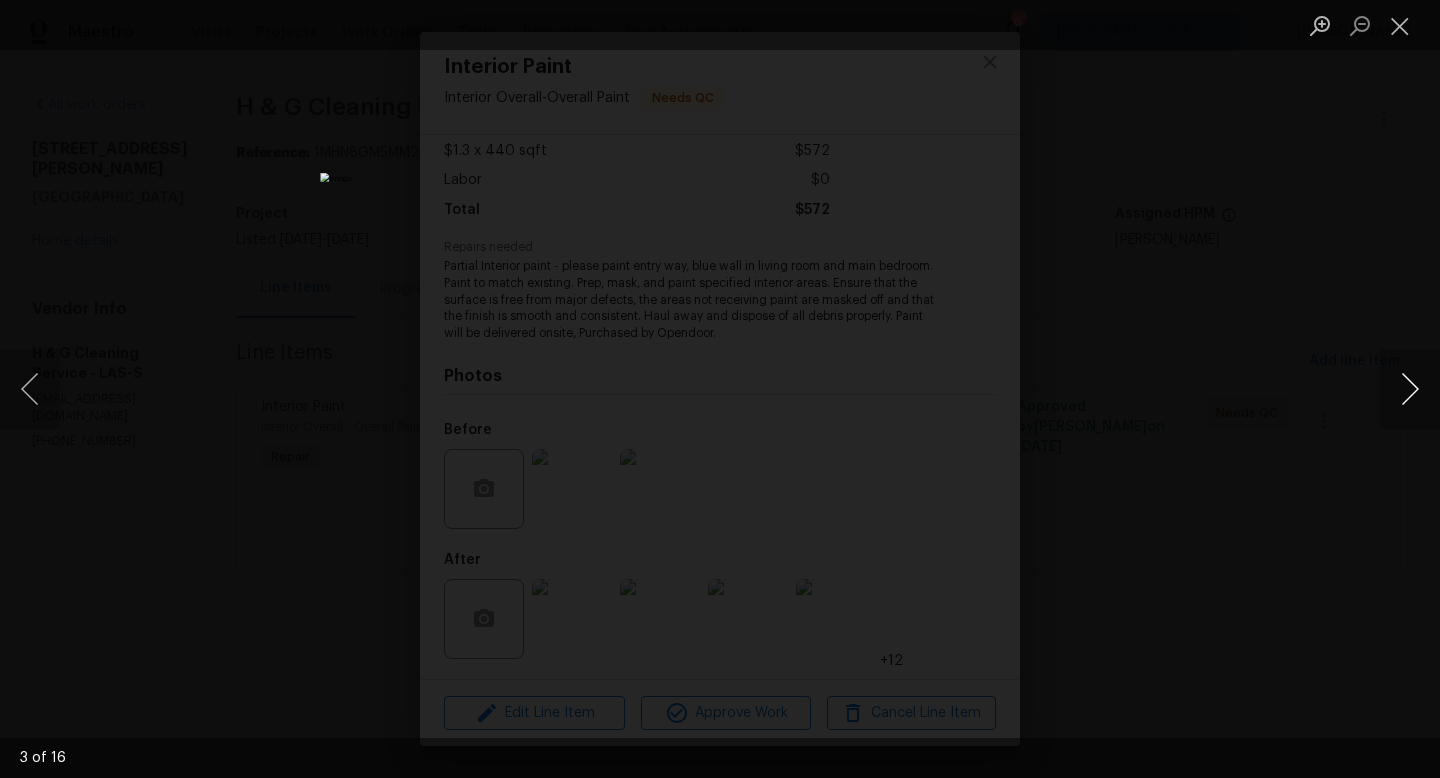 click at bounding box center [1410, 389] 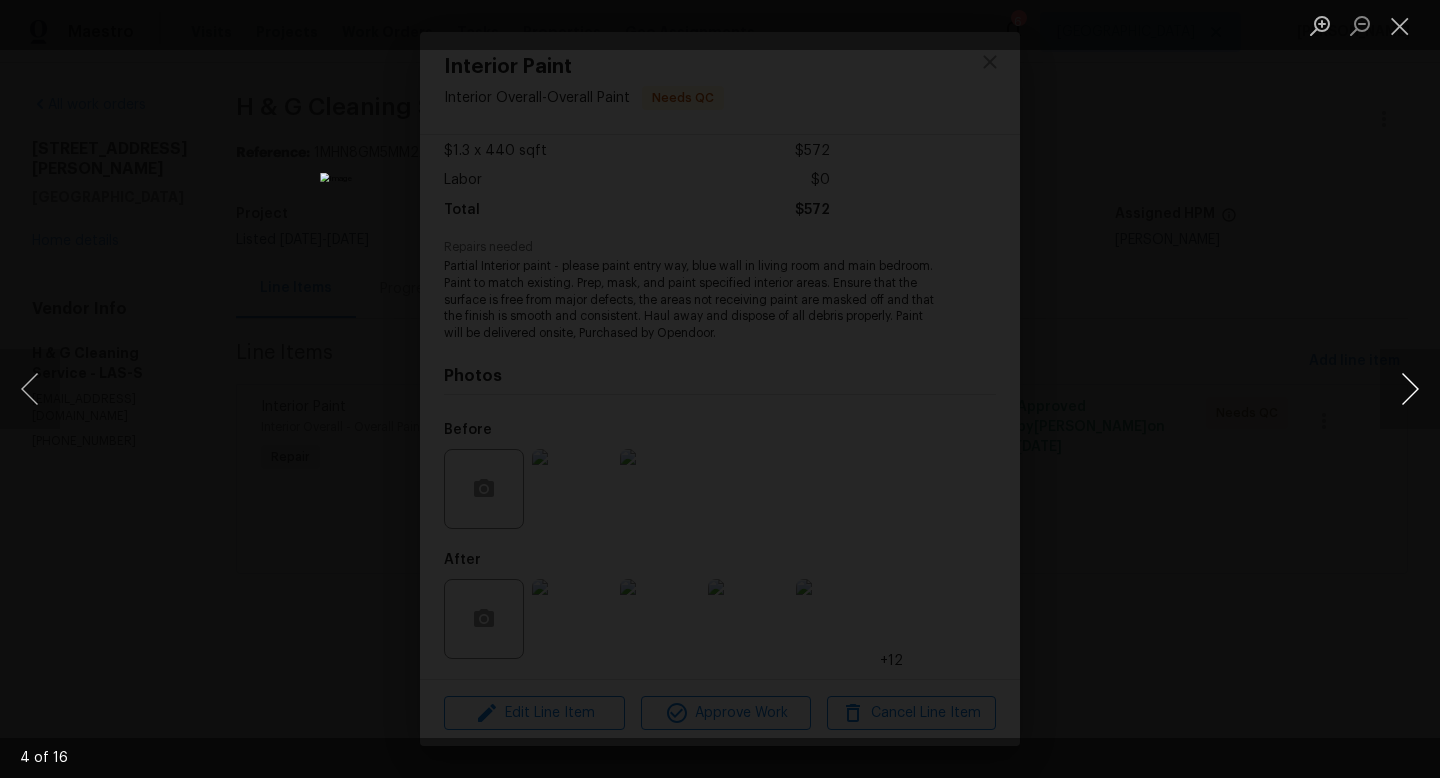 click at bounding box center [1410, 389] 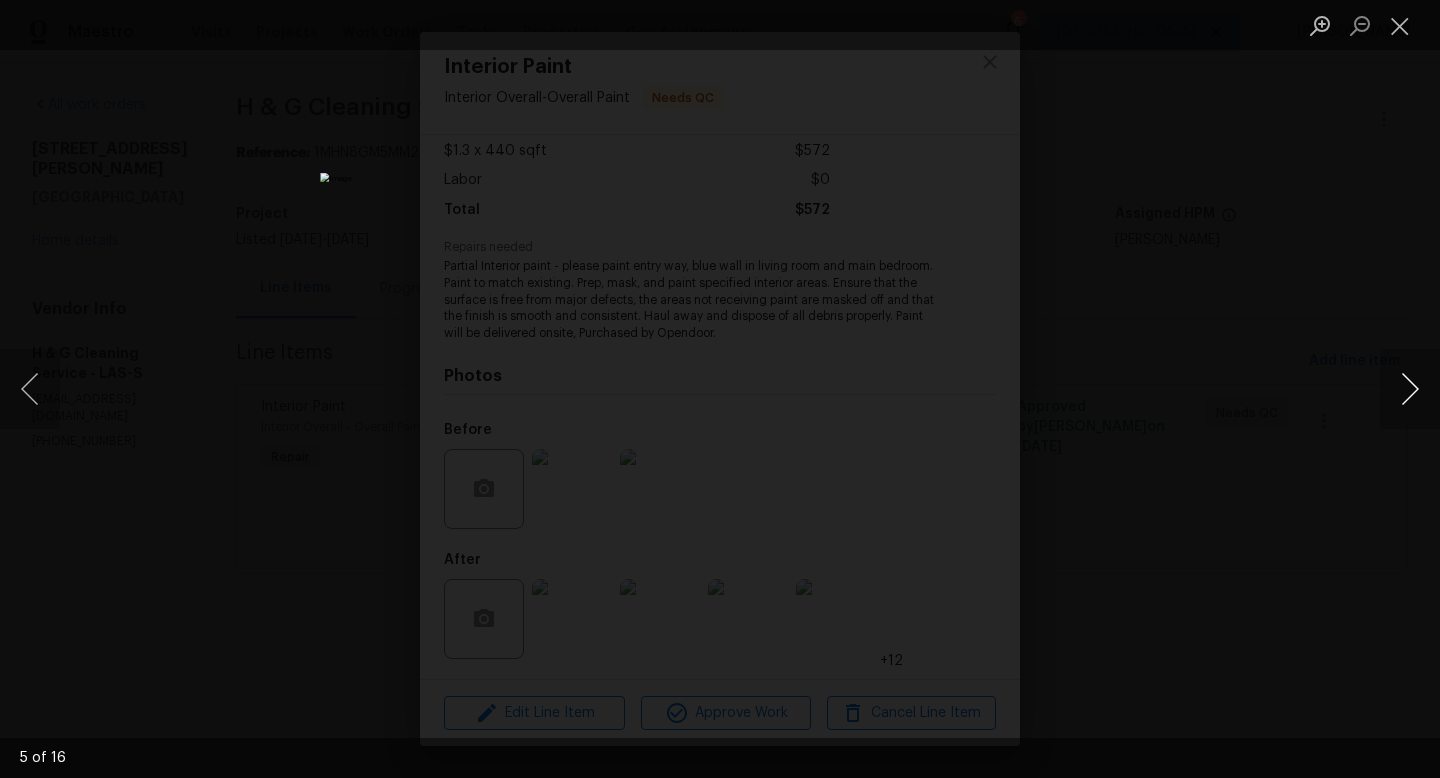 click at bounding box center (1410, 389) 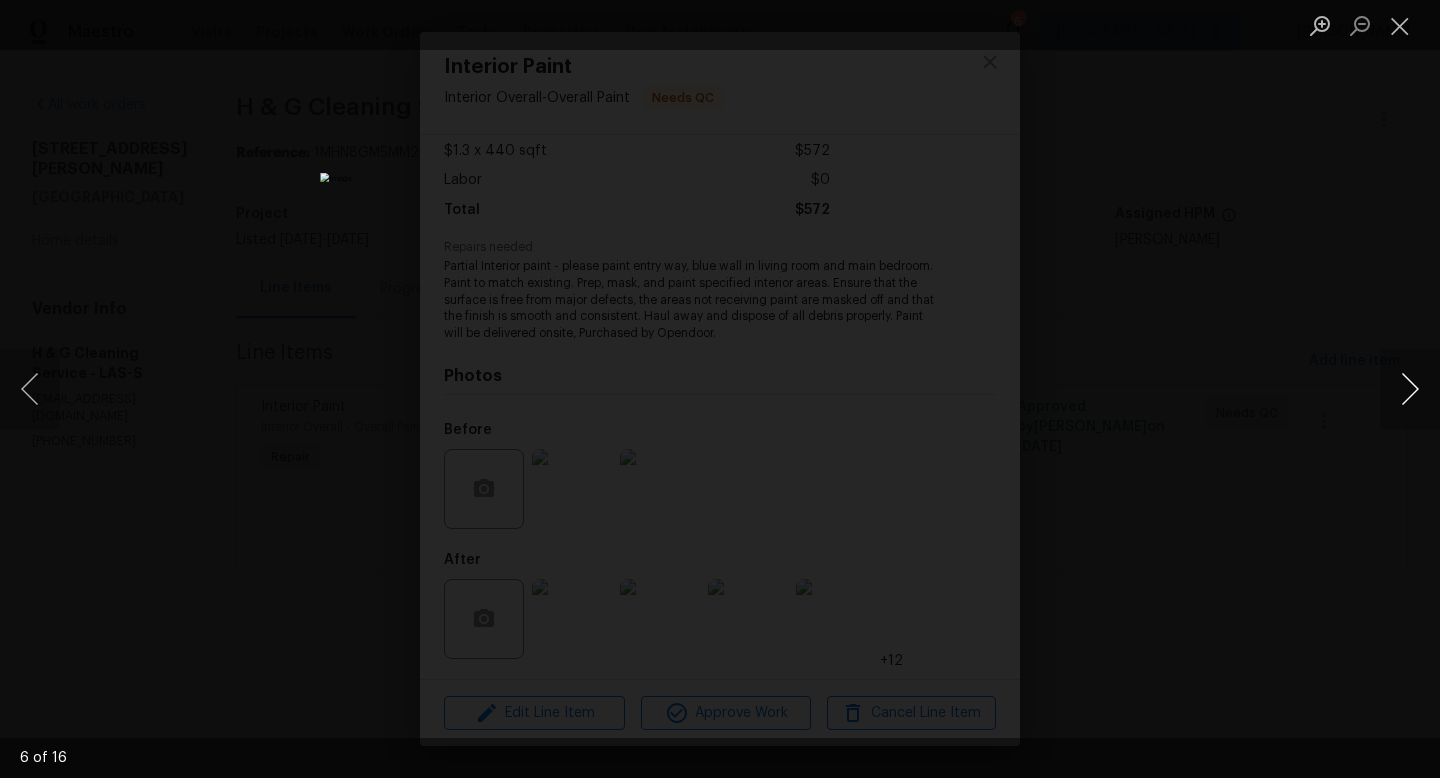 click at bounding box center [1410, 389] 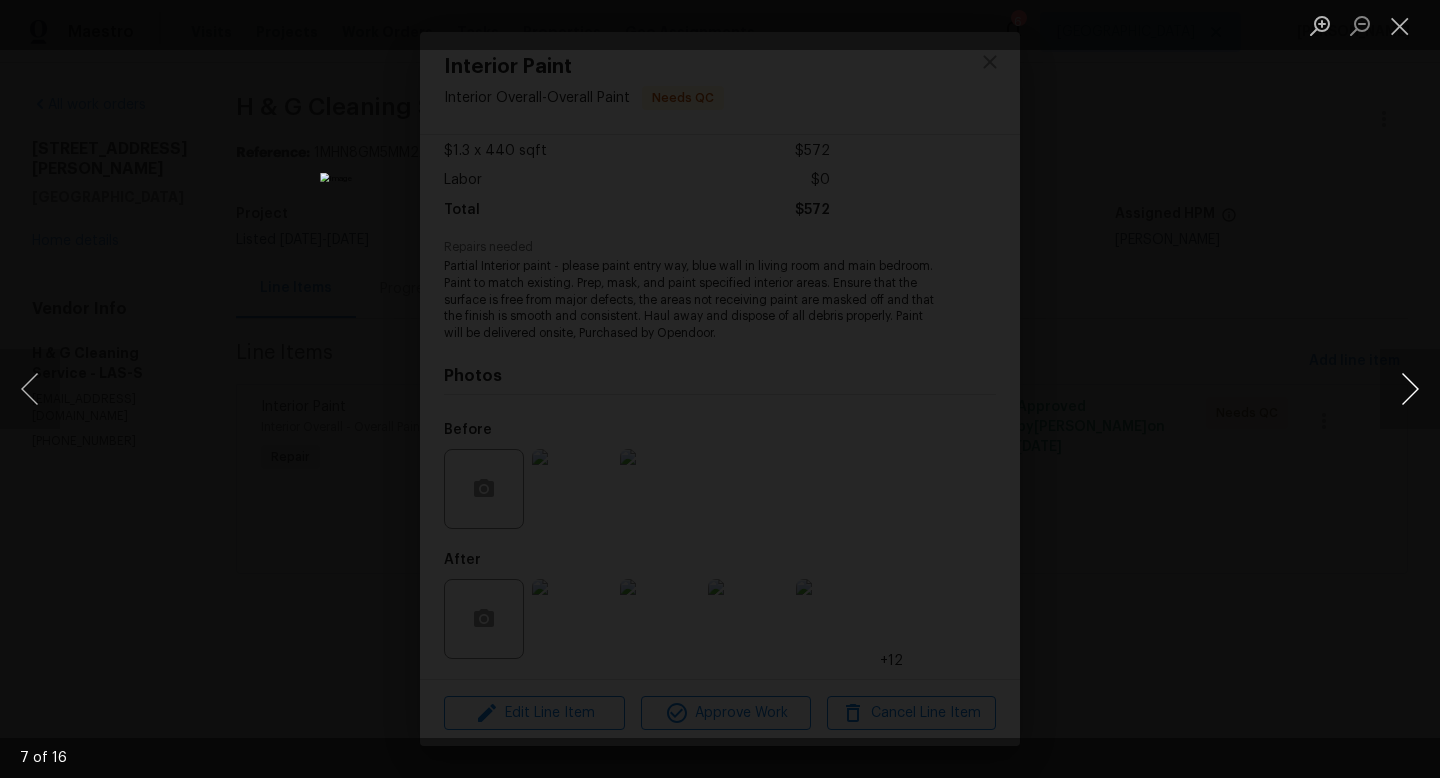 click at bounding box center [1410, 389] 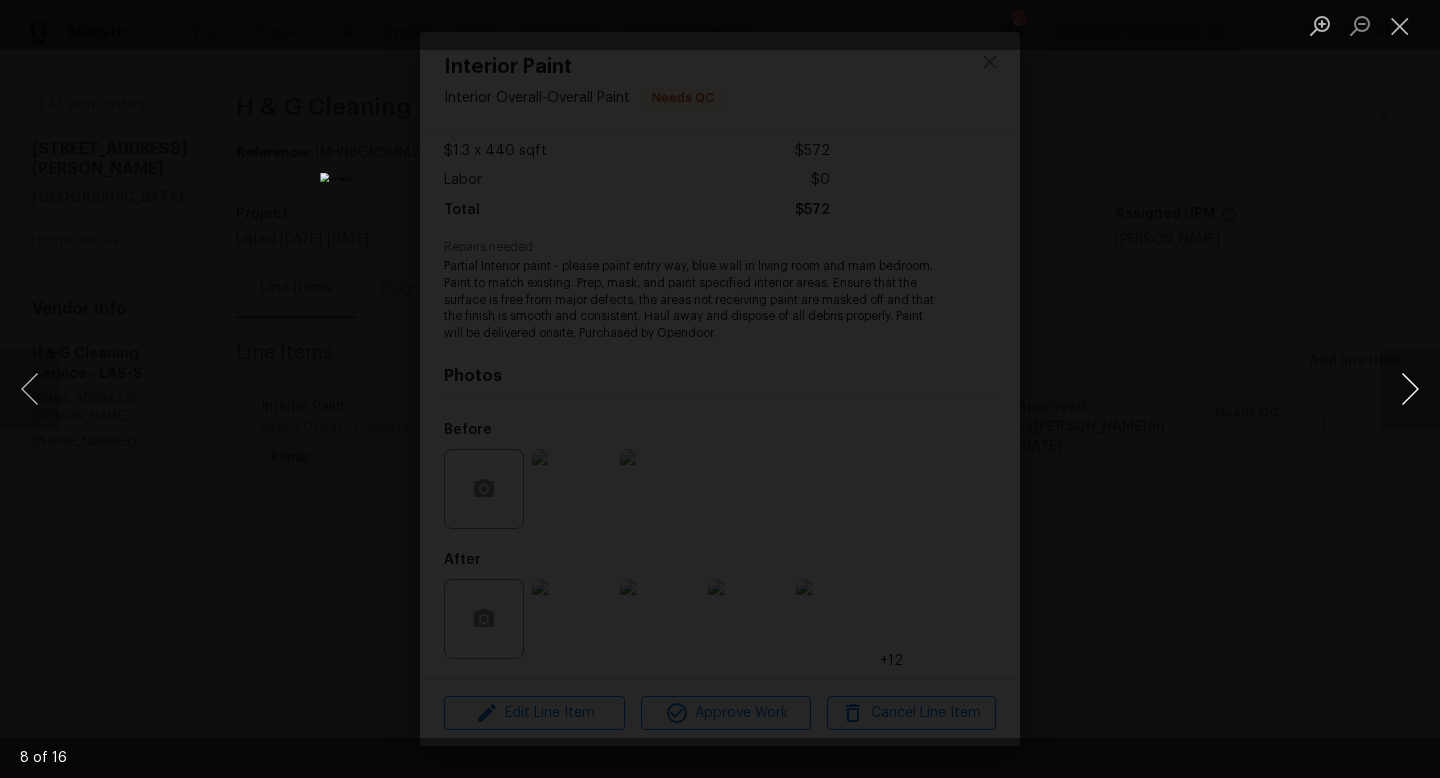 click at bounding box center (1410, 389) 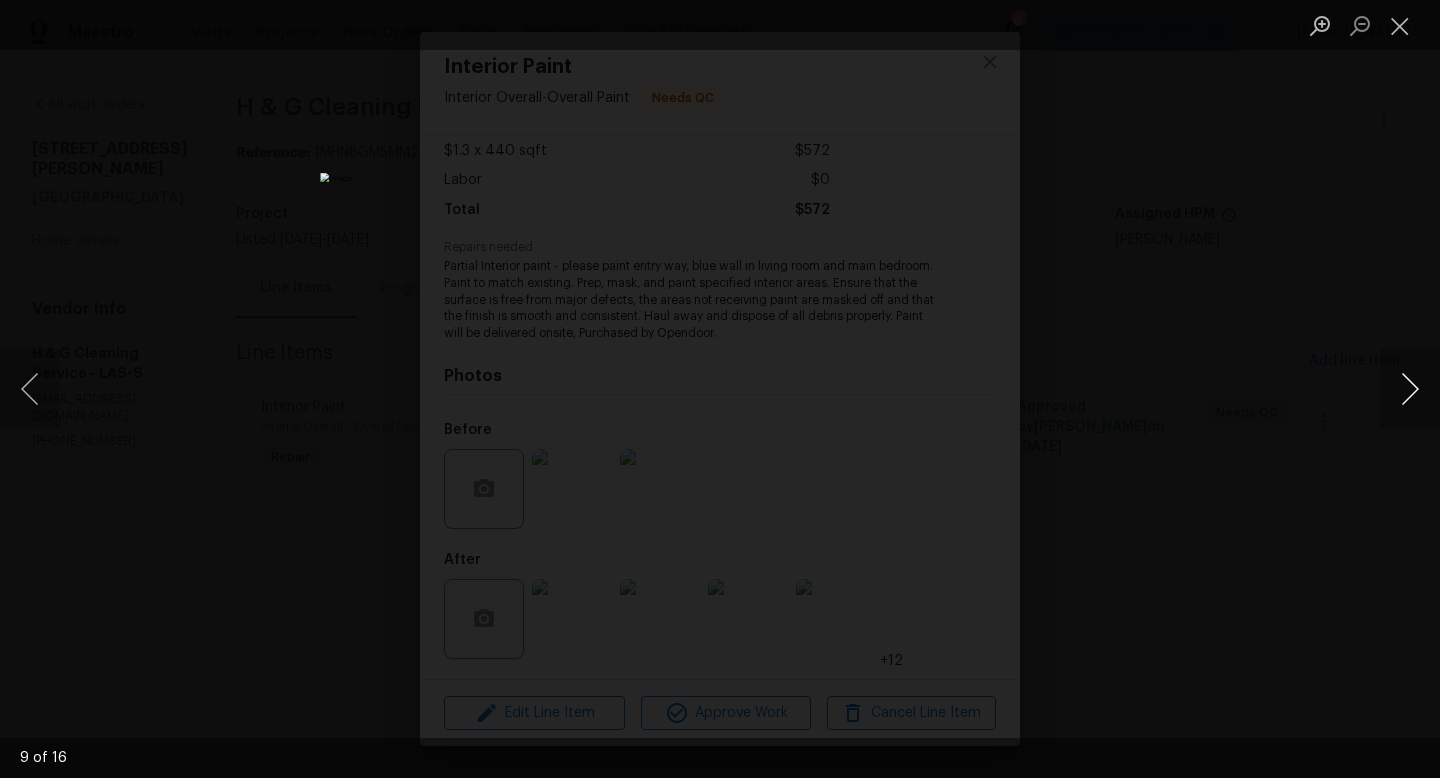 click at bounding box center [1410, 389] 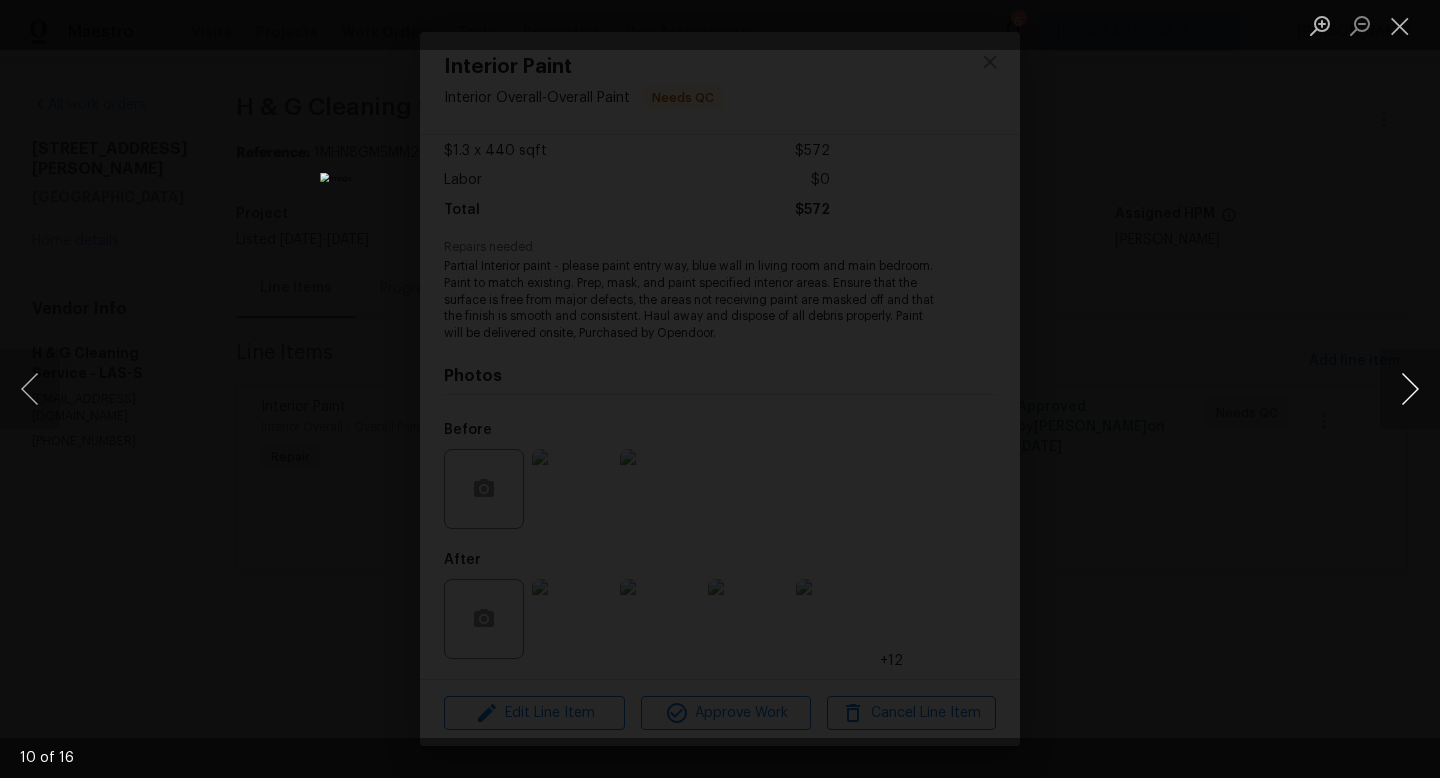 click at bounding box center [1410, 389] 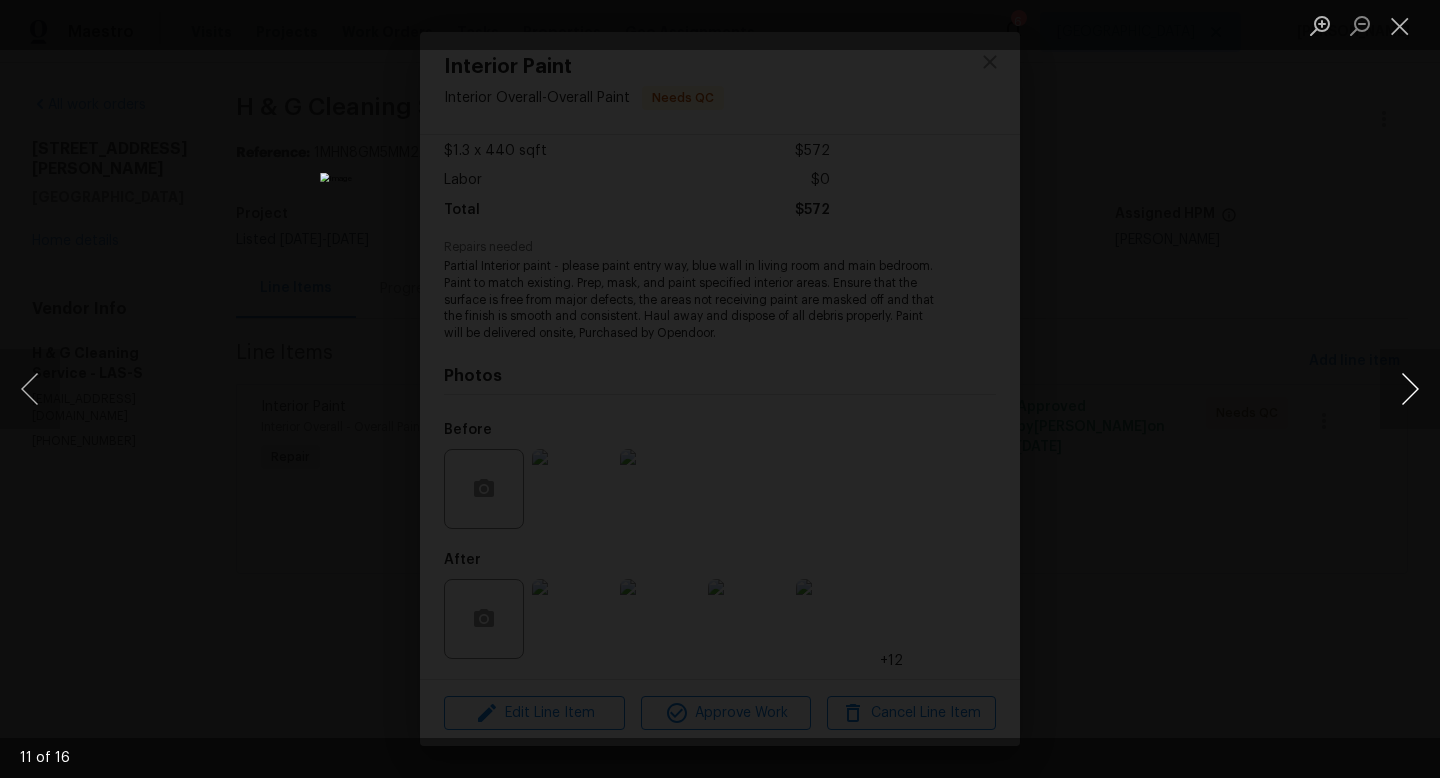 click at bounding box center (1410, 389) 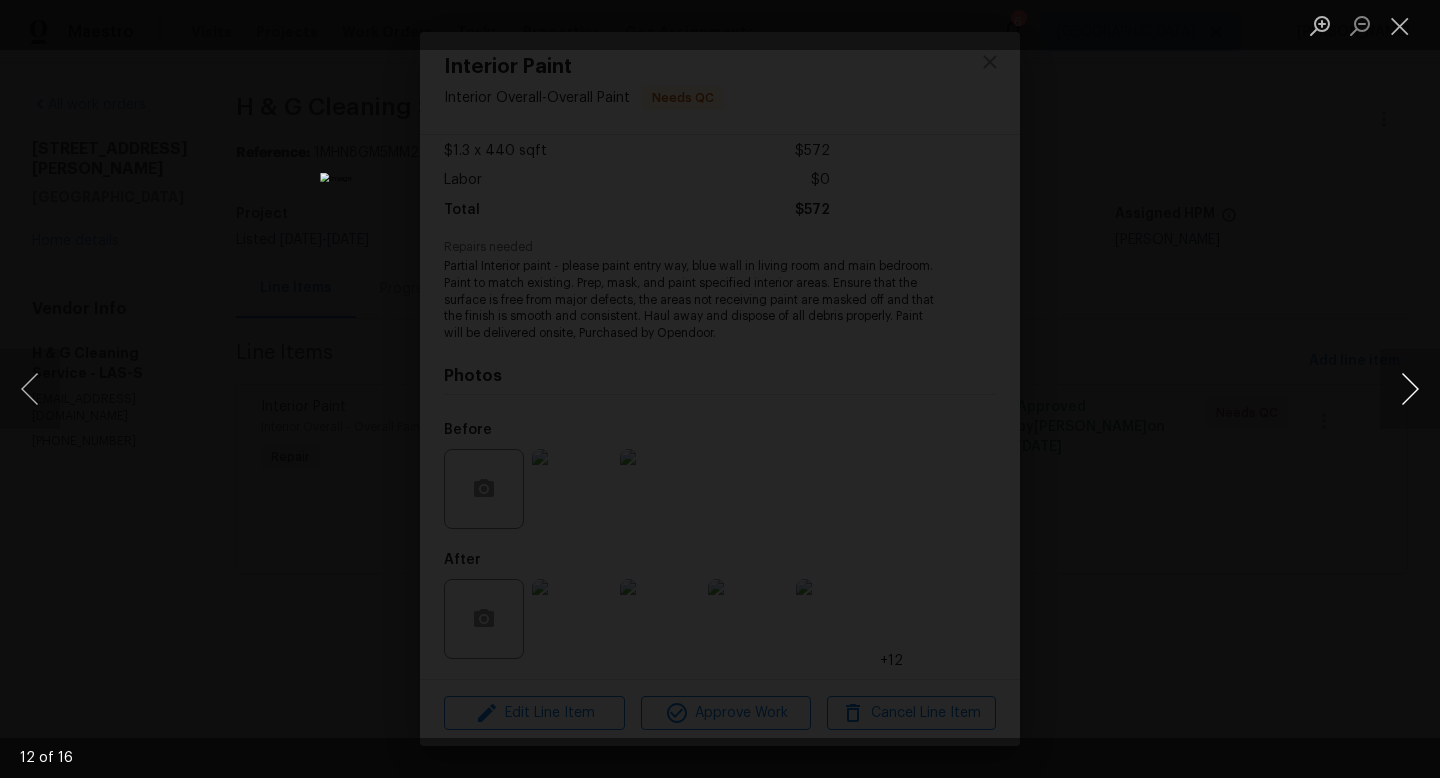 click at bounding box center (1410, 389) 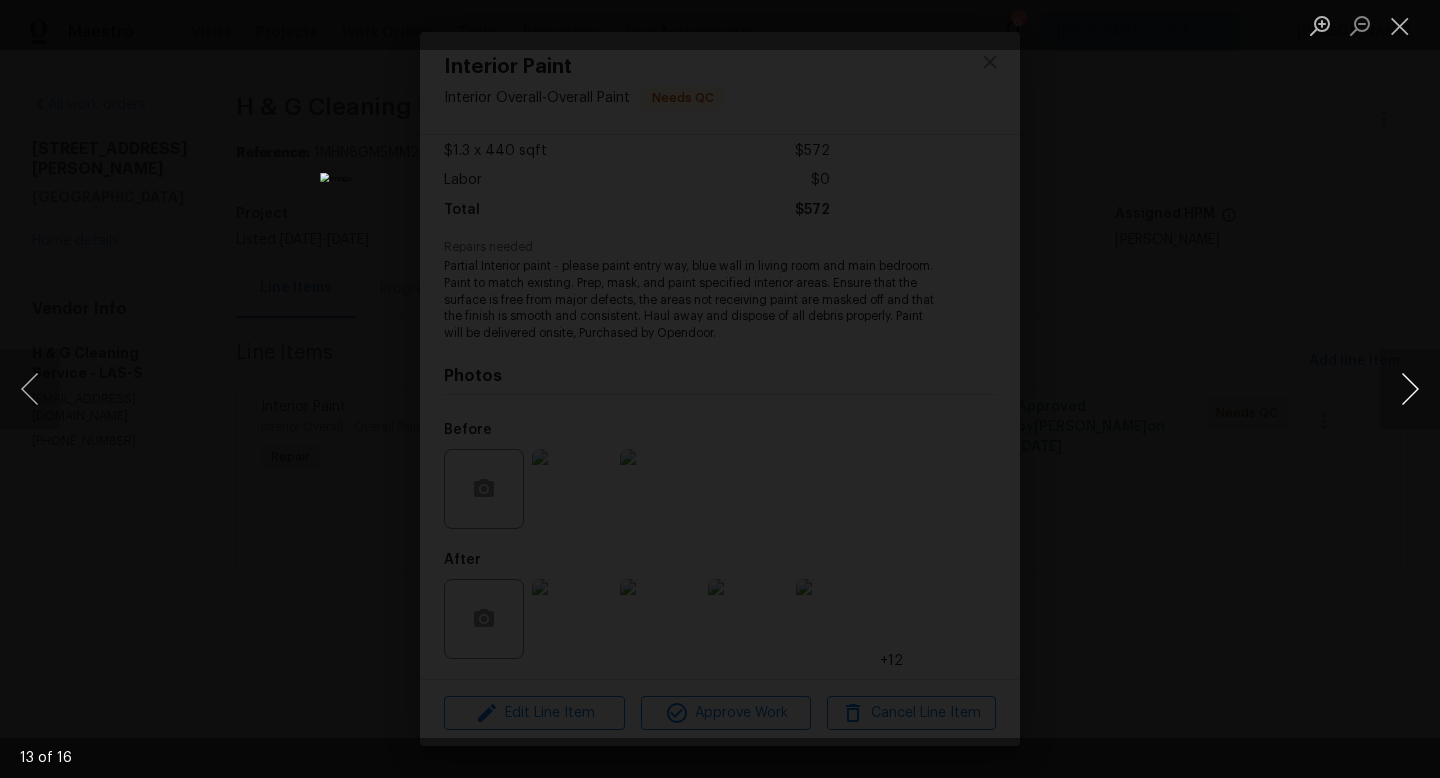 click at bounding box center [1410, 389] 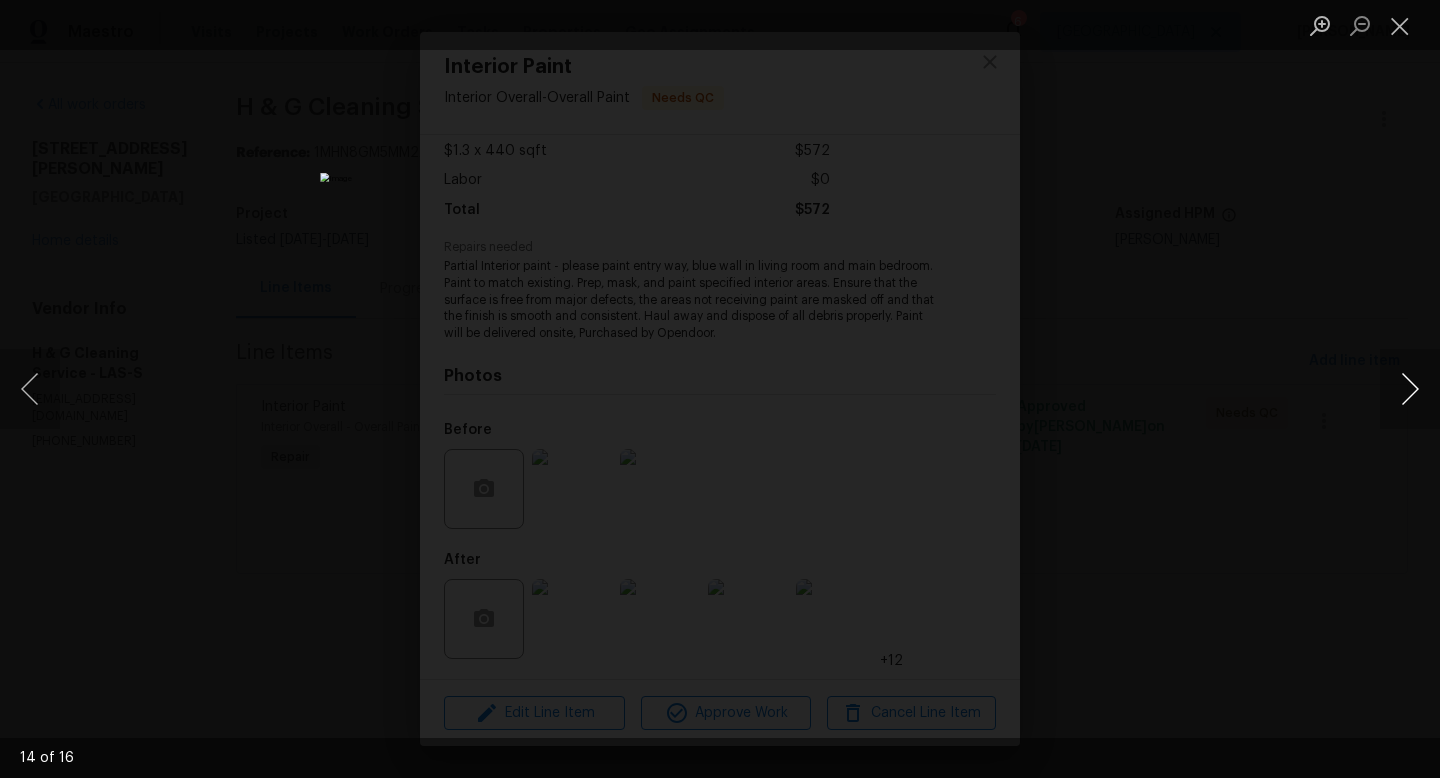 click at bounding box center [1410, 389] 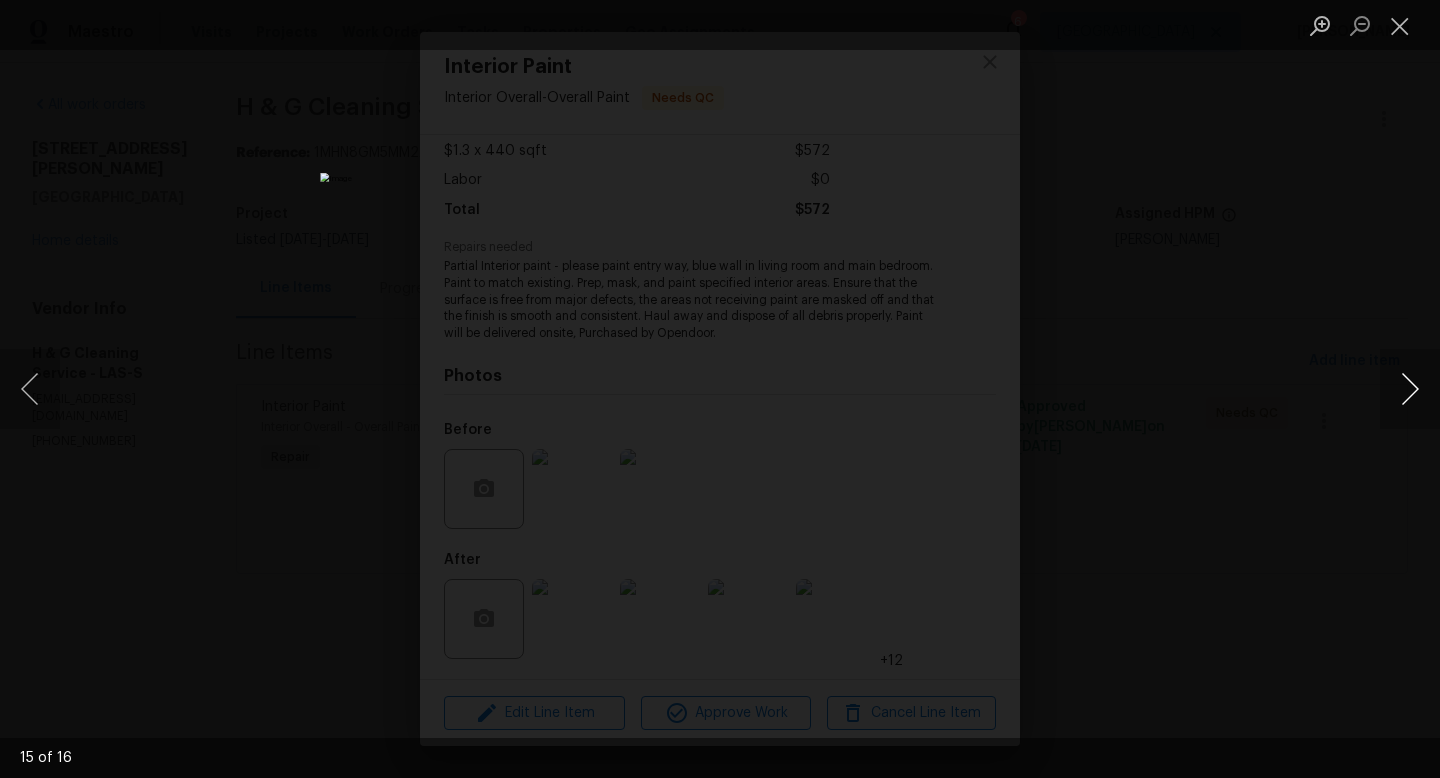 click at bounding box center (1410, 389) 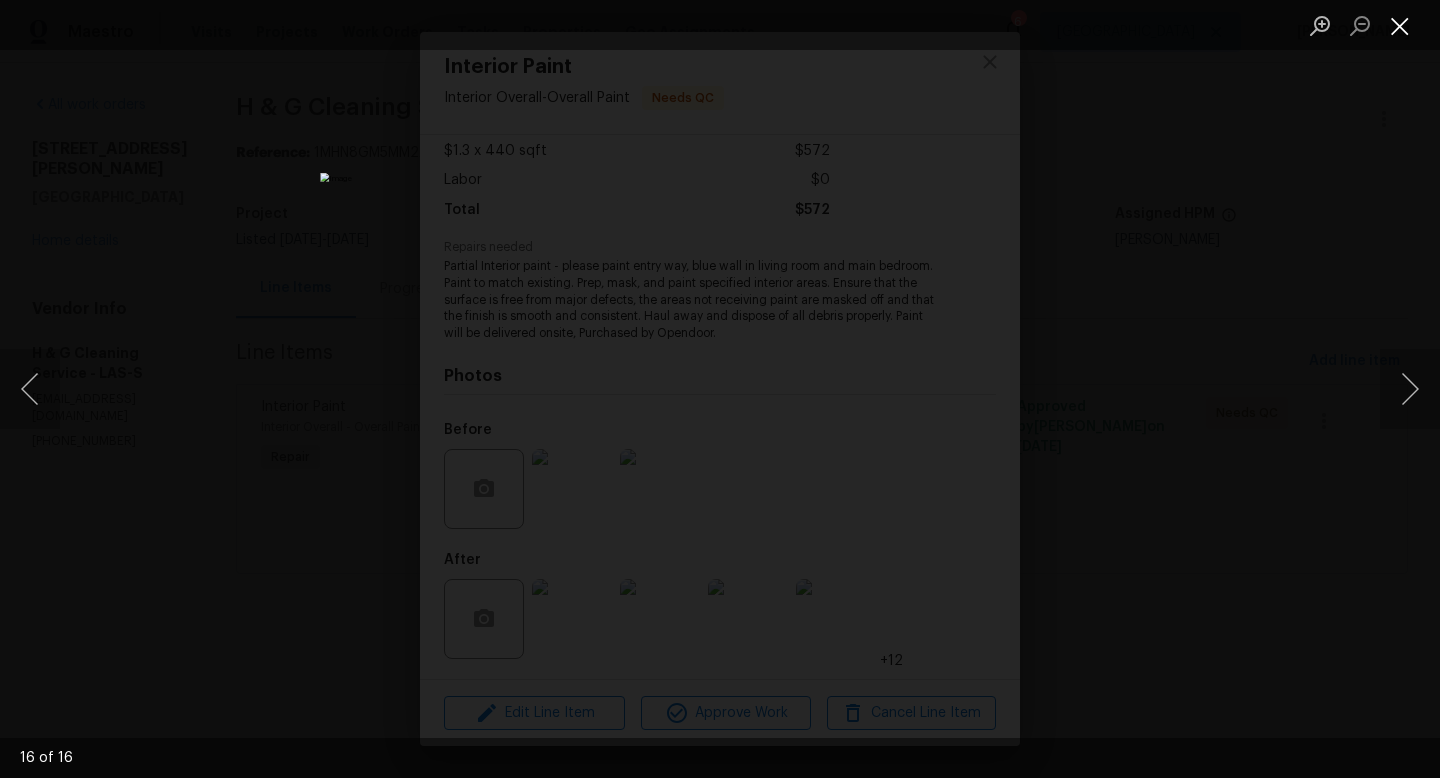 click at bounding box center [1400, 25] 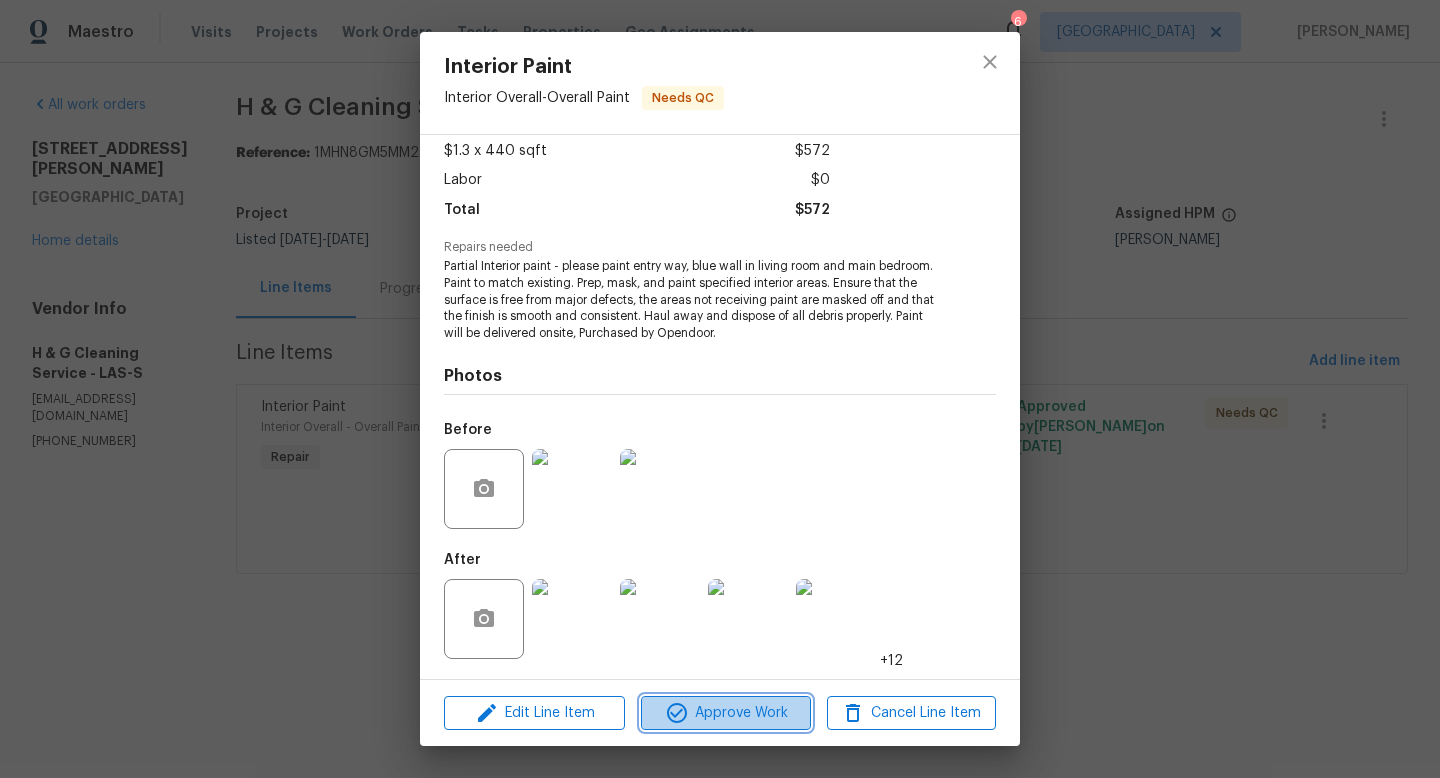 click on "Approve Work" at bounding box center [725, 713] 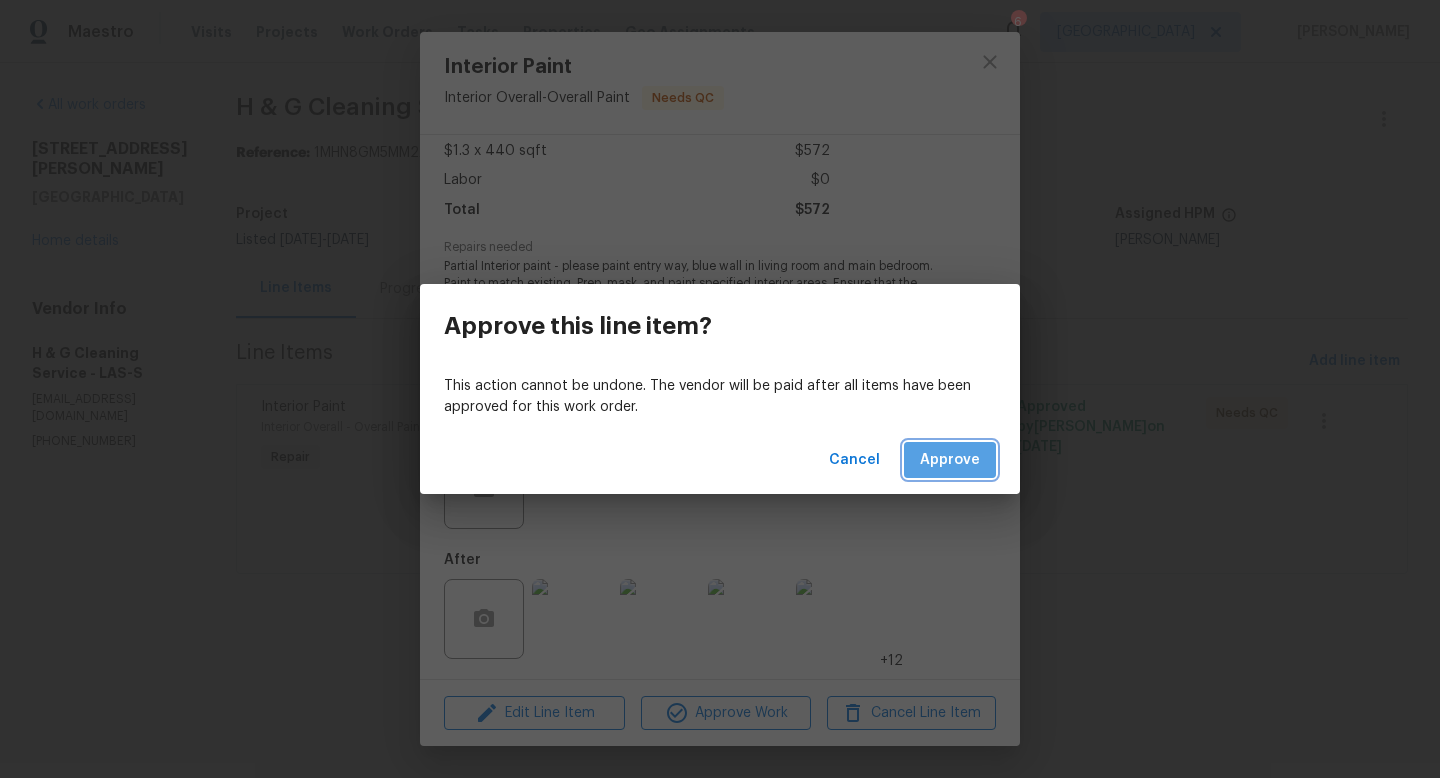 click on "Approve" at bounding box center [950, 460] 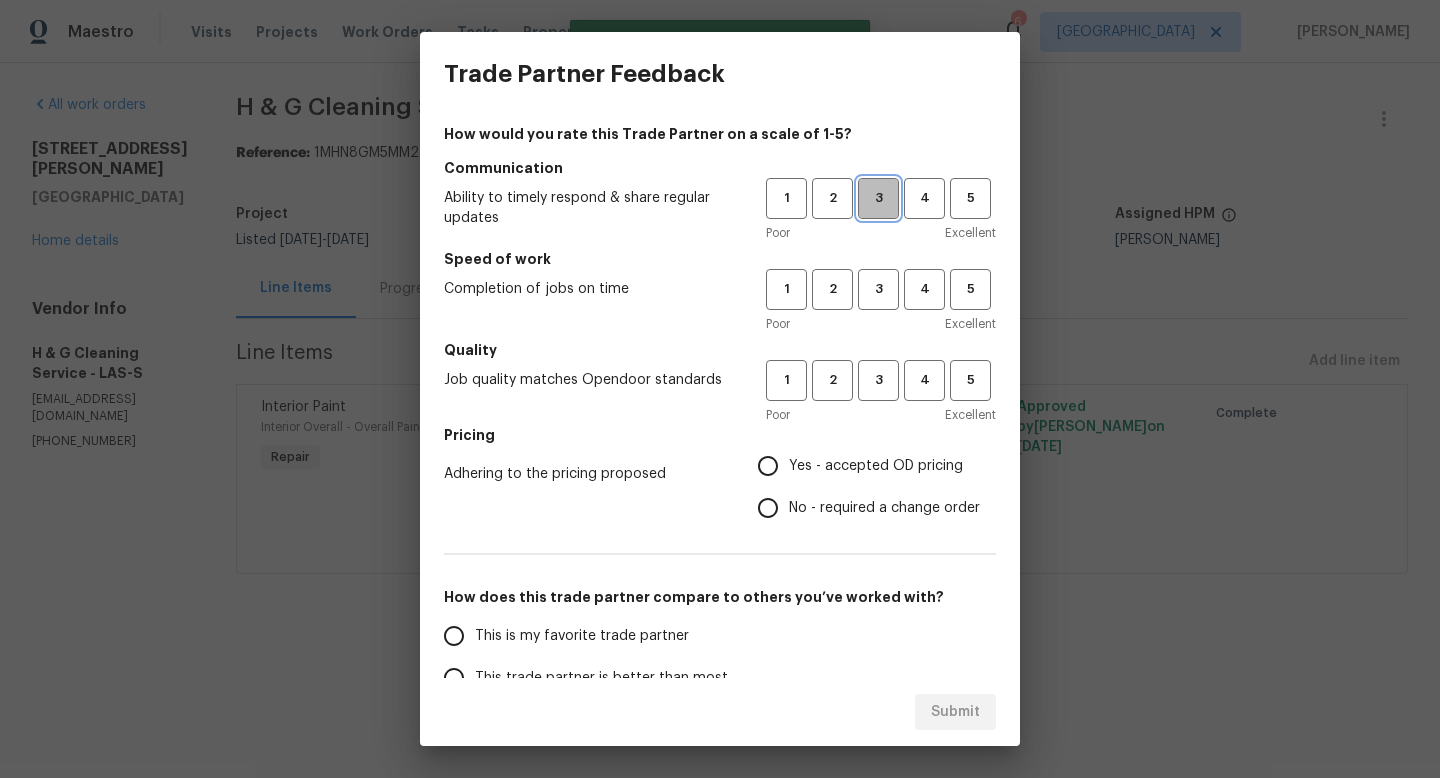click on "3" at bounding box center (878, 198) 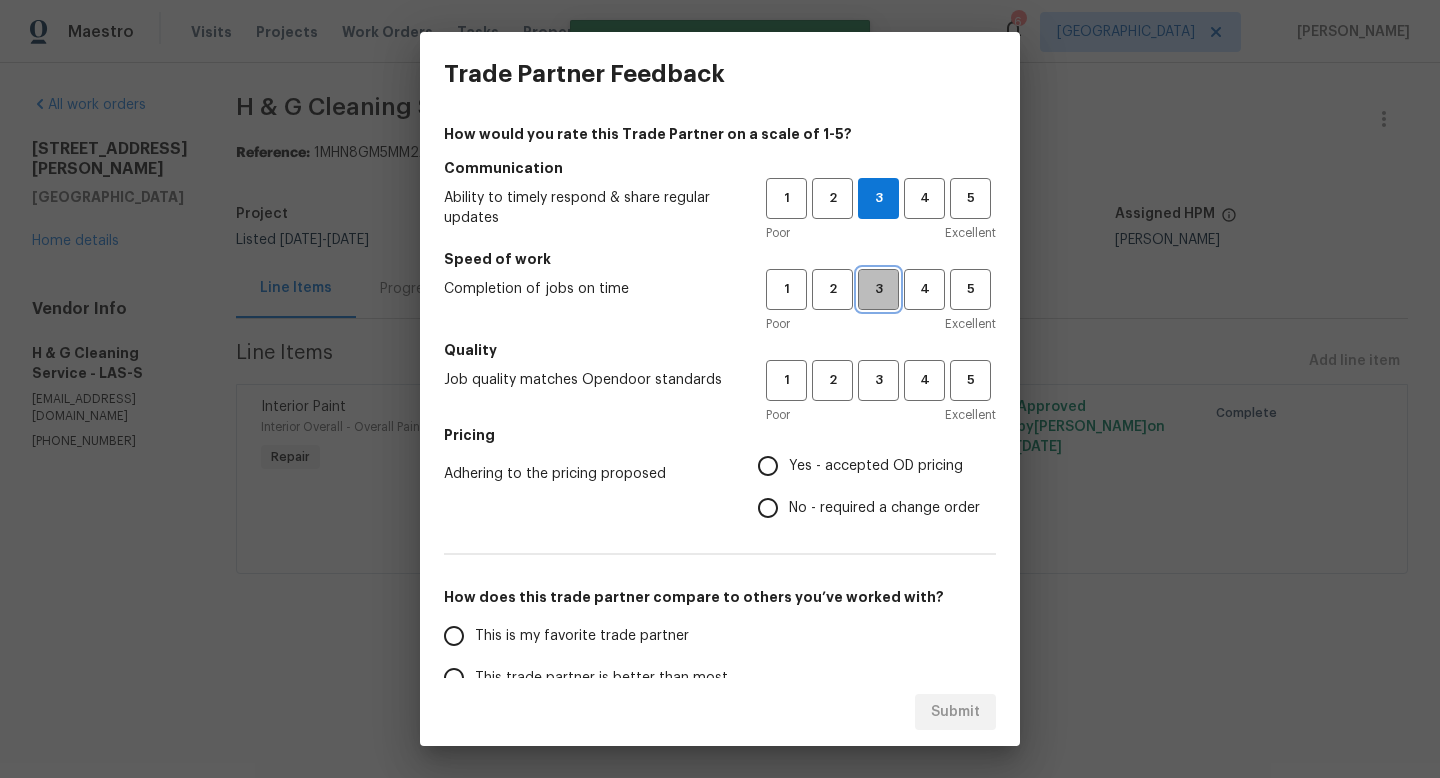 click on "3" at bounding box center [878, 289] 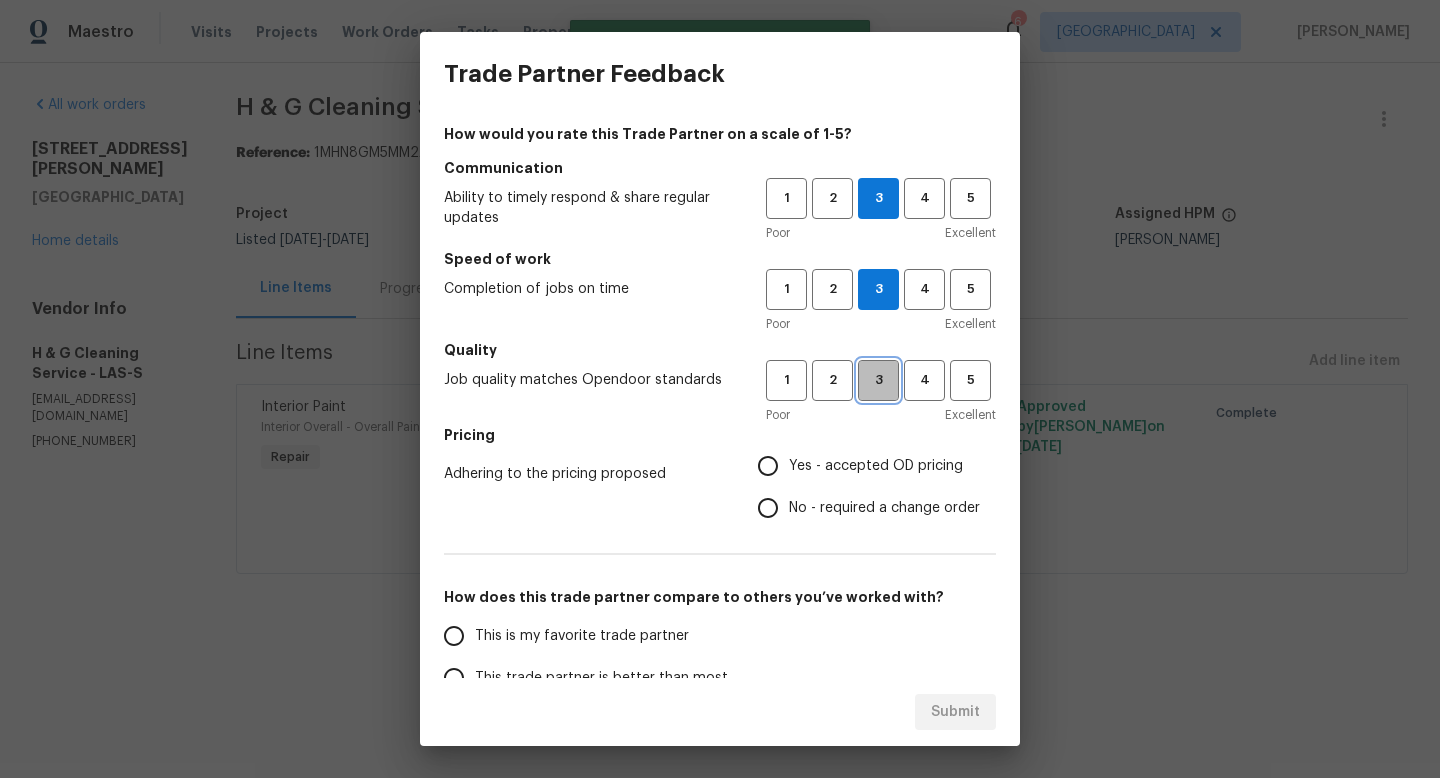 click on "3" at bounding box center (878, 380) 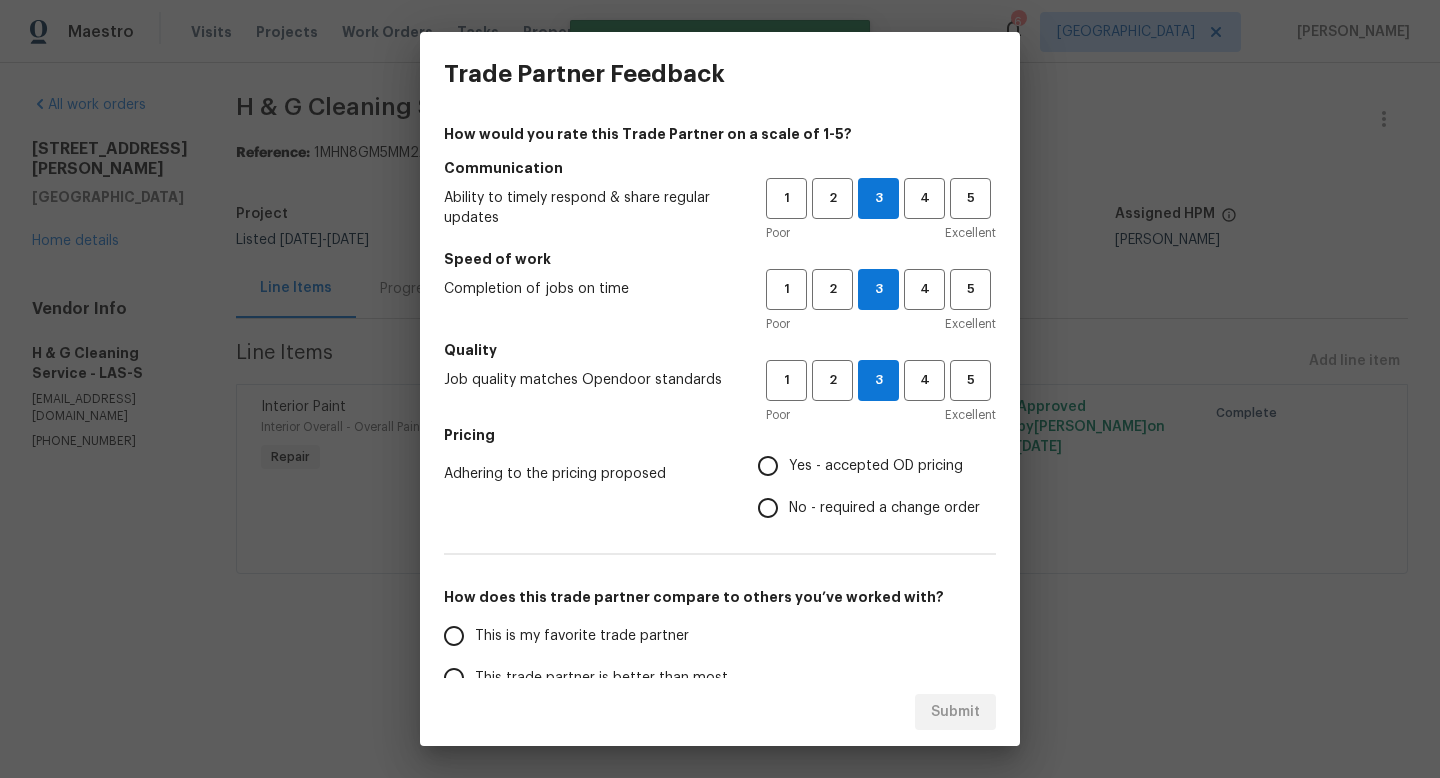 click on "Yes - accepted OD pricing" at bounding box center (876, 466) 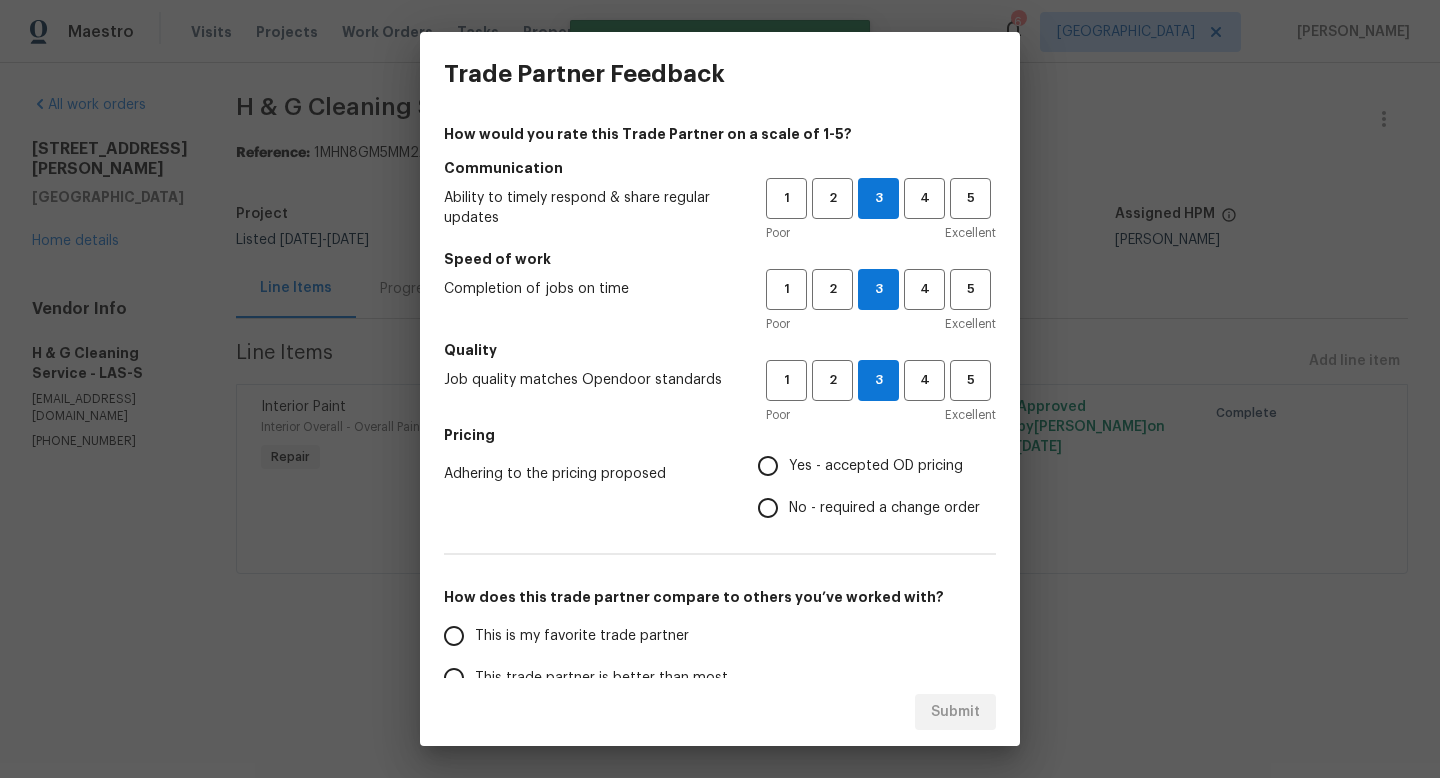 click on "Yes - accepted OD pricing" at bounding box center [768, 466] 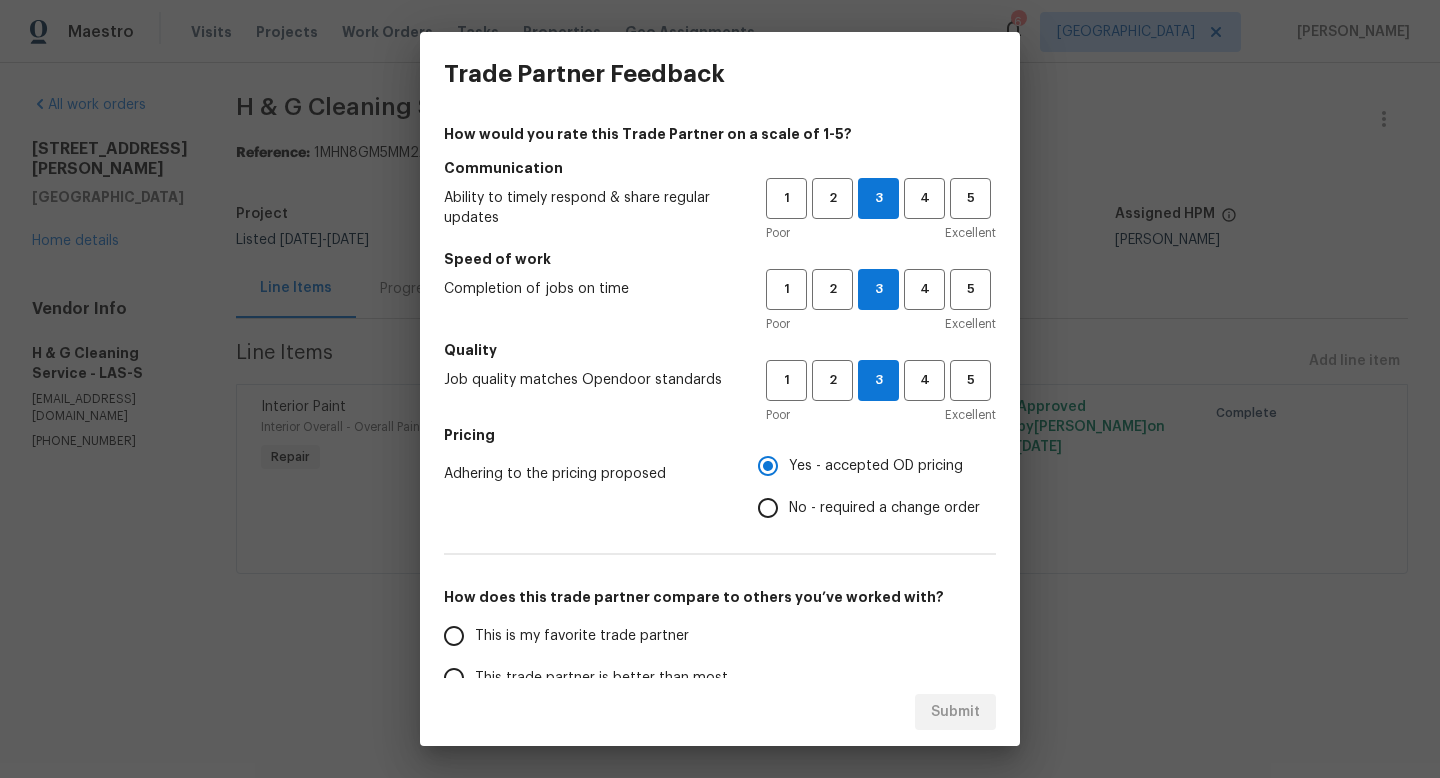 click on "This trade partner is better than most" at bounding box center (454, 678) 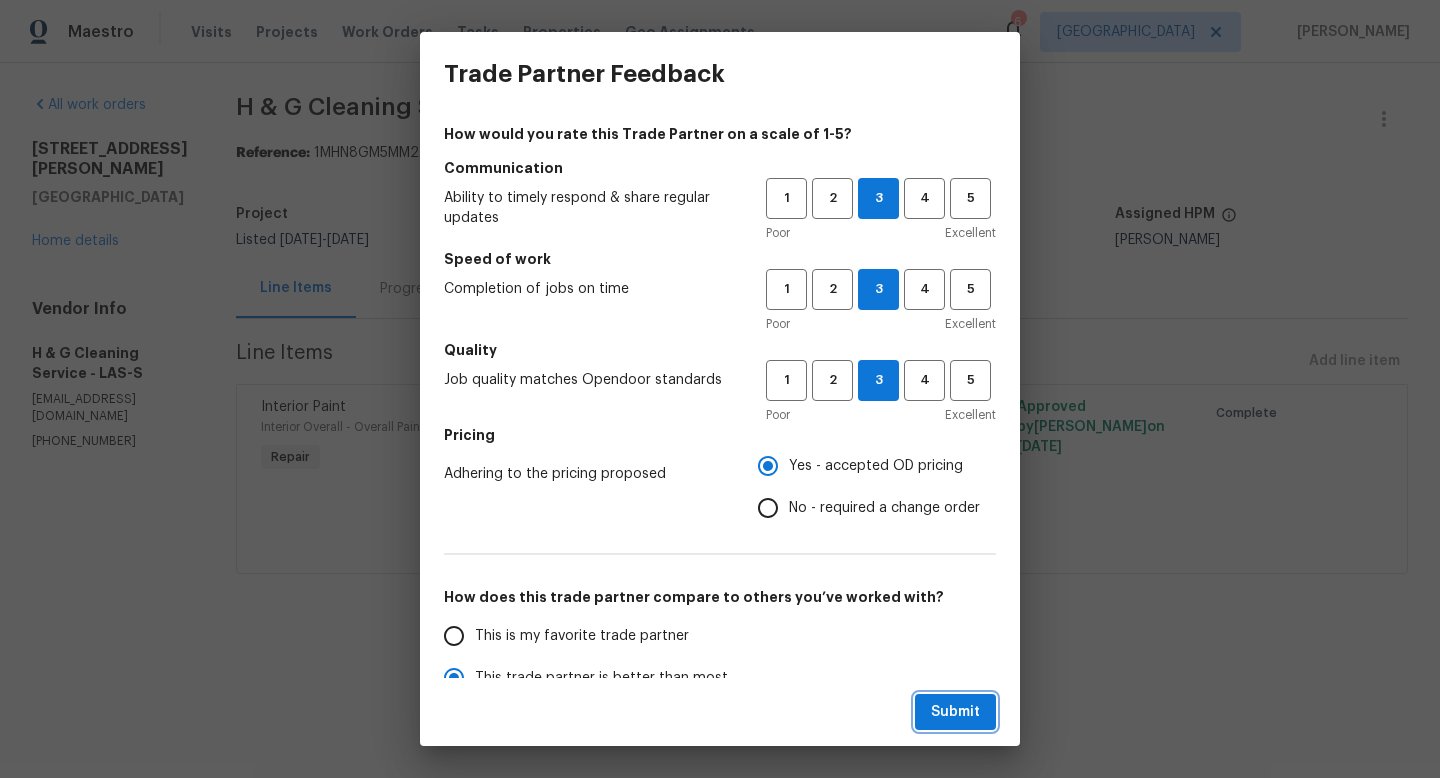click on "Submit" at bounding box center [955, 712] 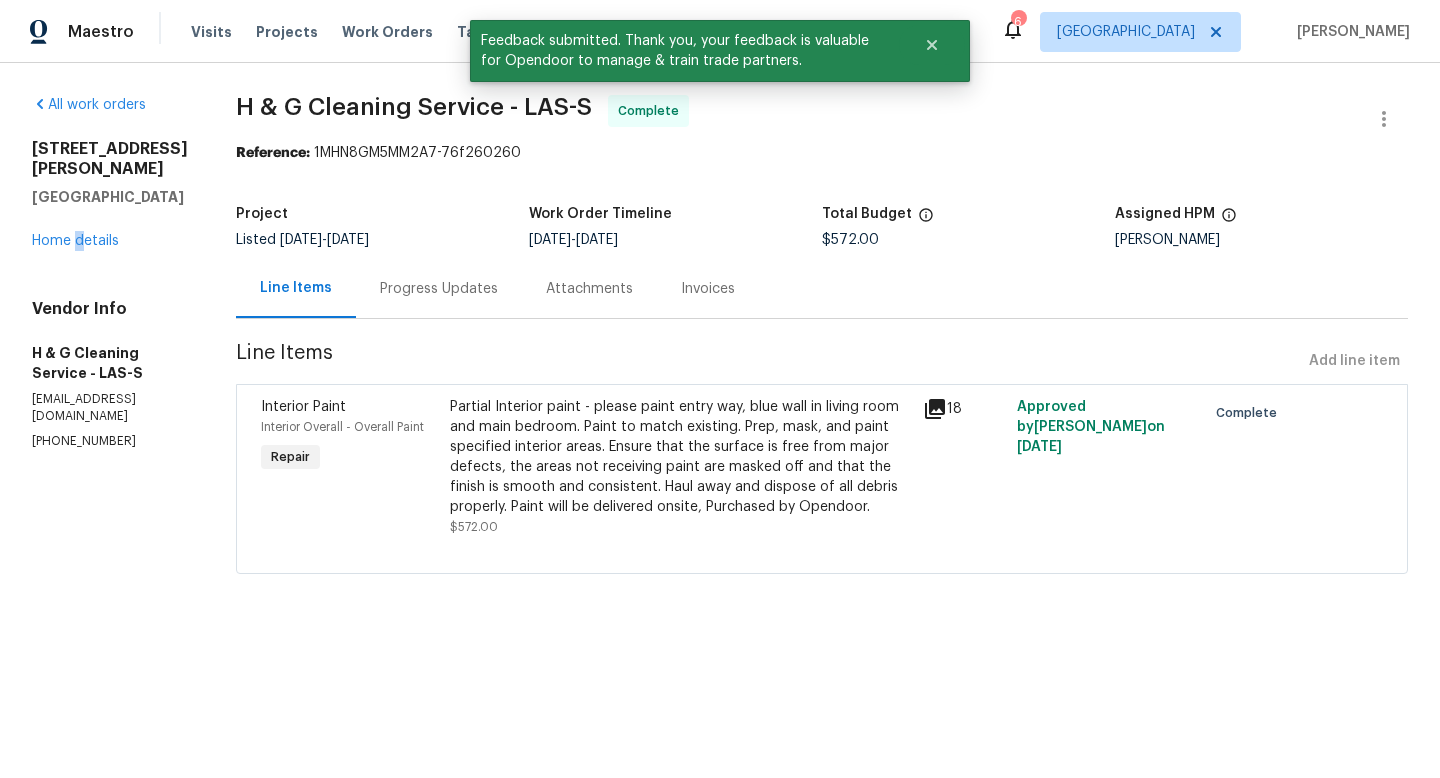 click on "[STREET_ADDRESS][PERSON_NAME] Home details" at bounding box center (110, 195) 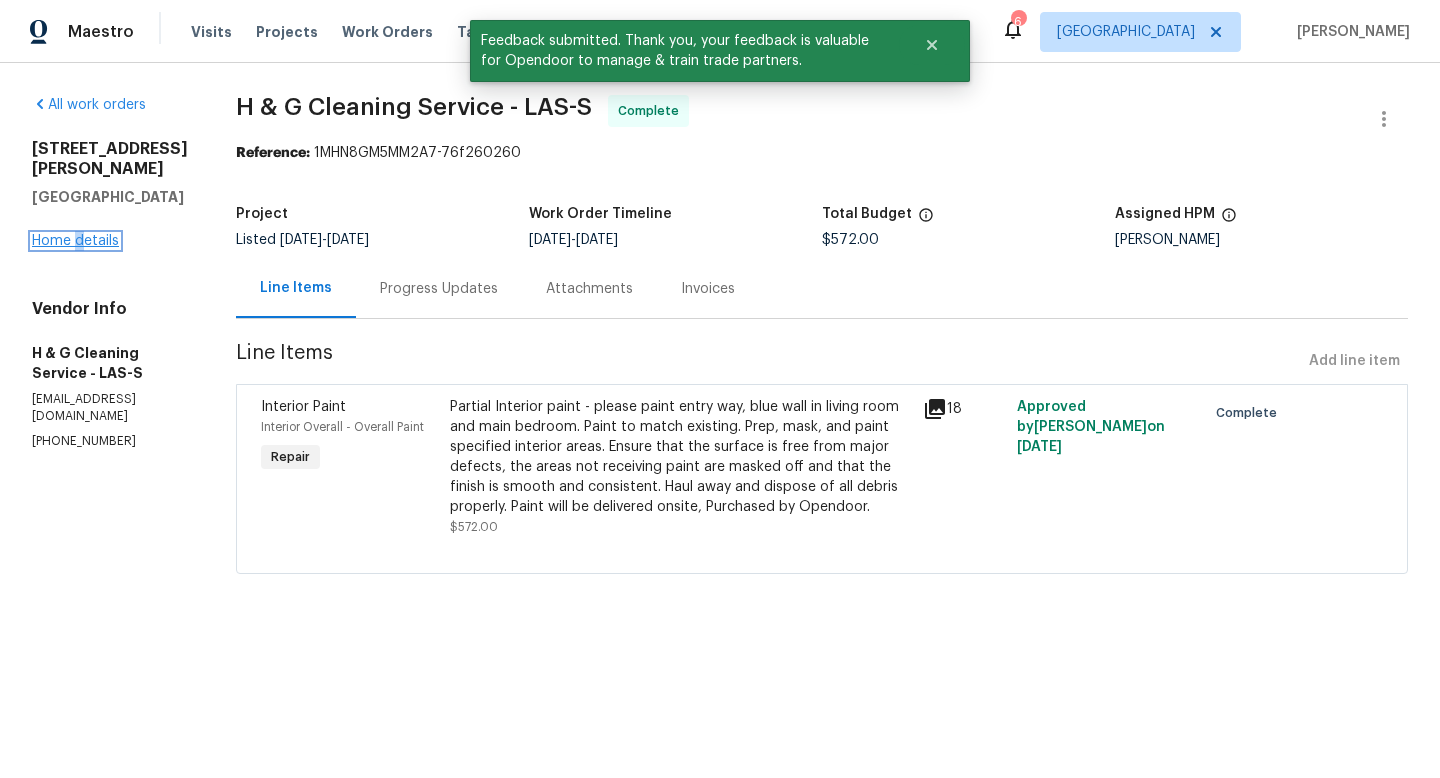 click on "Home details" at bounding box center [75, 241] 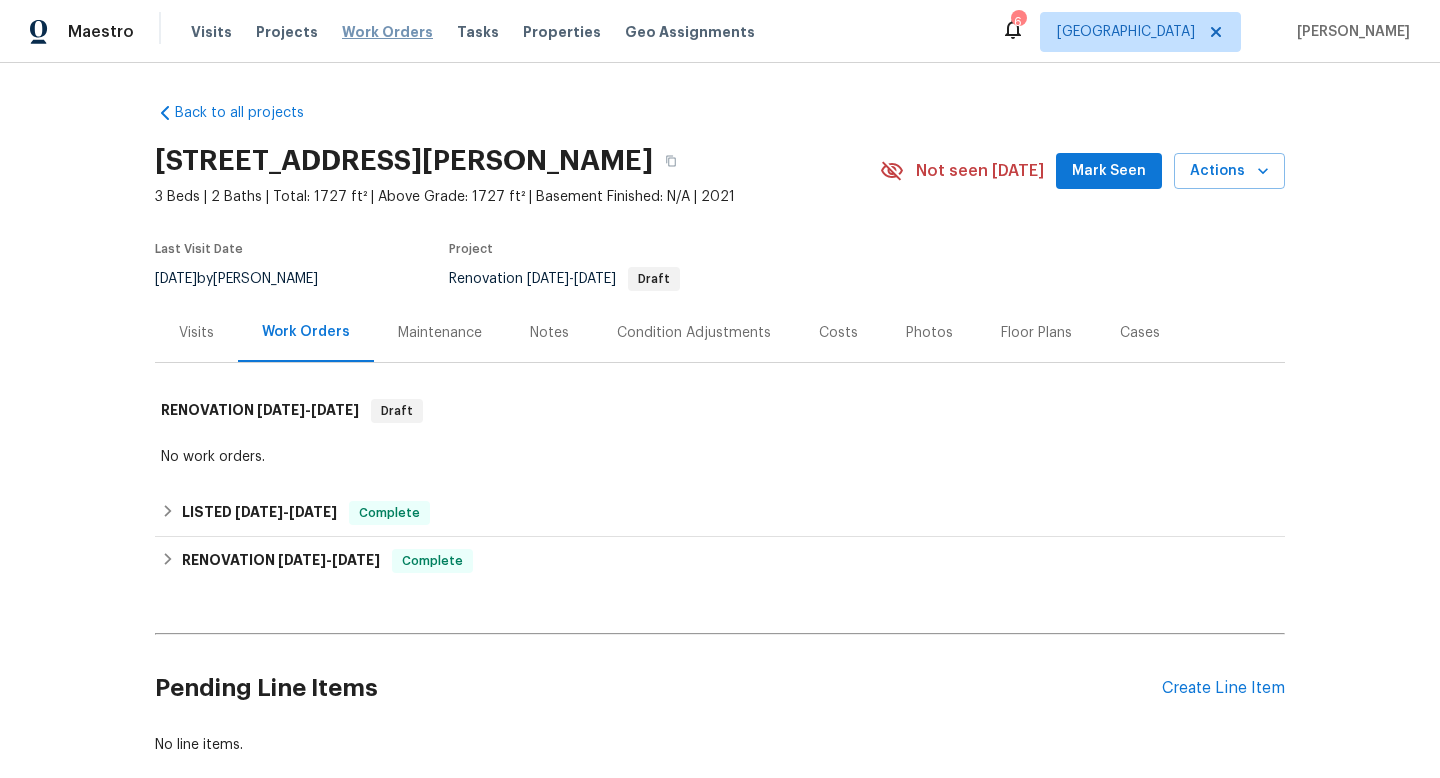 click on "Work Orders" at bounding box center (387, 32) 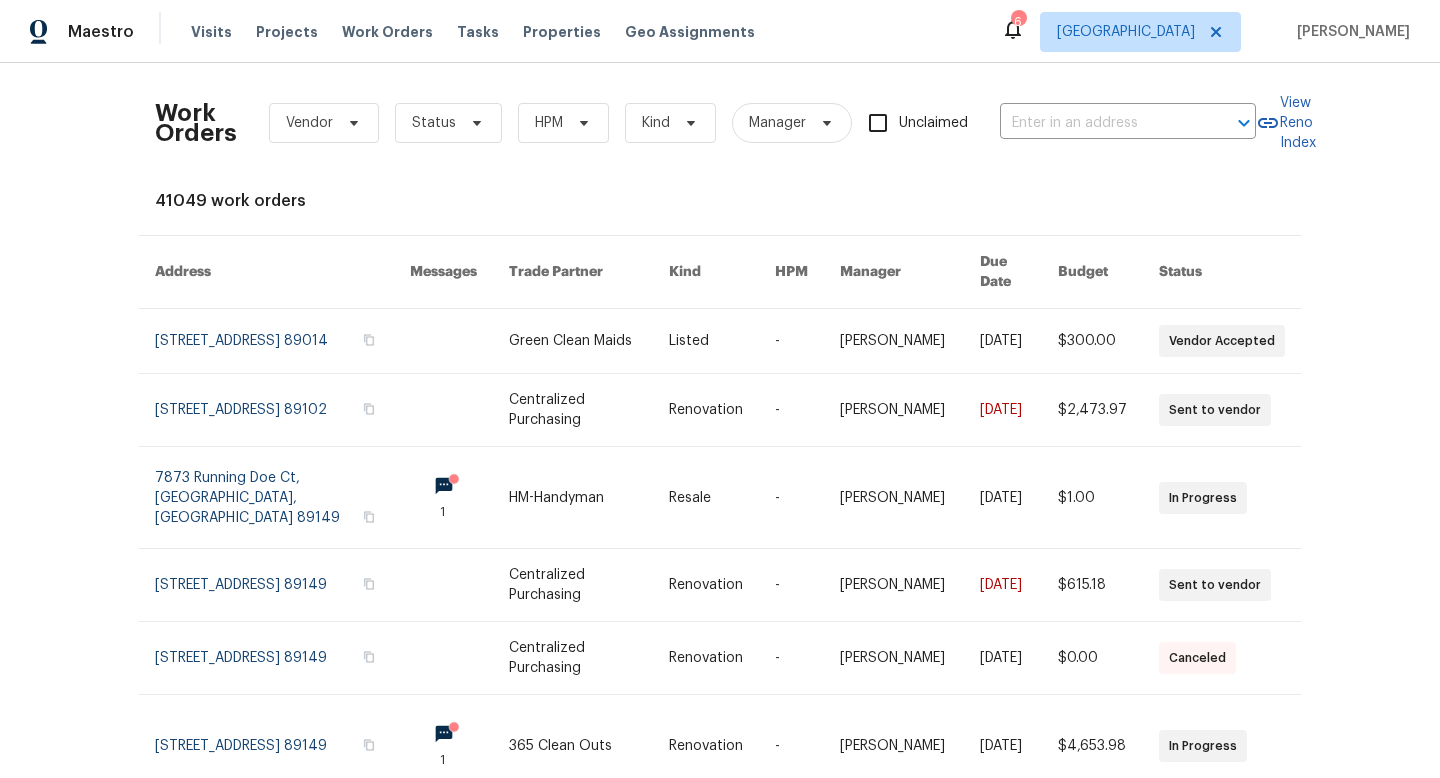 click on "Work Orders Vendor Status HPM Kind Manager Unclaimed ​ View Reno Index 41049 work orders Address Messages Trade Partner Kind HPM Manager Due Date Budget Status [STREET_ADDRESS][PERSON_NAME] Green Clean Maids Listed - [PERSON_NAME] [DATE] $300.00 Vendor Accepted [STREET_ADDRESS] Centralized Purchasing Renovation - [PERSON_NAME] [DATE] $2,473.97 Sent to vendor [STREET_ADDRESS] 1 HM-Handyman Resale - [GEOGRAPHIC_DATA][PERSON_NAME] [DATE] $1.00 In Progress [STREET_ADDRESS] Centralized Purchasing Renovation - [PERSON_NAME] [DATE] $615.18 Sent to vendor [STREET_ADDRESS] Centralized Purchasing Renovation - [PERSON_NAME] [DATE] $0.00 Canceled [STREET_ADDRESS] 1 365 Clean Outs Renovation - [PERSON_NAME] [DATE] $4,653.98 In Progress [STREET_ADDRESS] 1 Acme Services LV Feedback - - [DATE] $75.00 Vendor Accepted 17 Hummingbird Ln, [GEOGRAPHIC_DATA], [GEOGRAPHIC_DATA]" at bounding box center [720, 653] 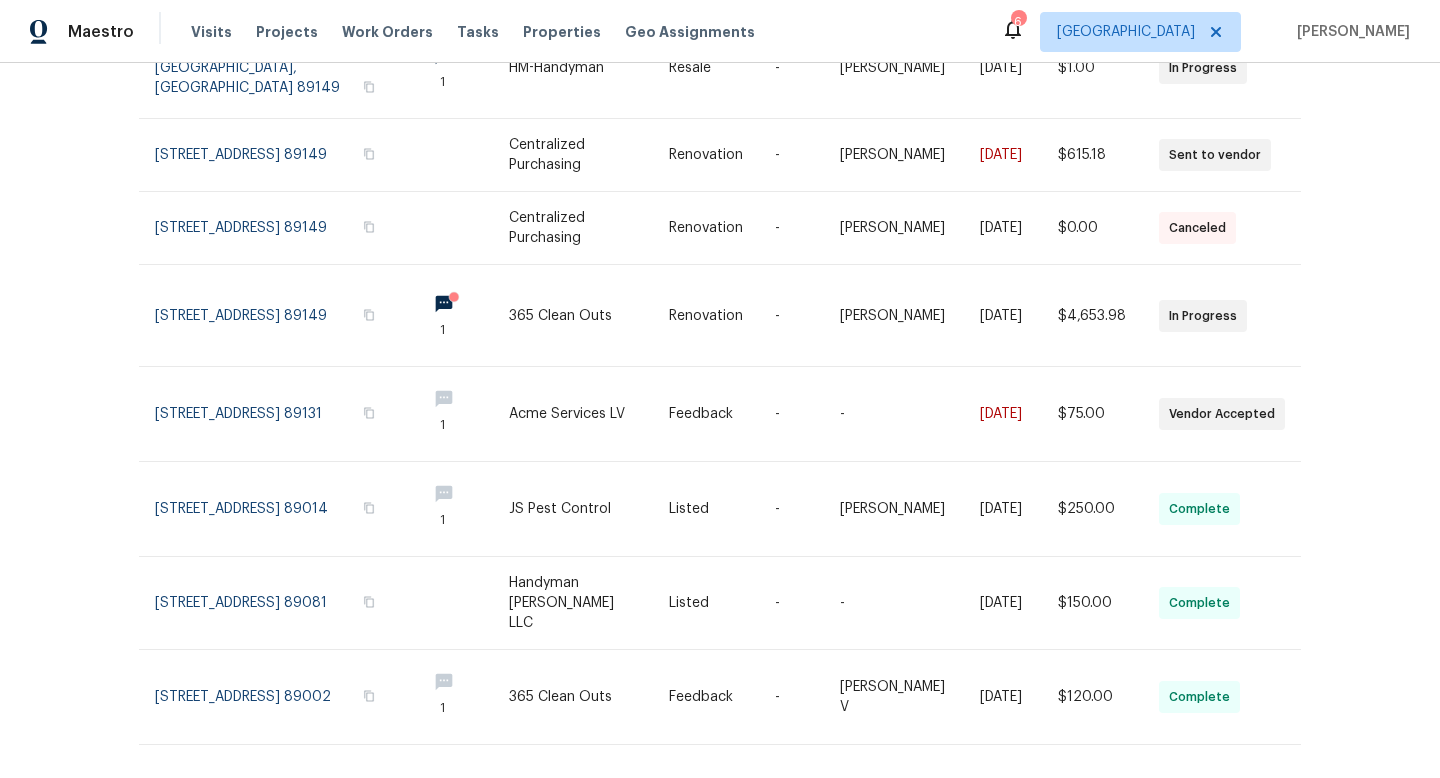scroll, scrollTop: 390, scrollLeft: 0, axis: vertical 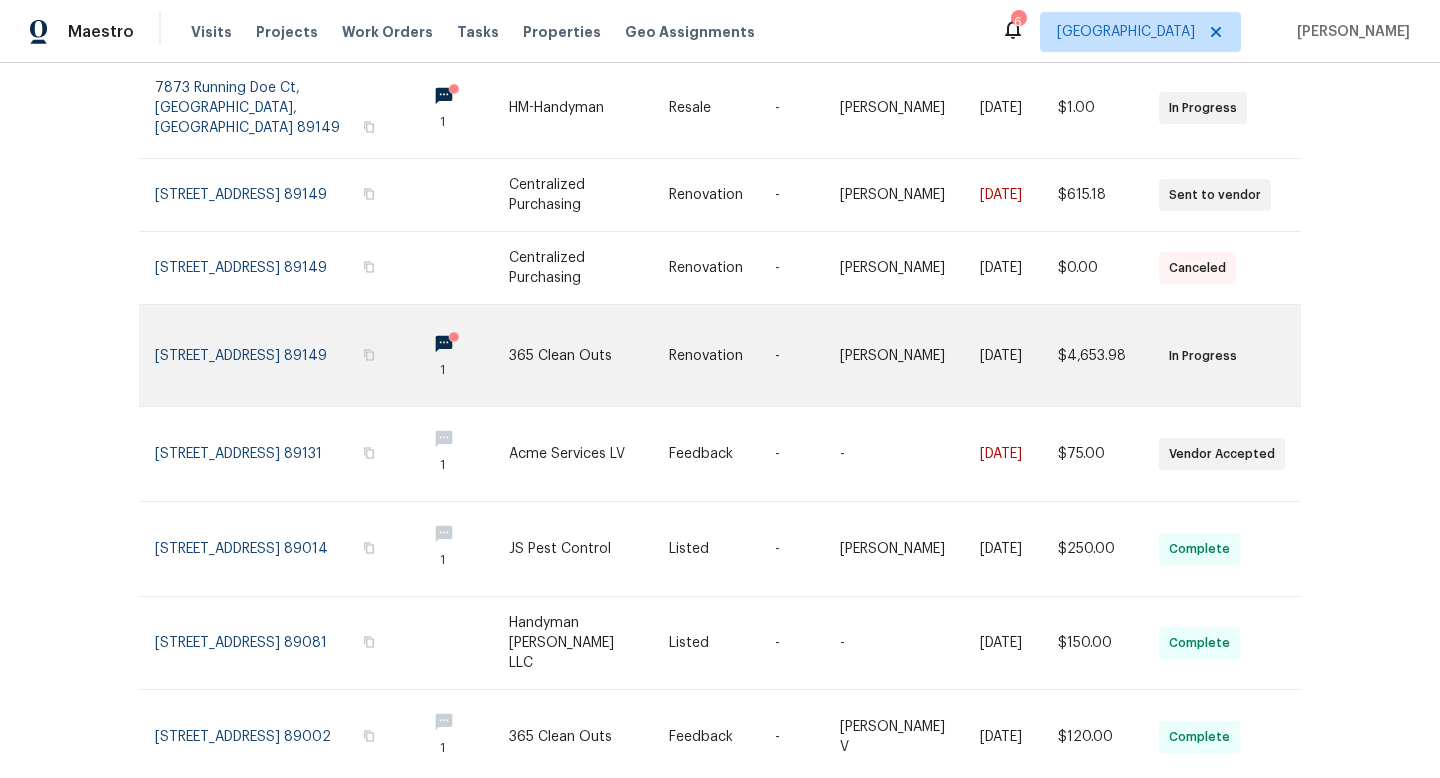 click at bounding box center [459, 355] 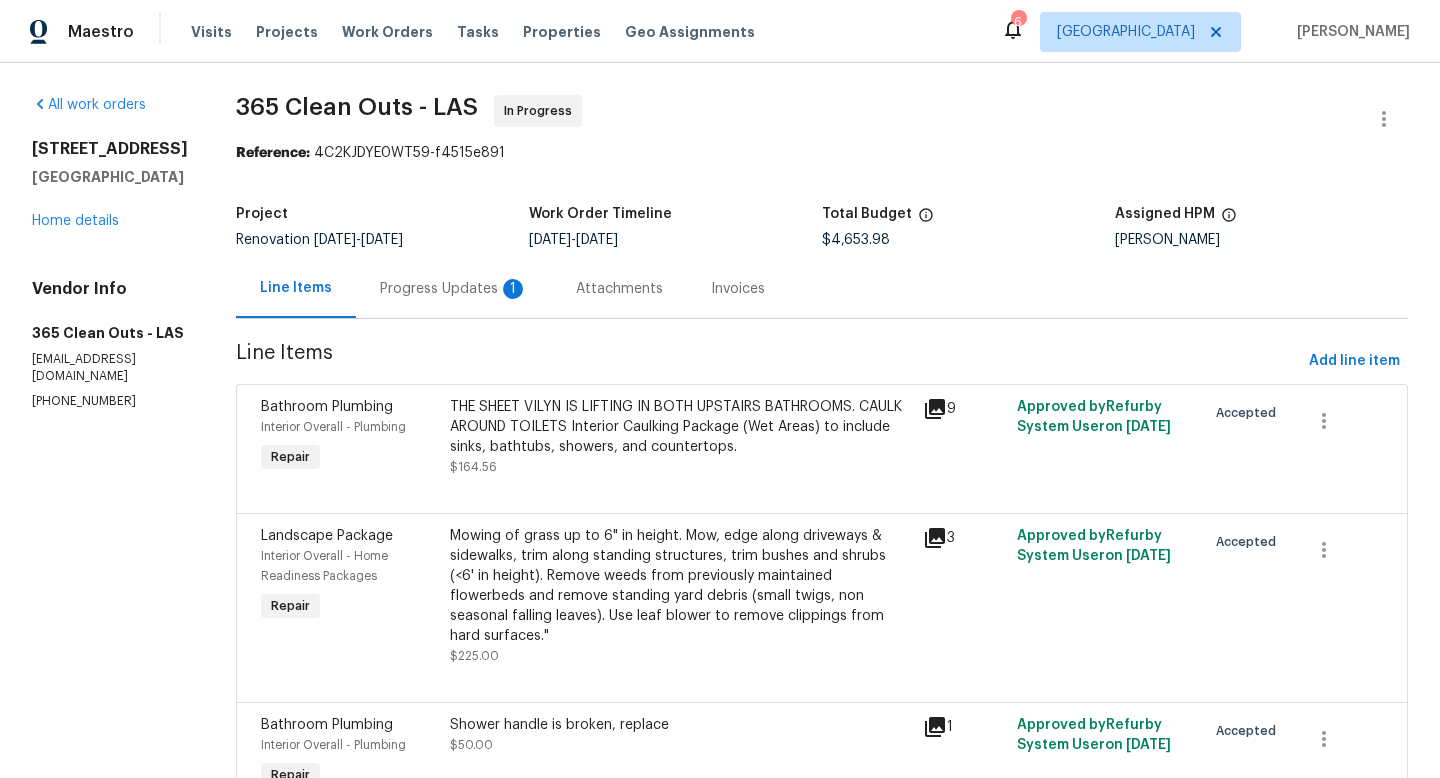 click on "Attachments" at bounding box center (619, 288) 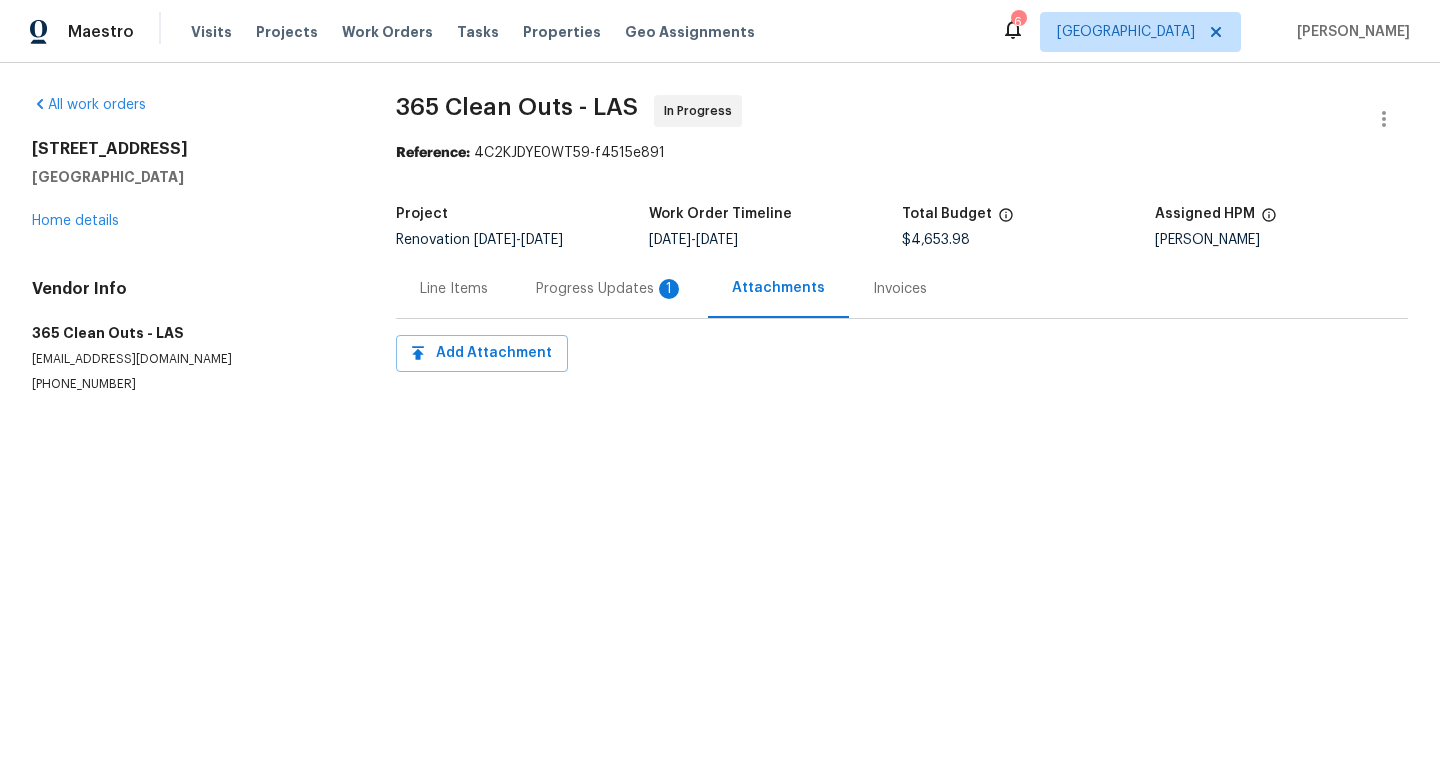 click on "Progress Updates 1" at bounding box center (610, 289) 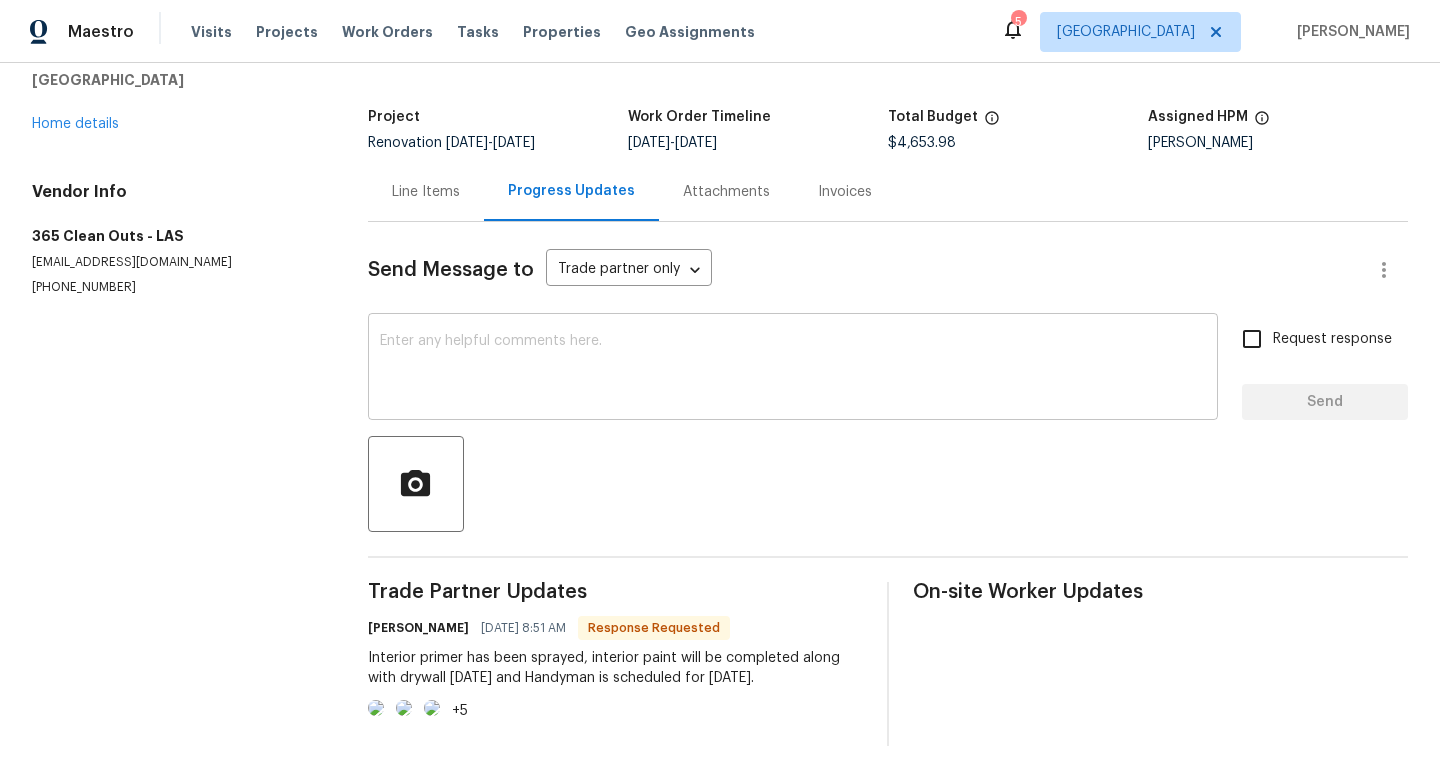 scroll, scrollTop: 181, scrollLeft: 0, axis: vertical 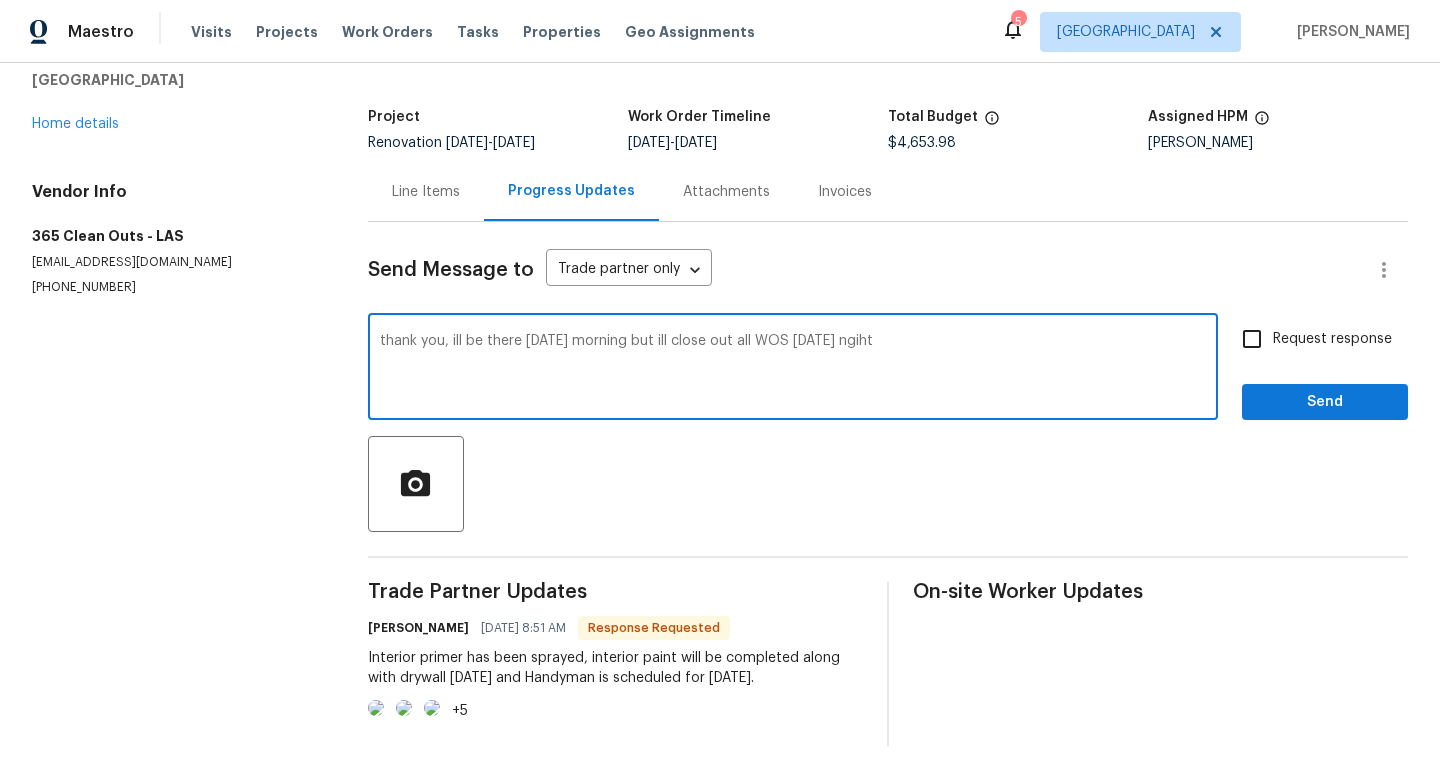 type on "thank you, ill be there [DATE] morning but ill close out all WOS [DATE] ngiht" 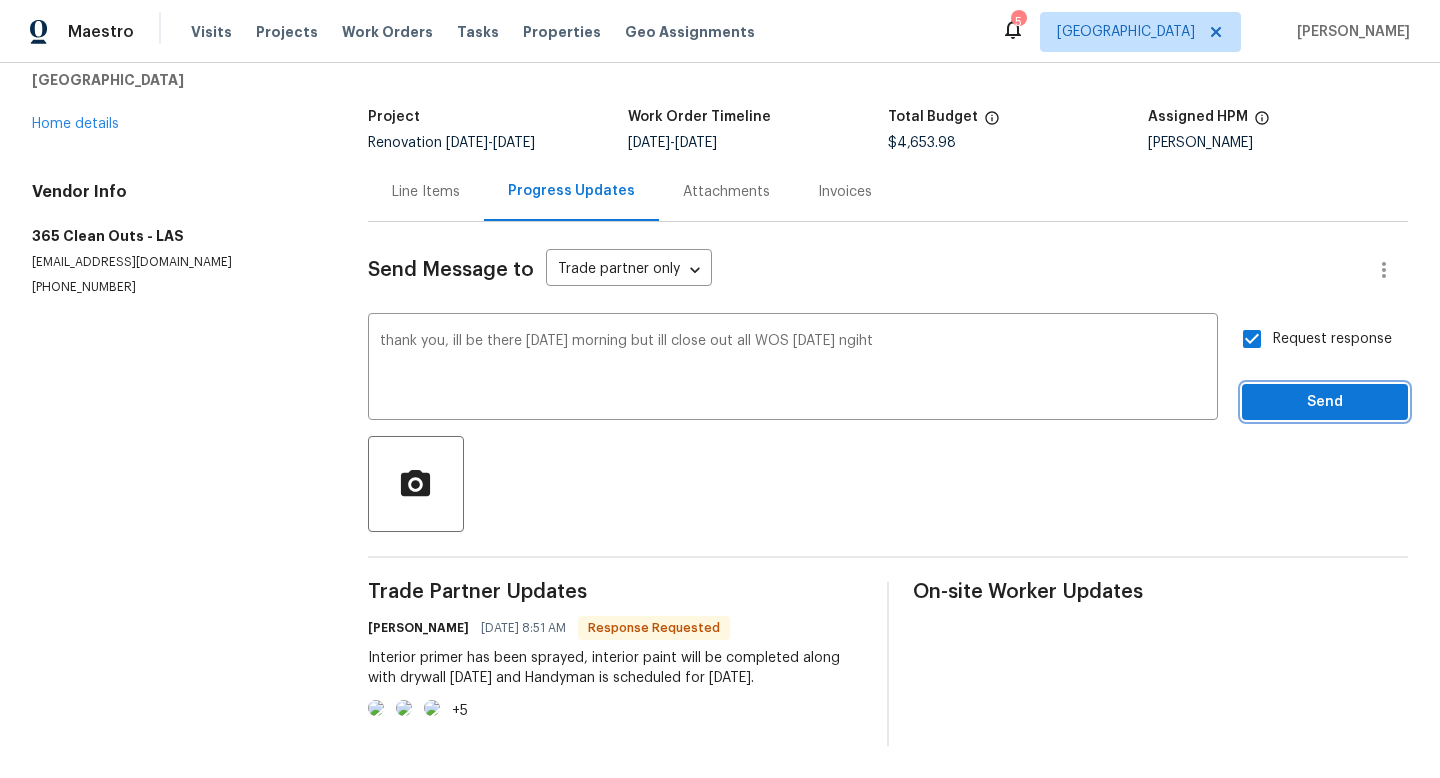 click on "Send" at bounding box center [1325, 402] 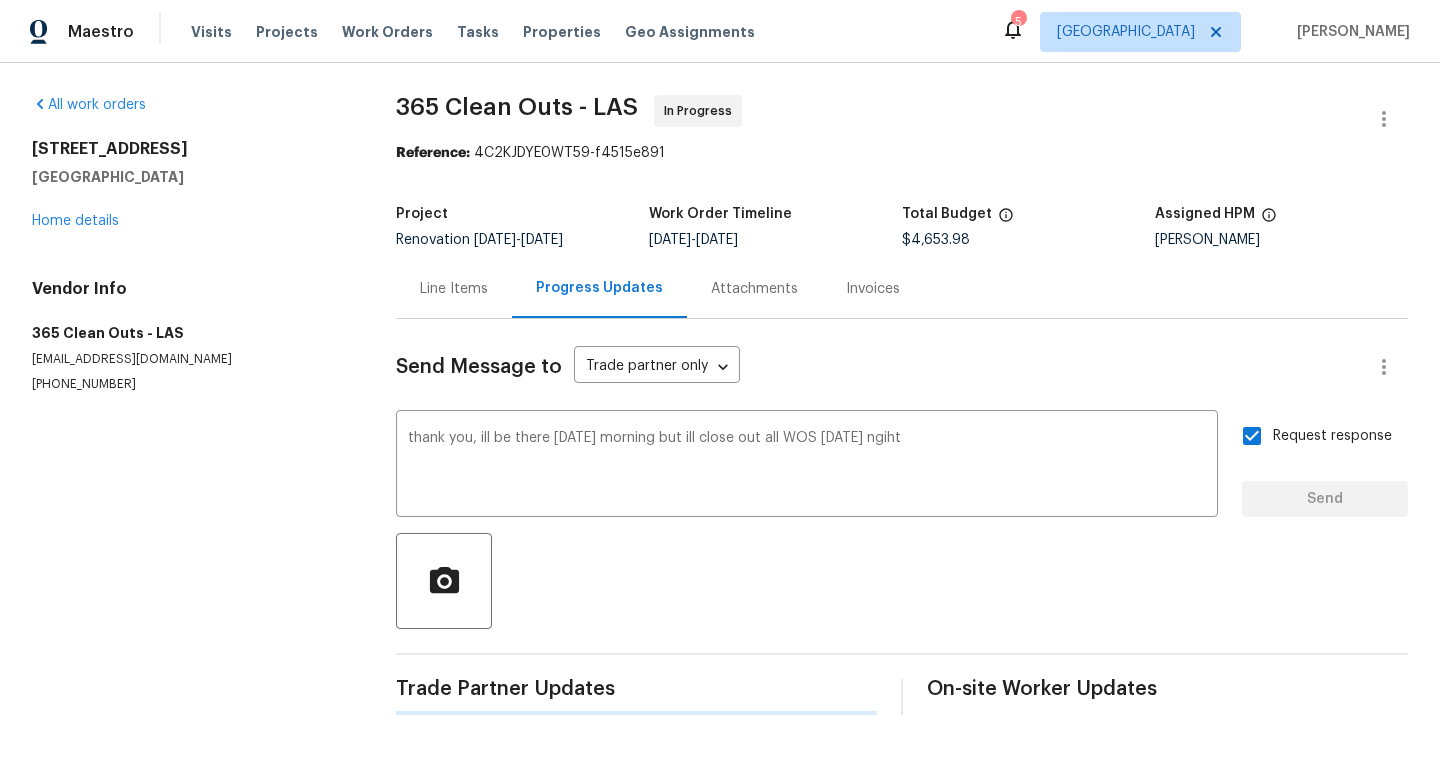 scroll, scrollTop: 0, scrollLeft: 0, axis: both 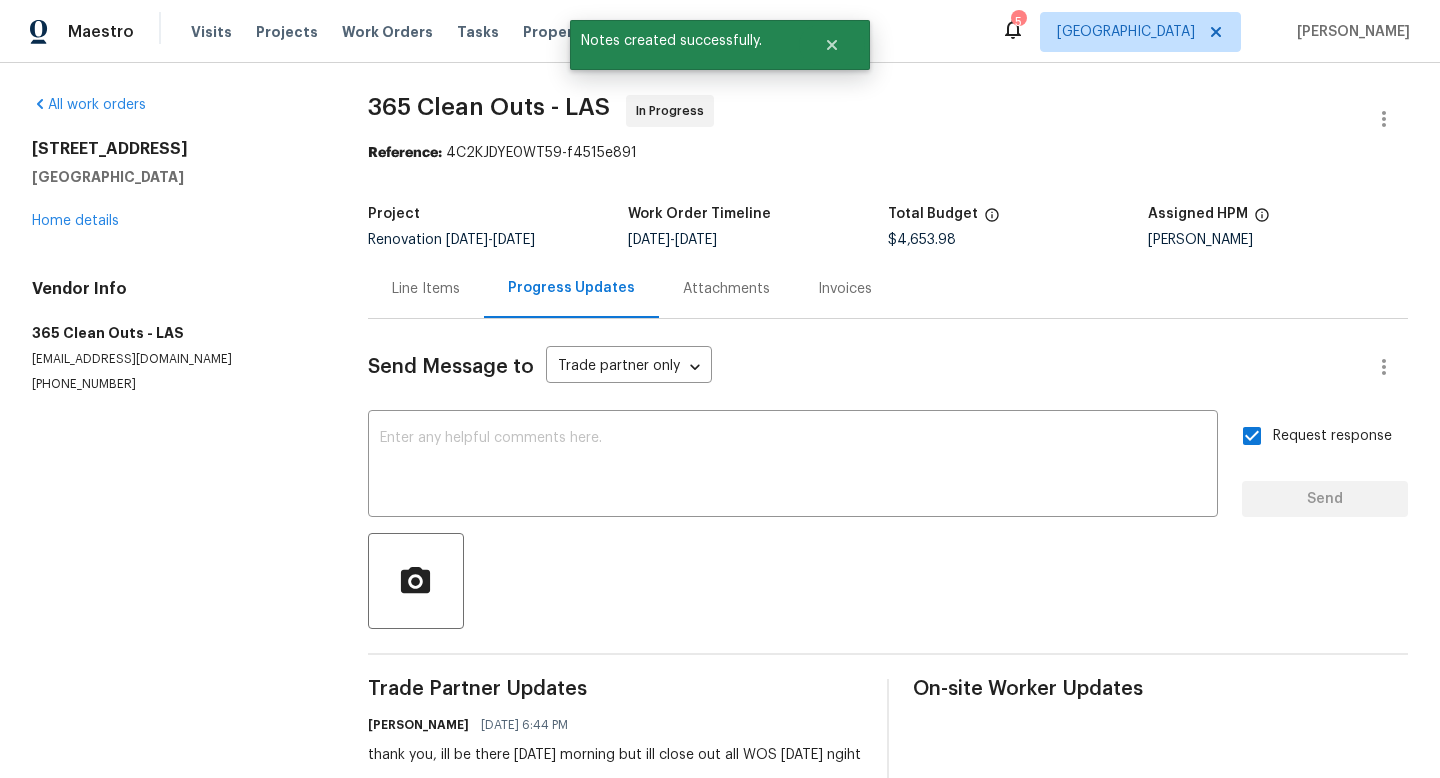 click on "Line Items" at bounding box center (426, 289) 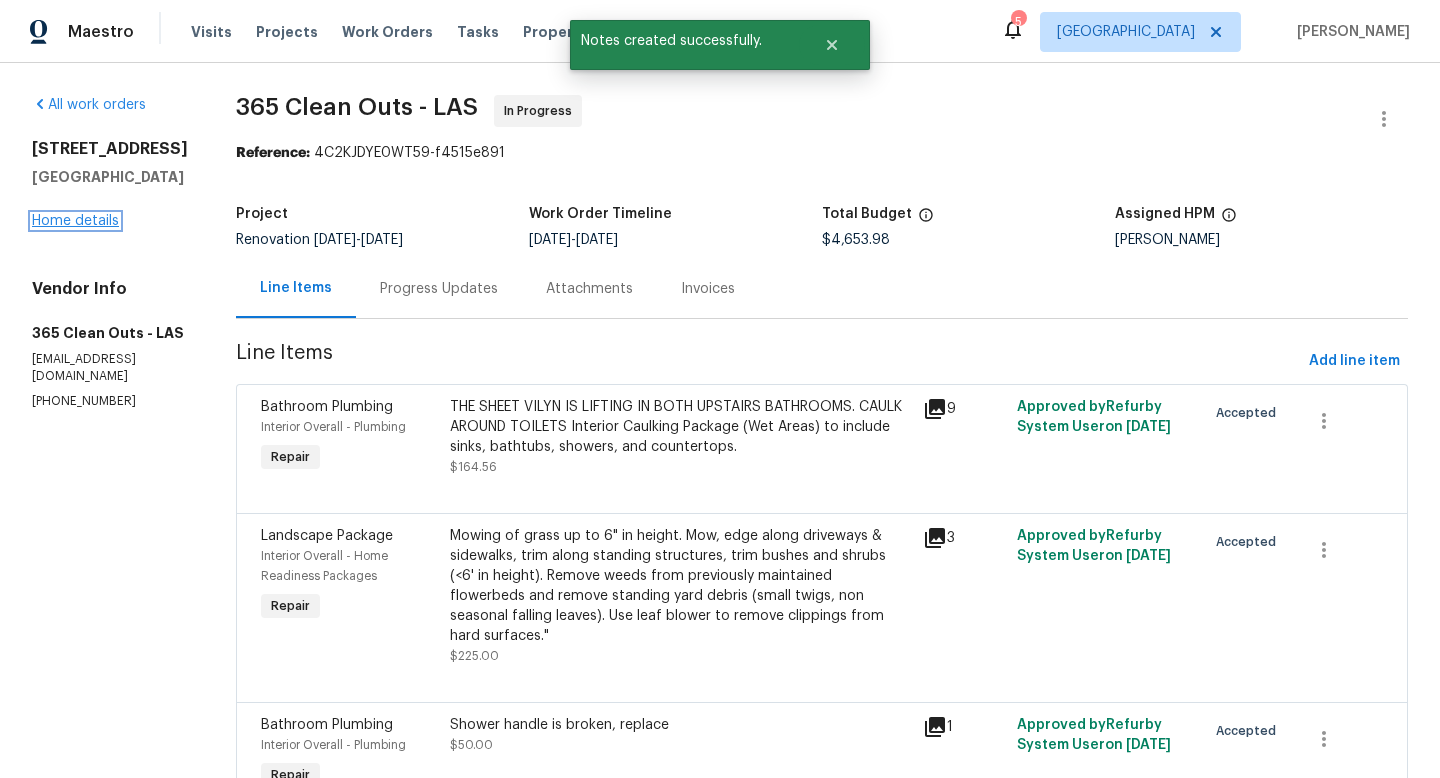 click on "Home details" at bounding box center [75, 221] 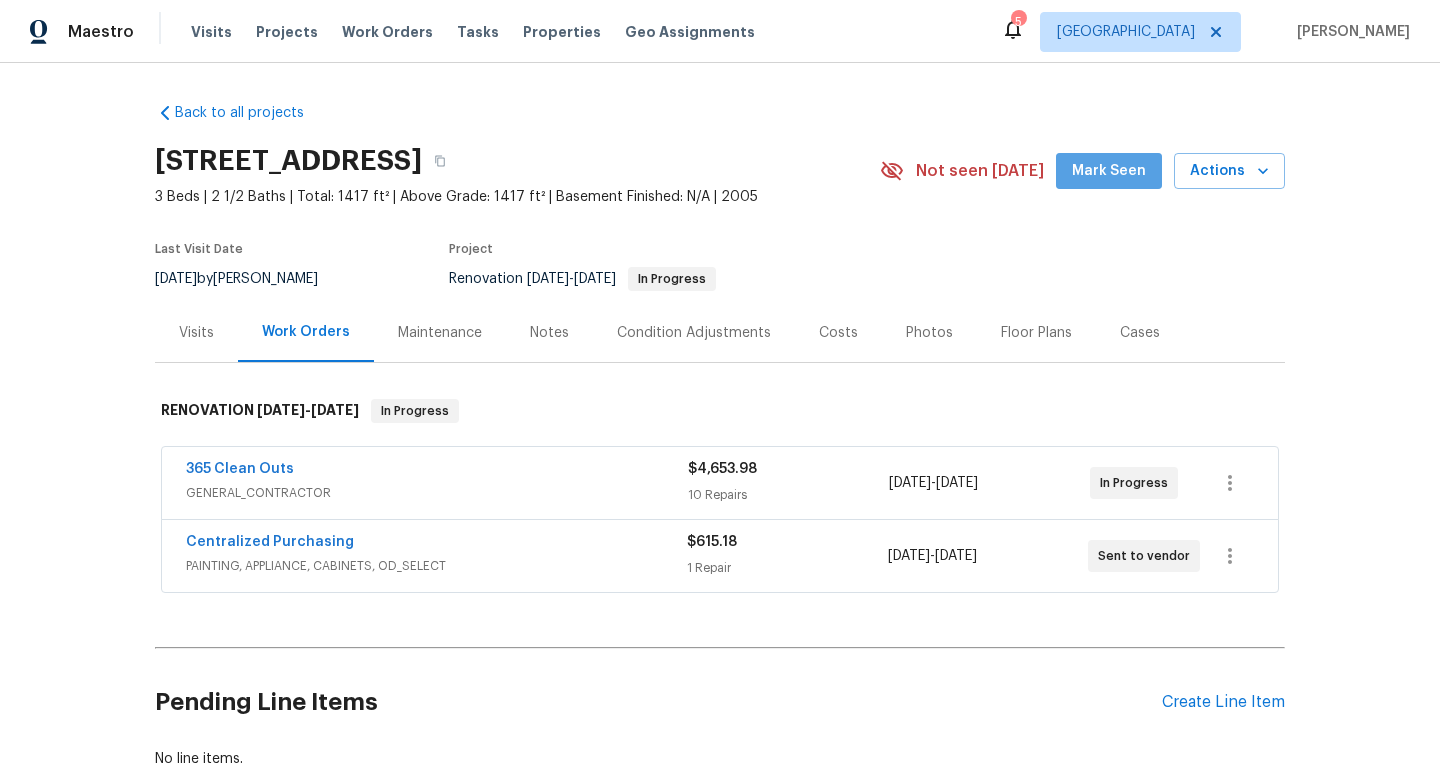 click on "Mark Seen" at bounding box center [1109, 171] 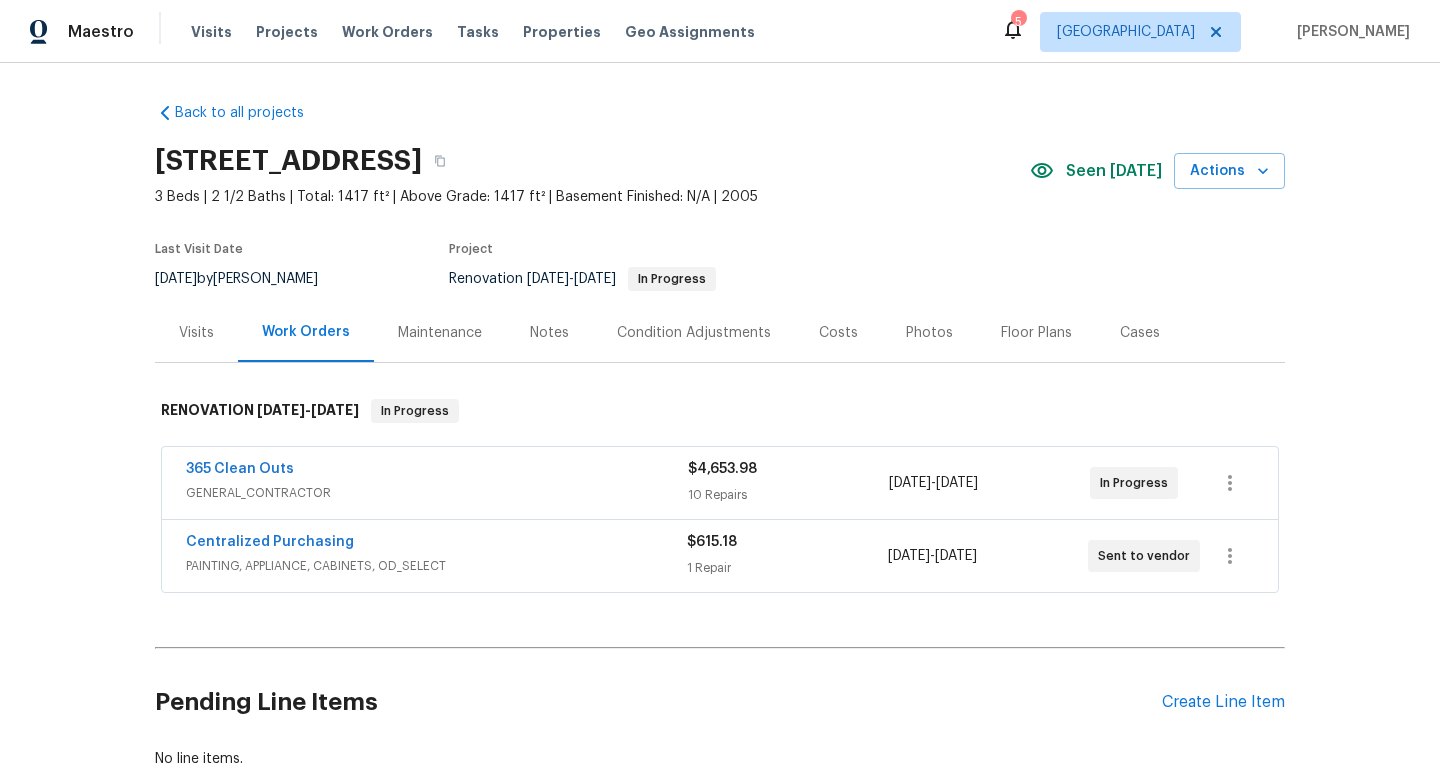 click on "Visits Projects Work Orders Tasks Properties Geo Assignments" at bounding box center [485, 32] 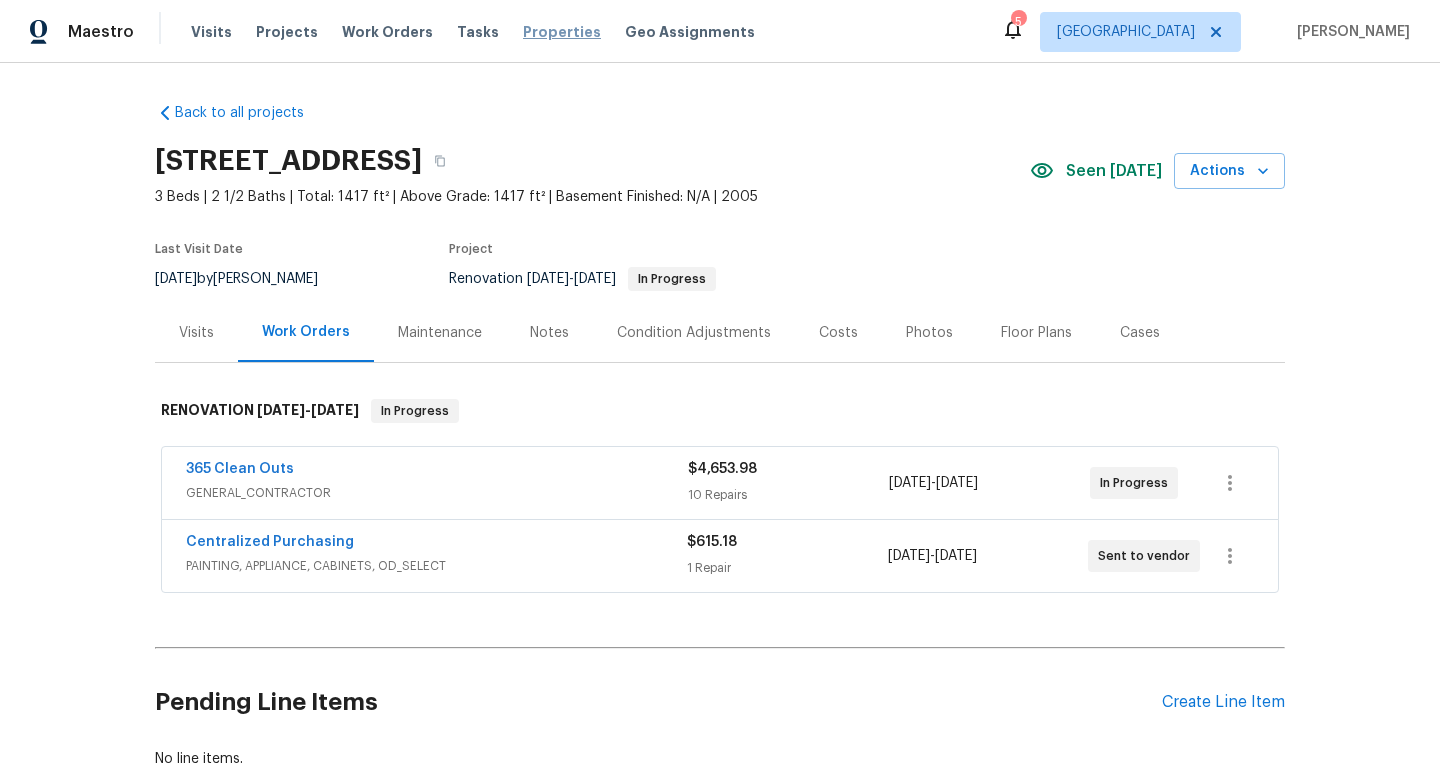 click on "Properties" at bounding box center (562, 32) 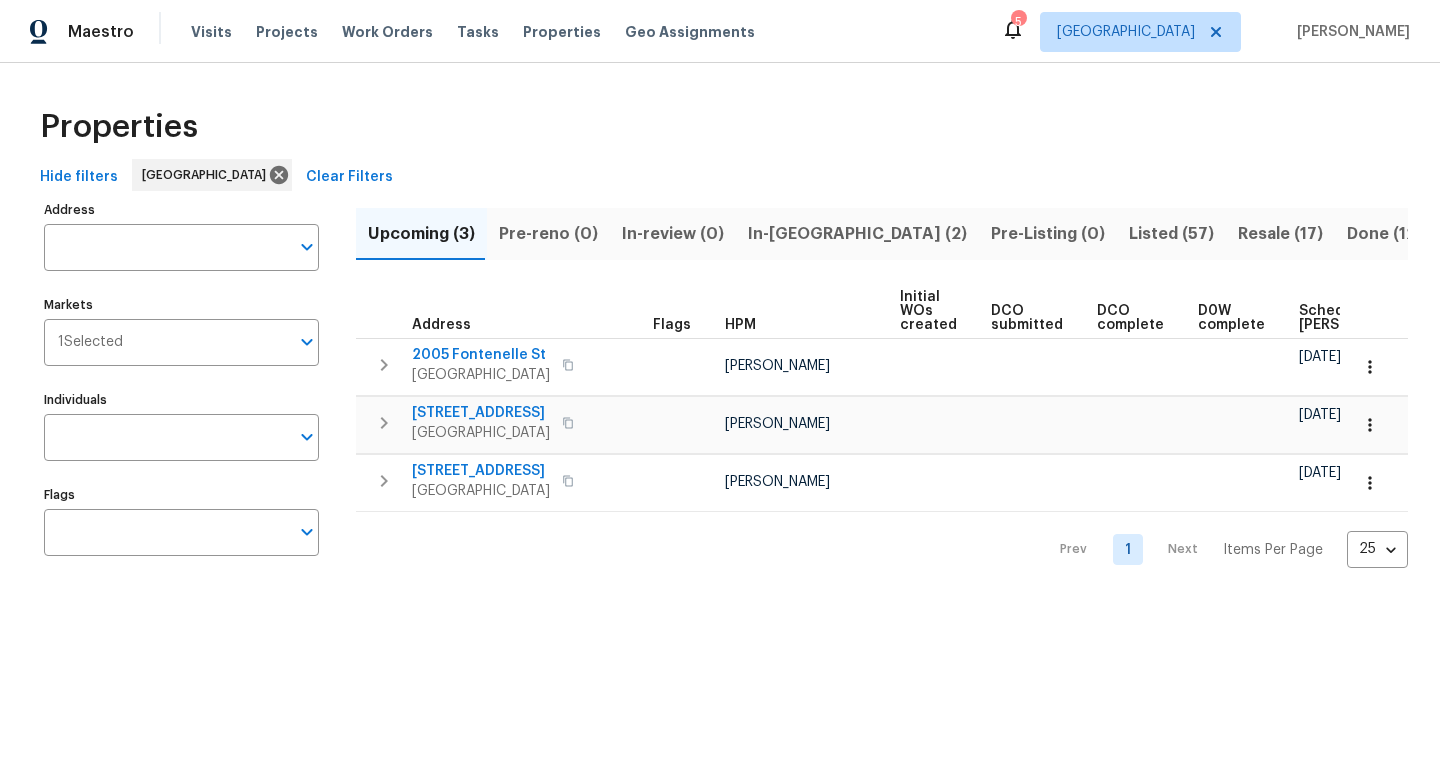 click on "Listed (57)" at bounding box center [1171, 234] 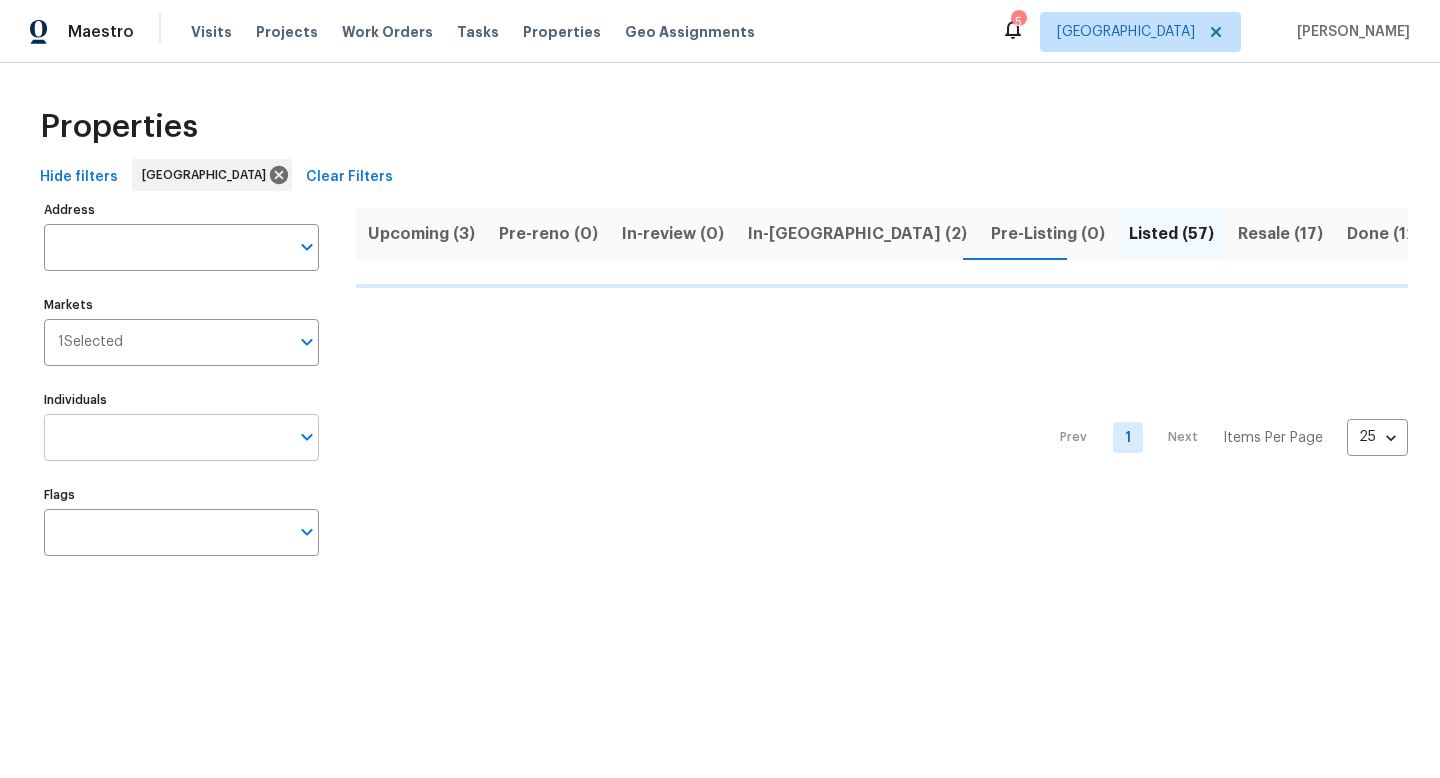 click on "Individuals" at bounding box center (166, 437) 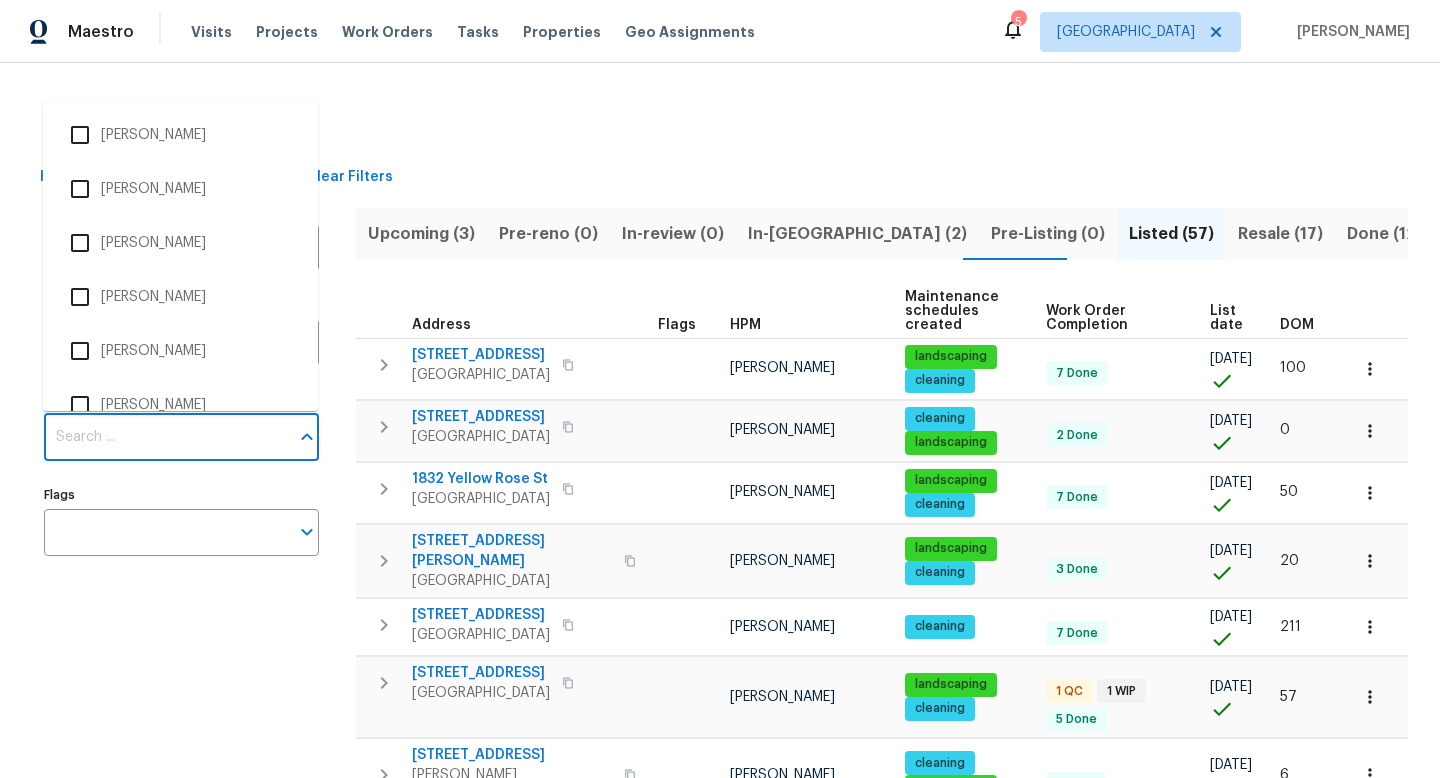 click on "Individuals" at bounding box center [166, 437] 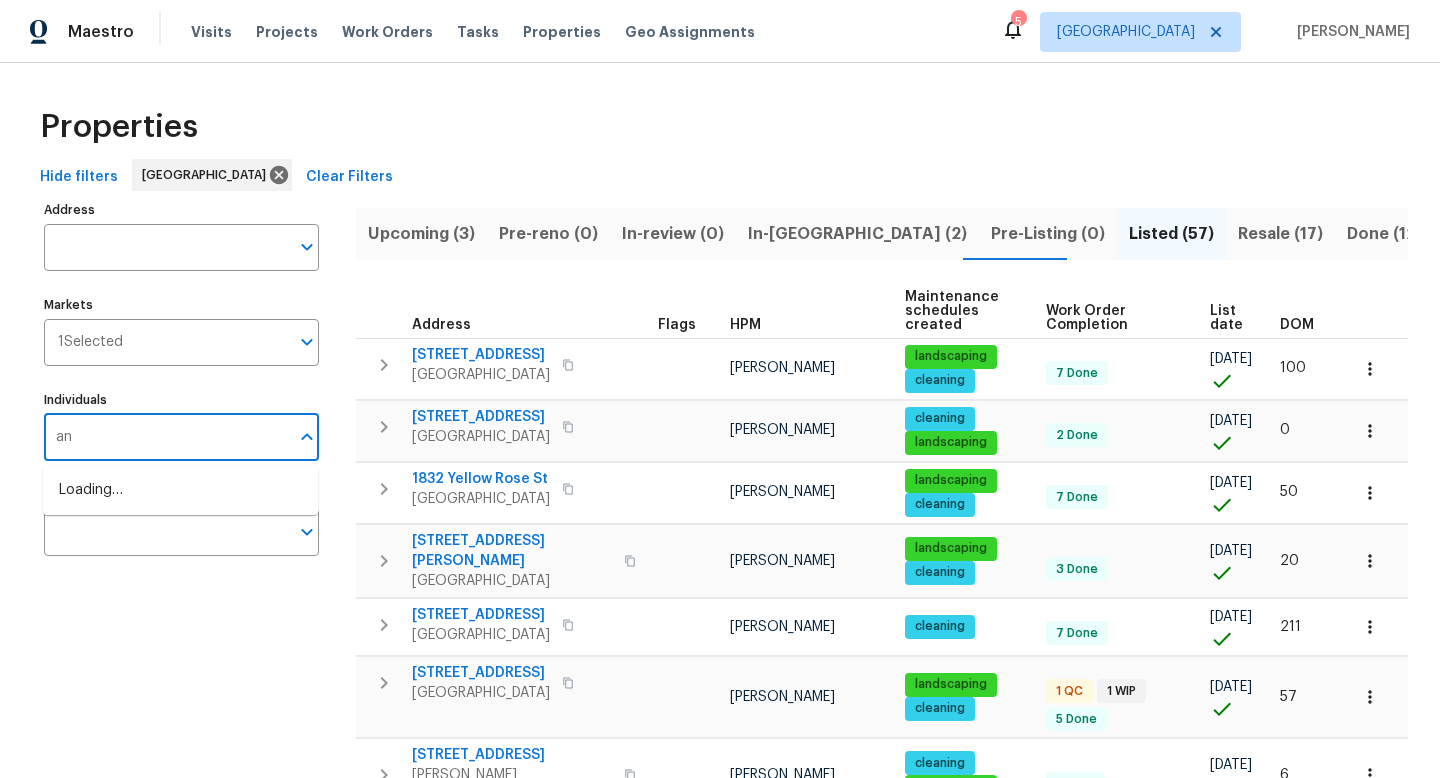 type on "[PERSON_NAME]" 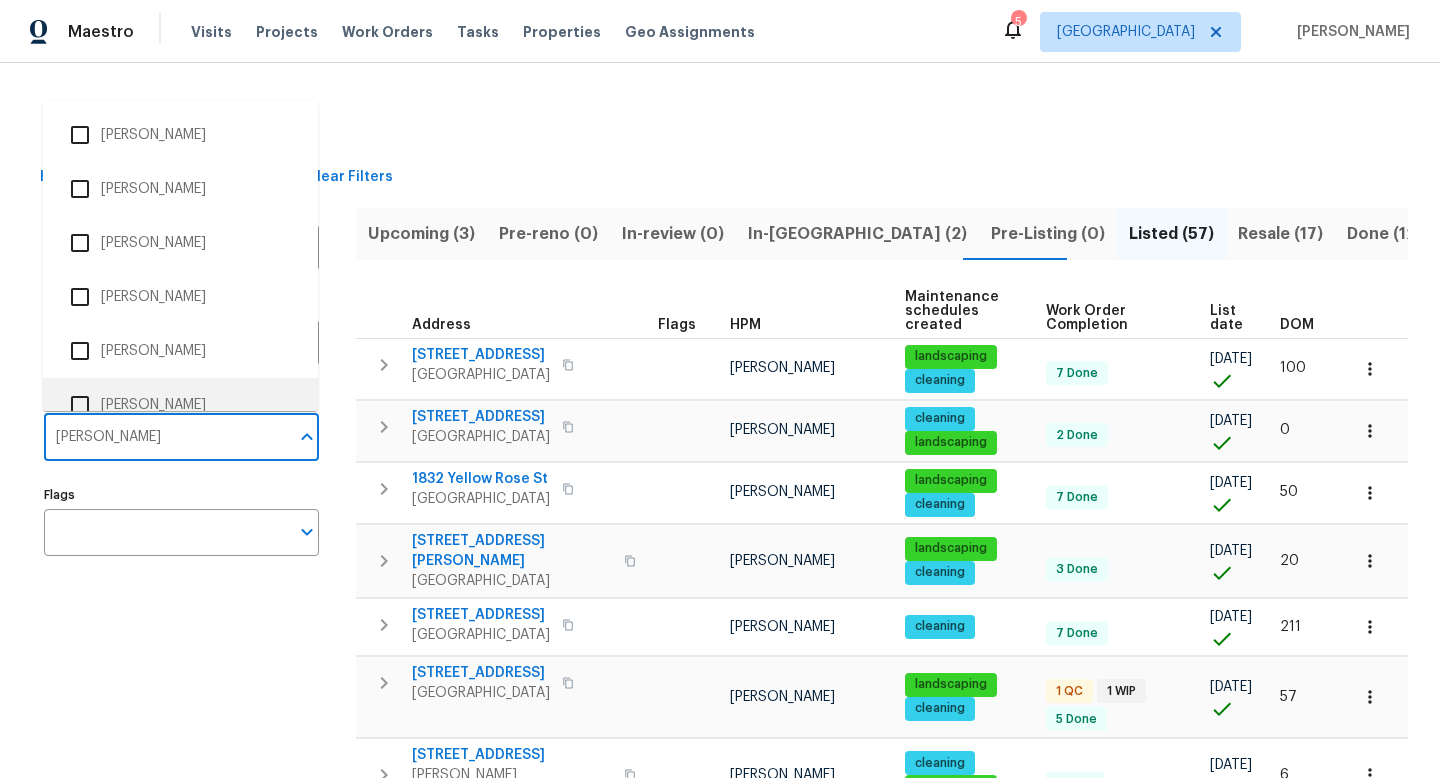 click on "[PERSON_NAME]" at bounding box center (180, 405) 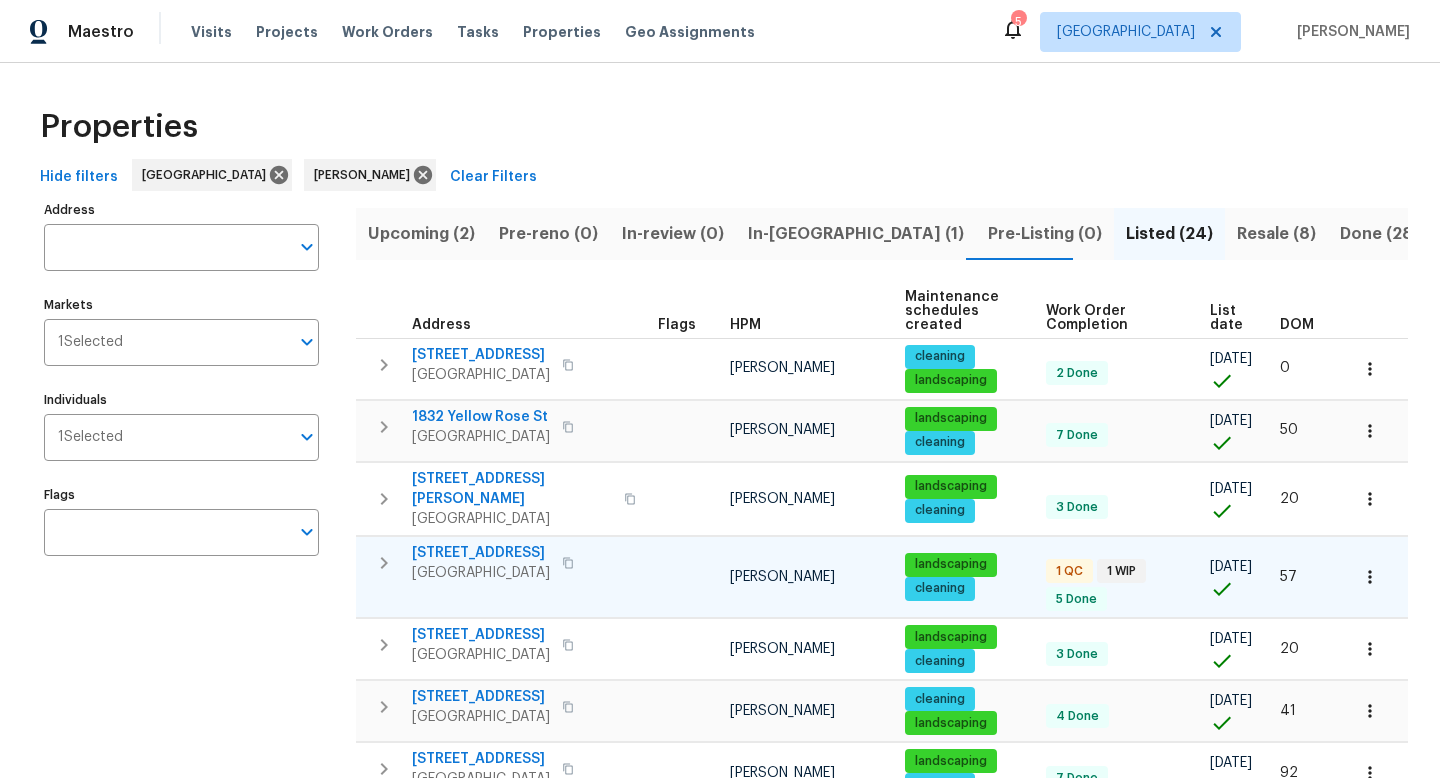 click at bounding box center (1370, 577) 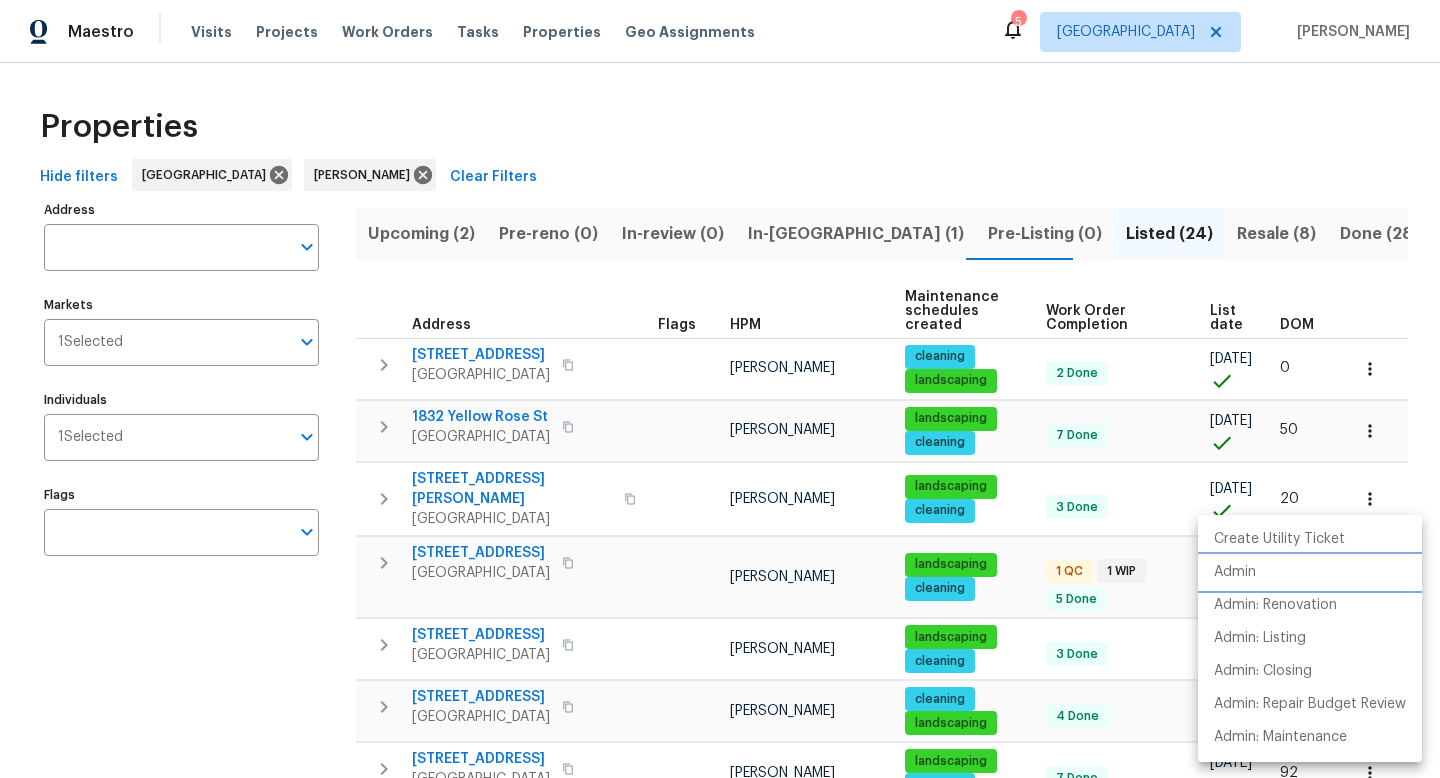 click on "Admin" at bounding box center (1310, 572) 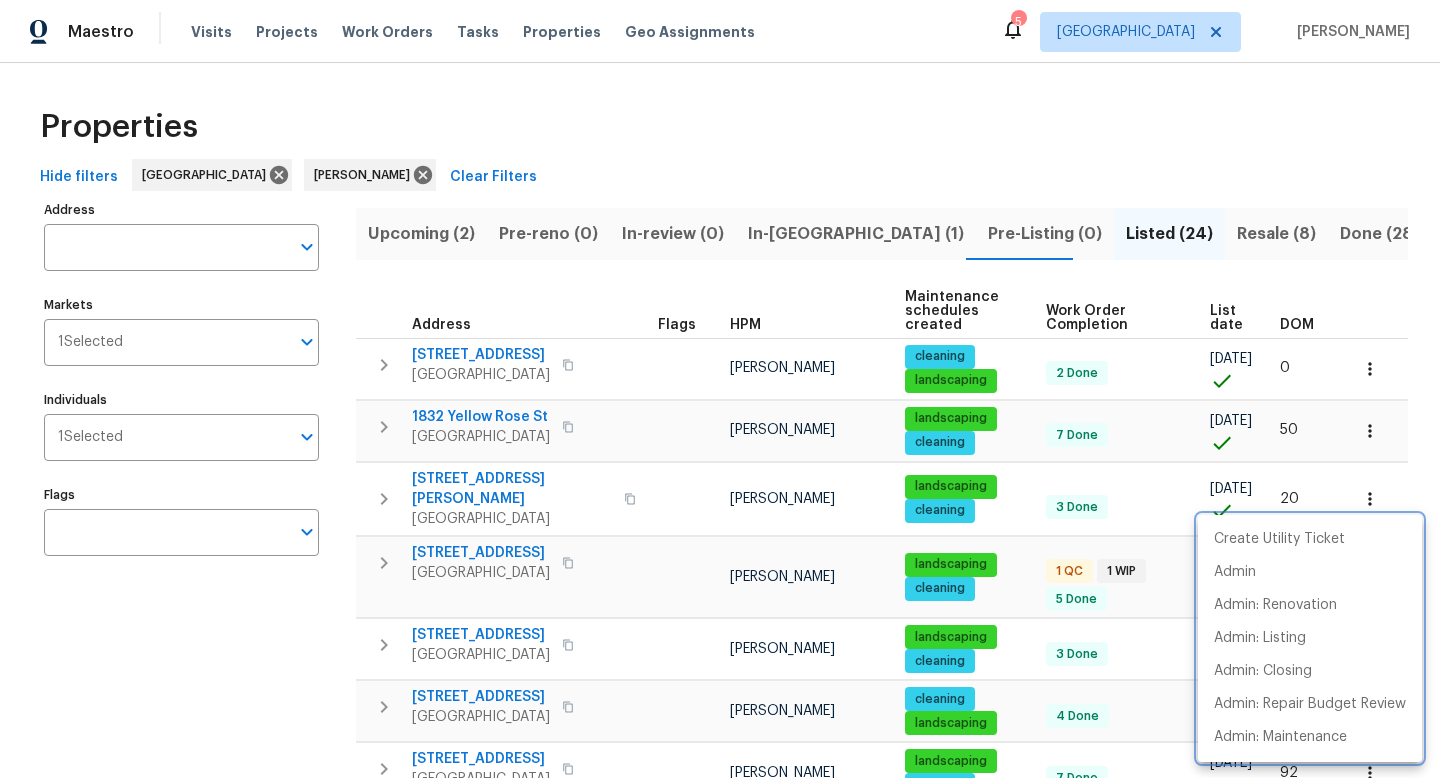 click at bounding box center (720, 389) 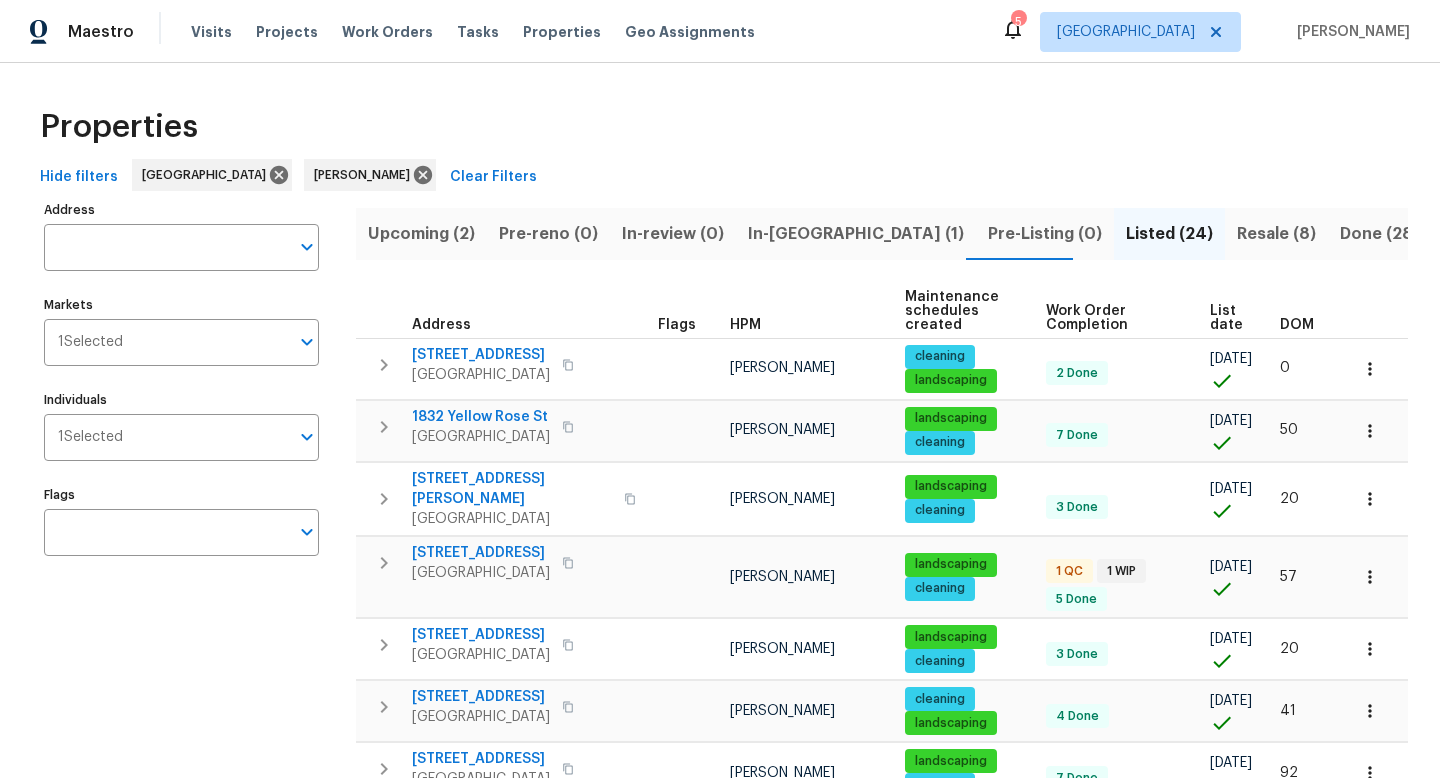type 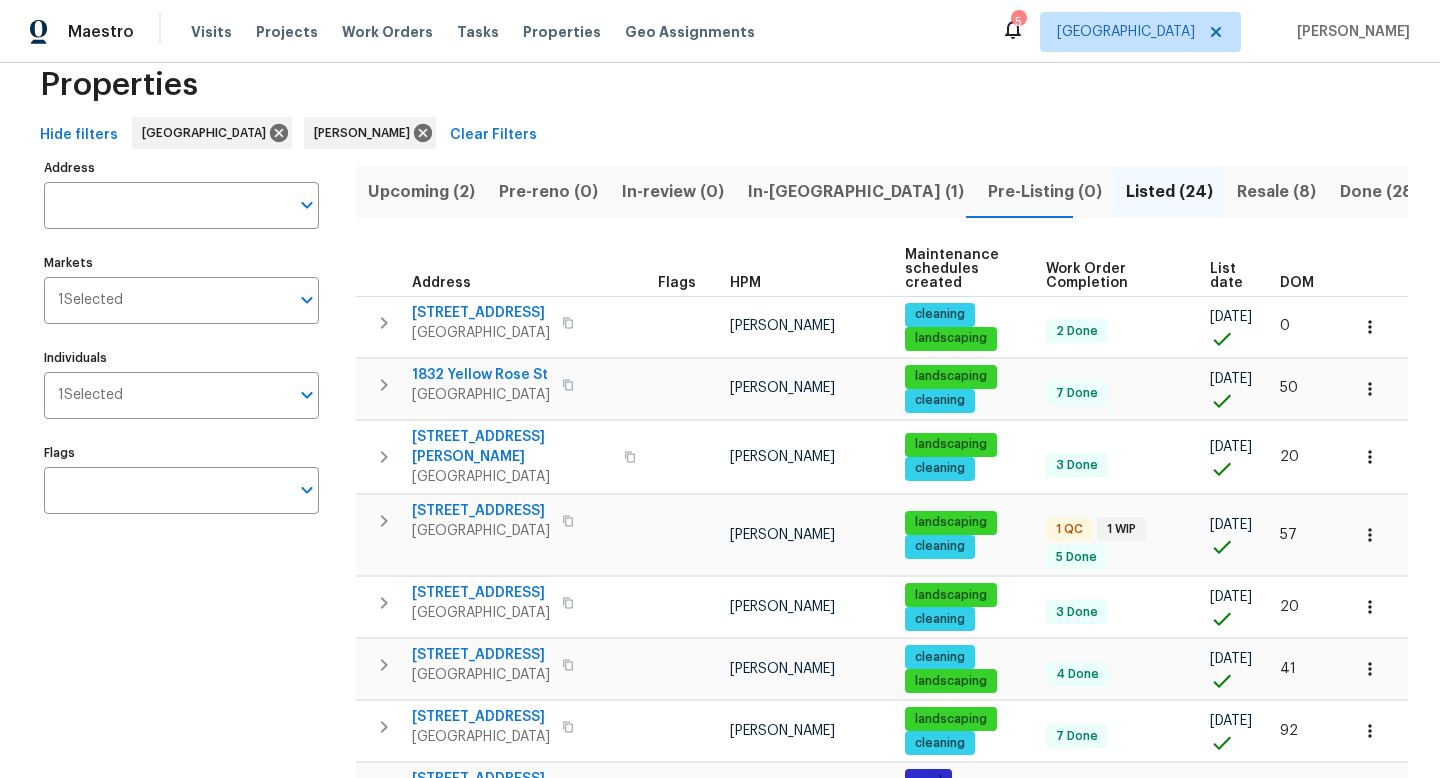 scroll, scrollTop: 0, scrollLeft: 0, axis: both 